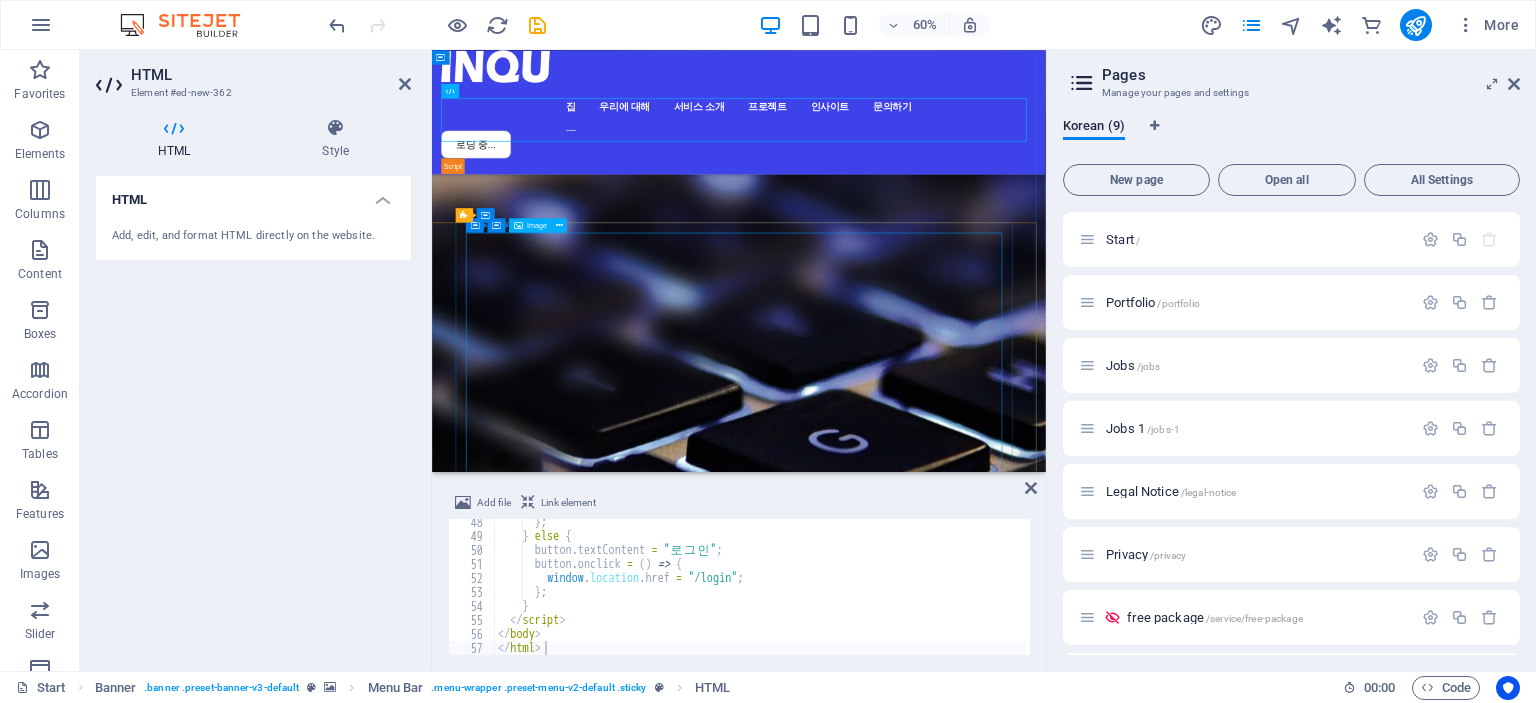 scroll, scrollTop: 0, scrollLeft: 0, axis: both 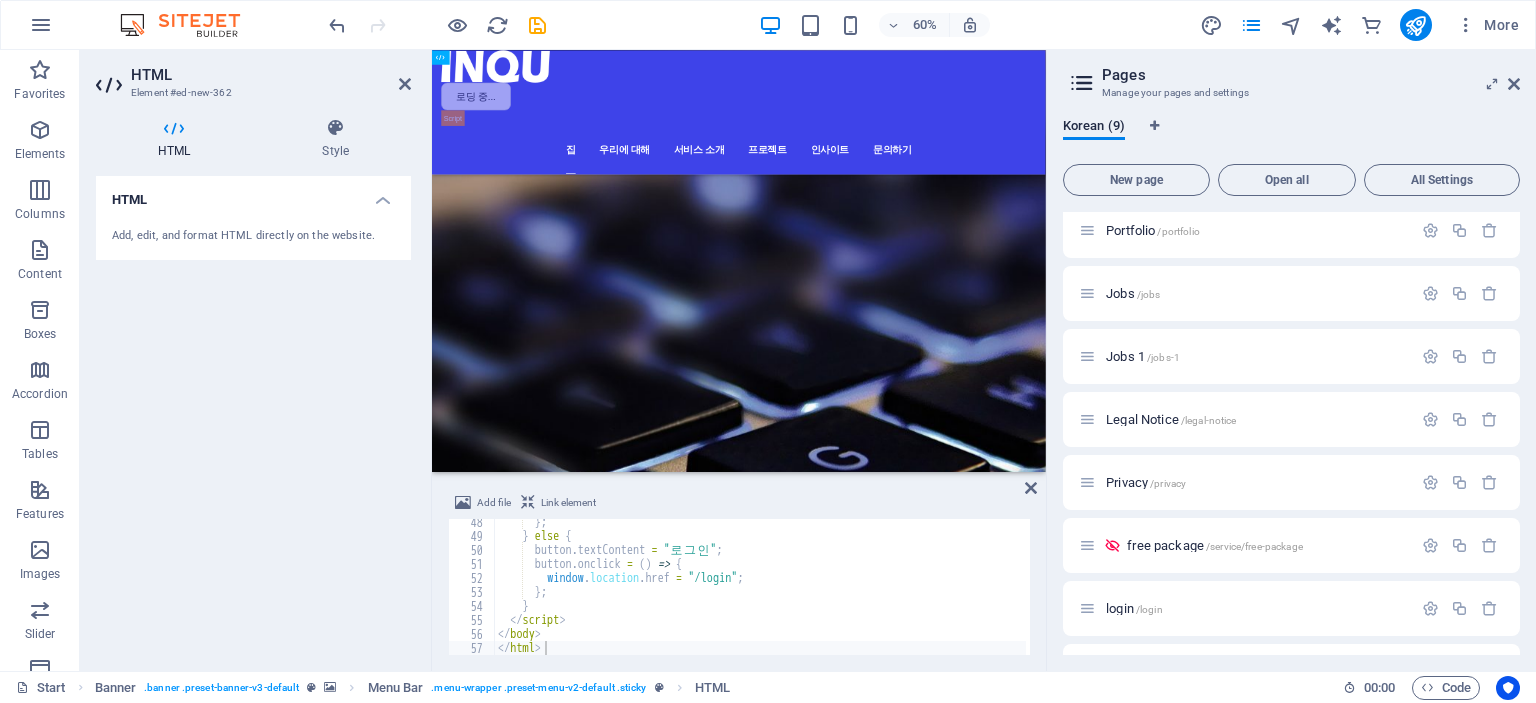 drag, startPoint x: 526, startPoint y: 153, endPoint x: 1015, endPoint y: 178, distance: 489.63864 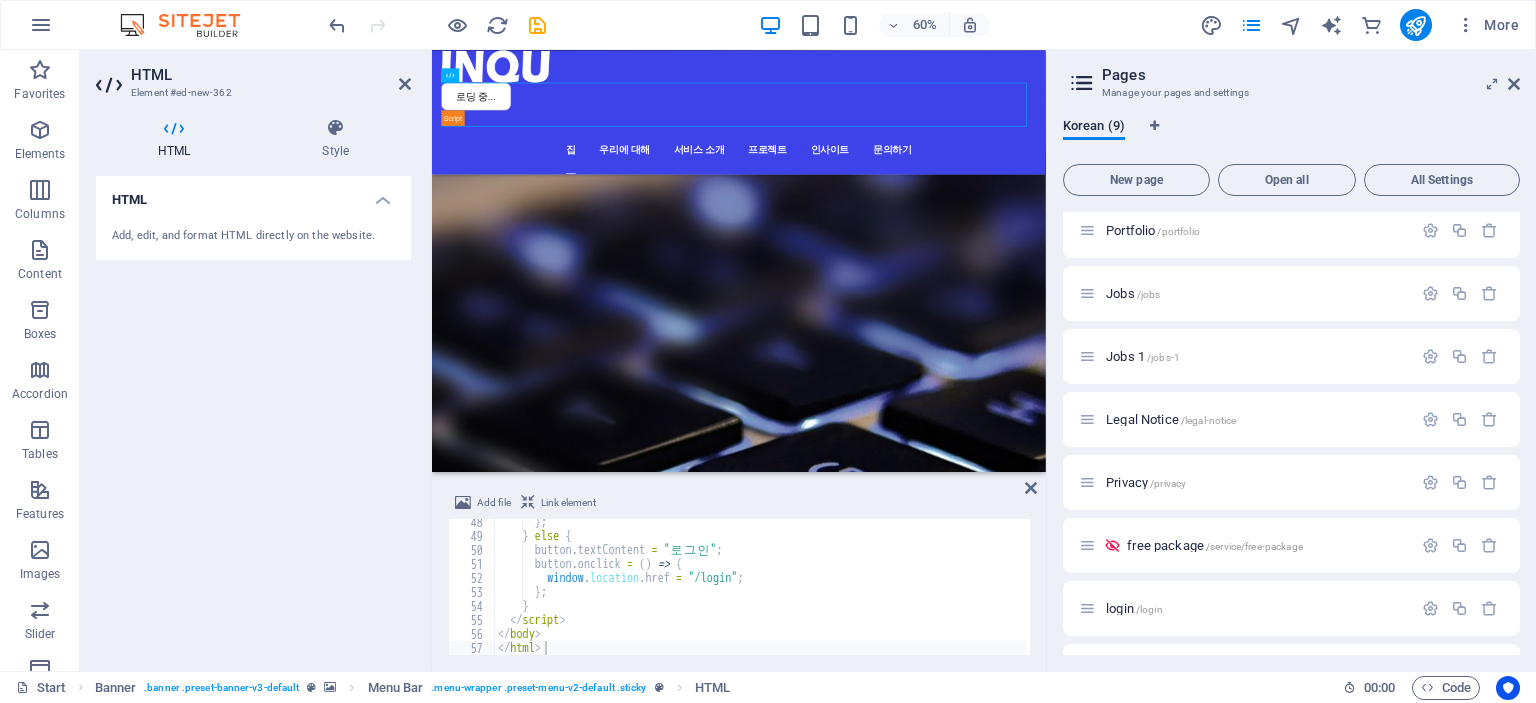 click on "집 우리에 대해 서비스 소개 프로젝트 인사이트 문의하기" at bounding box center (943, 216) 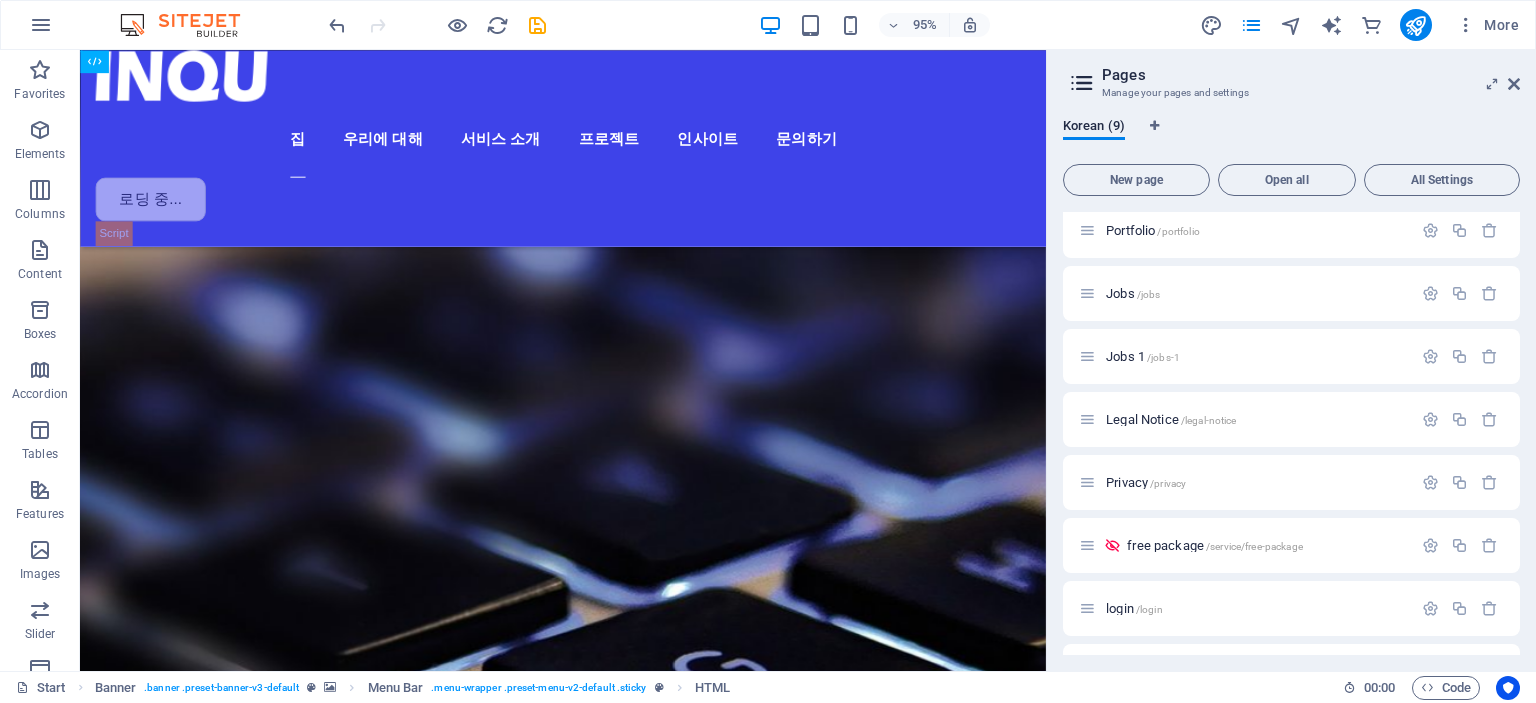 drag, startPoint x: 172, startPoint y: 115, endPoint x: 335, endPoint y: 171, distance: 172.35138 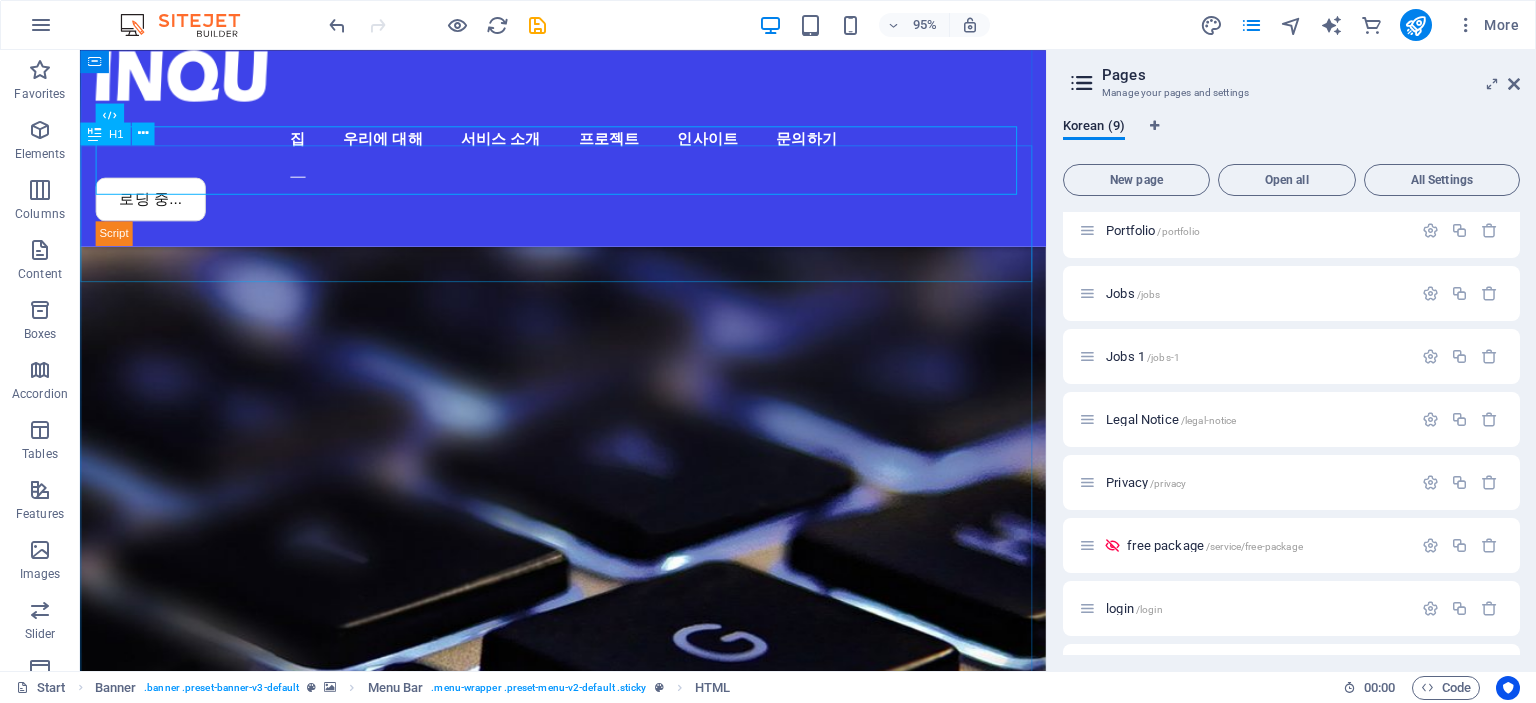 click on "서비스 플랜" at bounding box center [588, 1515] 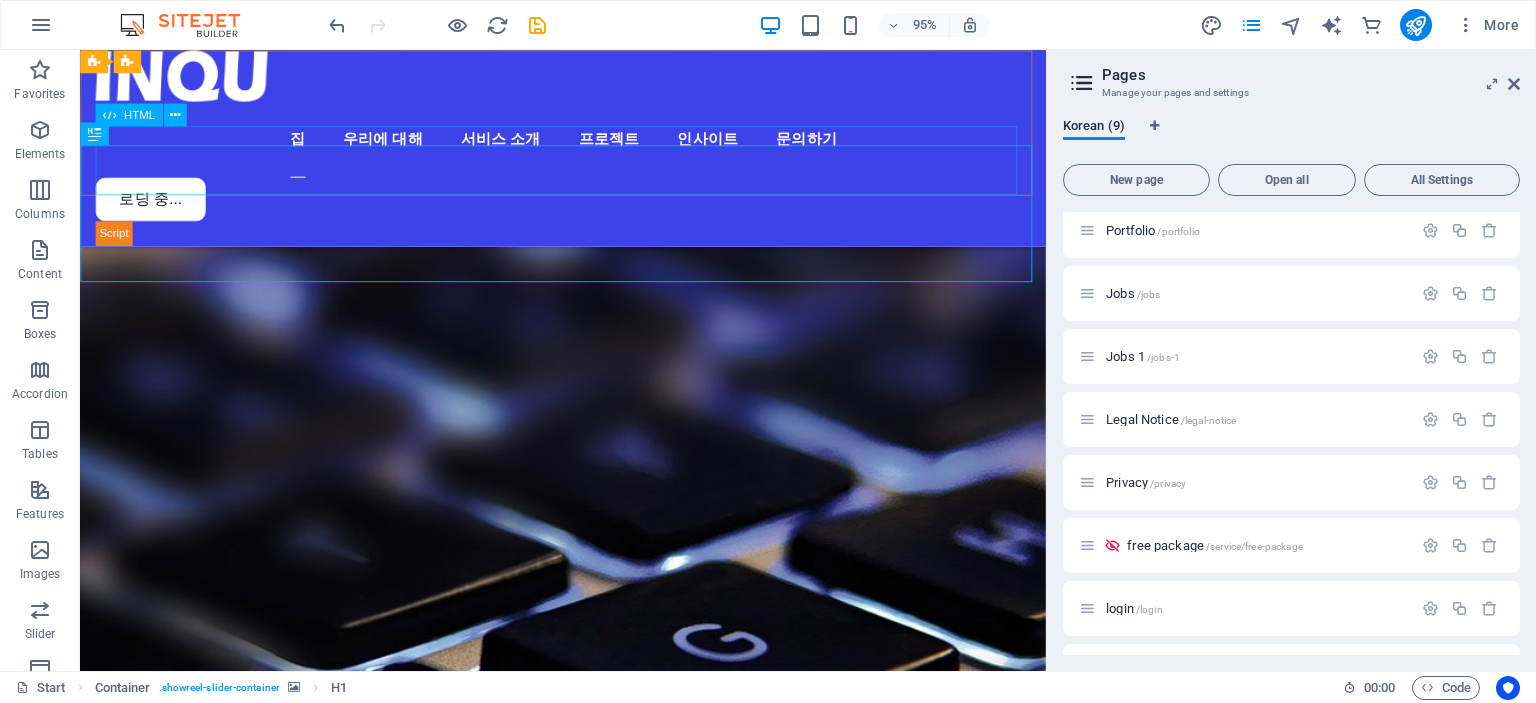 click on "INQU - 홈
로딩 중..." at bounding box center (588, 220) 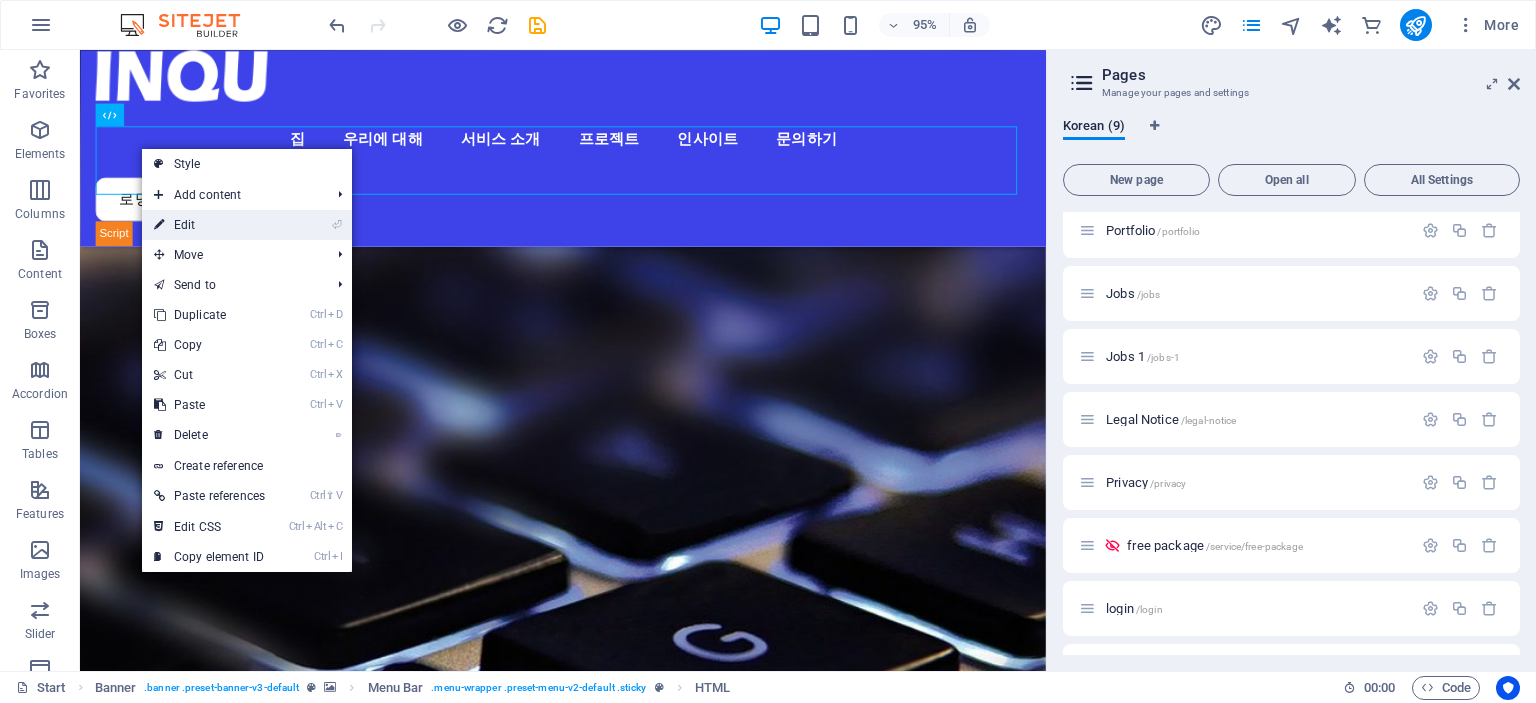 click on "⏎  Edit" at bounding box center [209, 225] 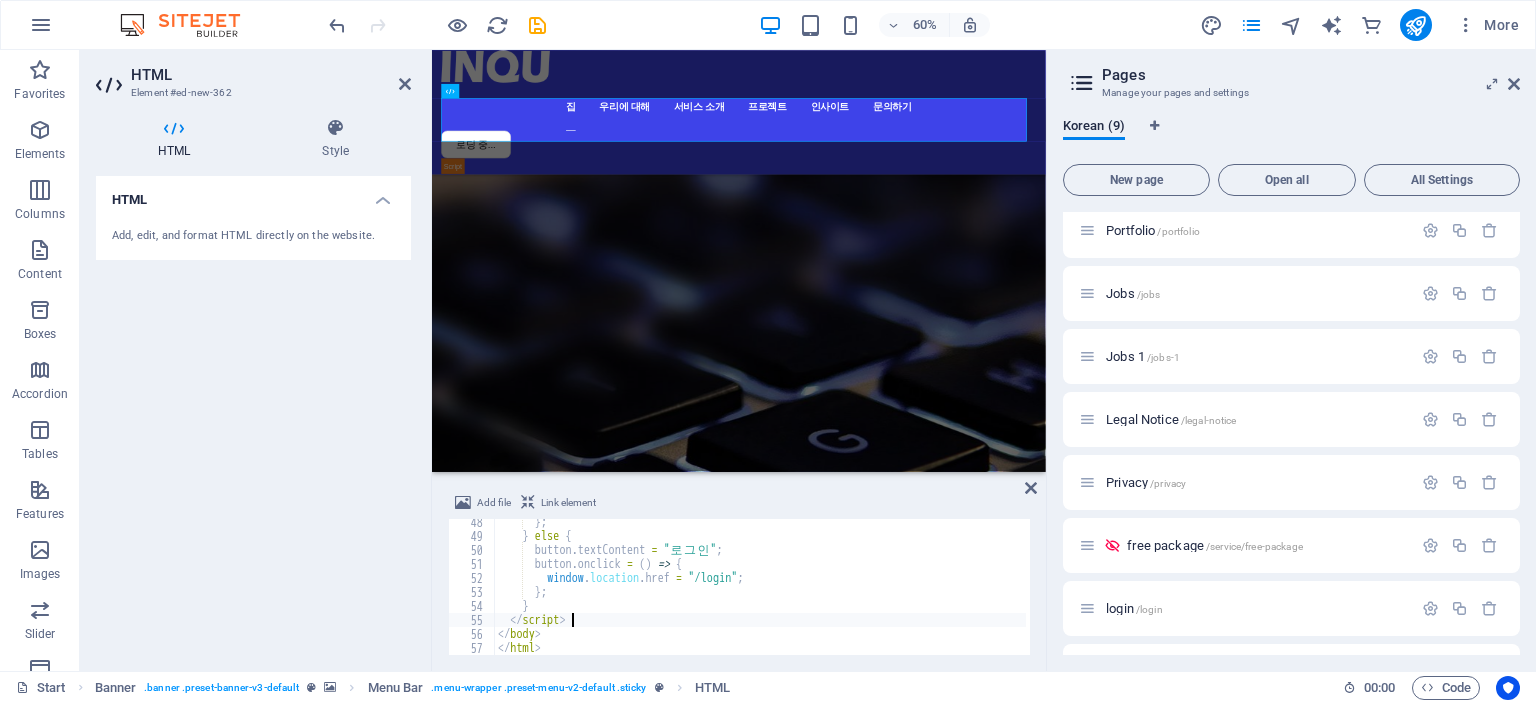 click on "} ;      }   else   {         button . textContent   =   " 로 그 인 " ;         button . onclick   =   ( )   =>   {           window . location . href   =   "/login" ;         } ;      }    </ script > </ body > </ html >" at bounding box center [760, 597] 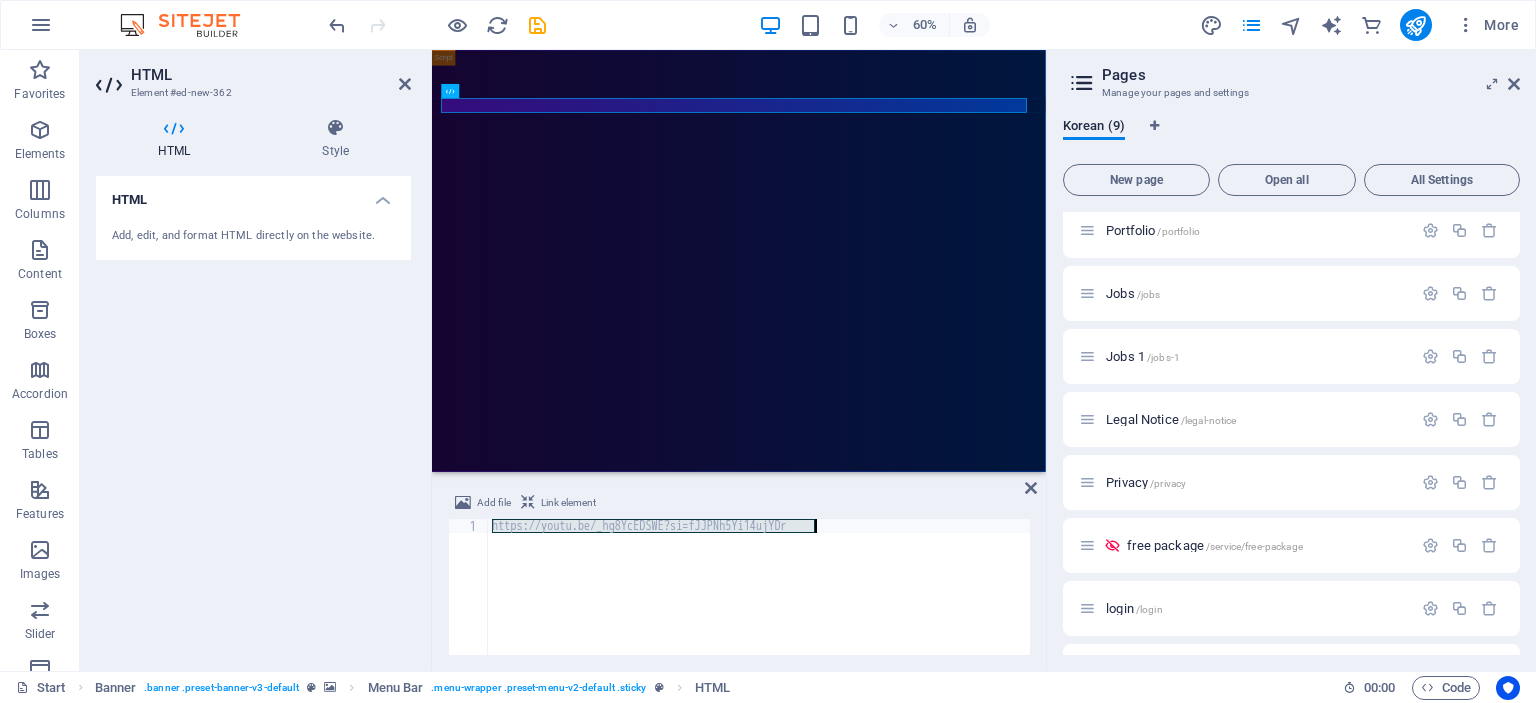 type on "</html>" 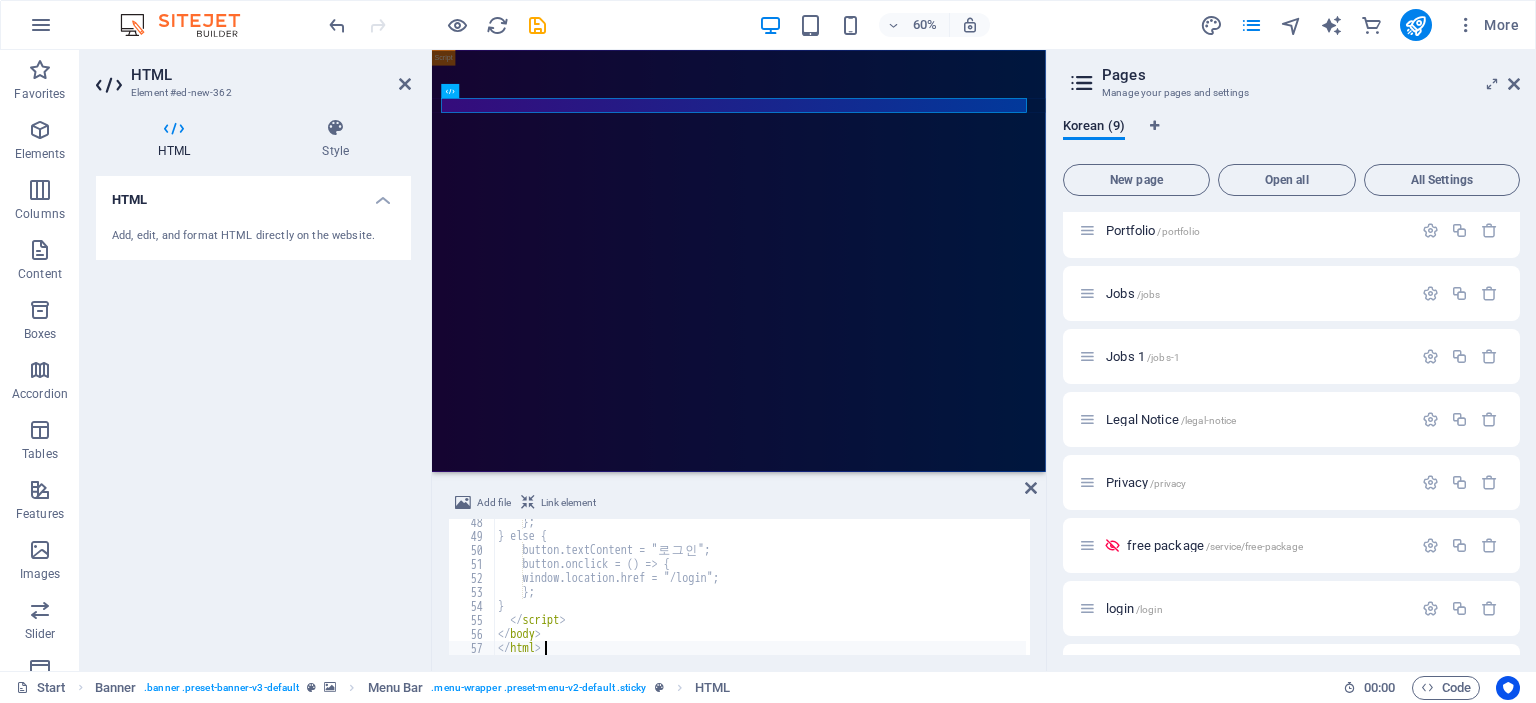 scroll, scrollTop: 662, scrollLeft: 0, axis: vertical 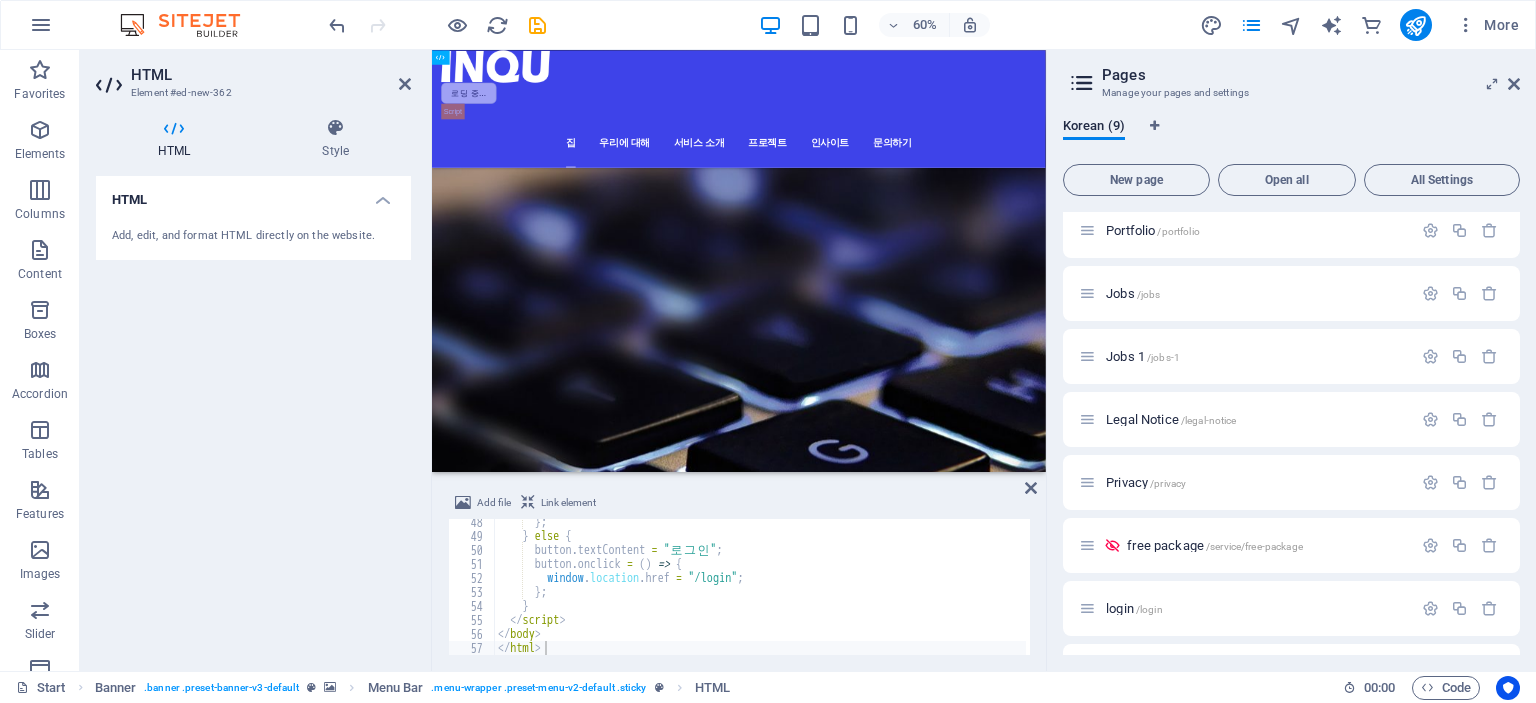 drag, startPoint x: 511, startPoint y: 158, endPoint x: 1034, endPoint y: 154, distance: 523.0153 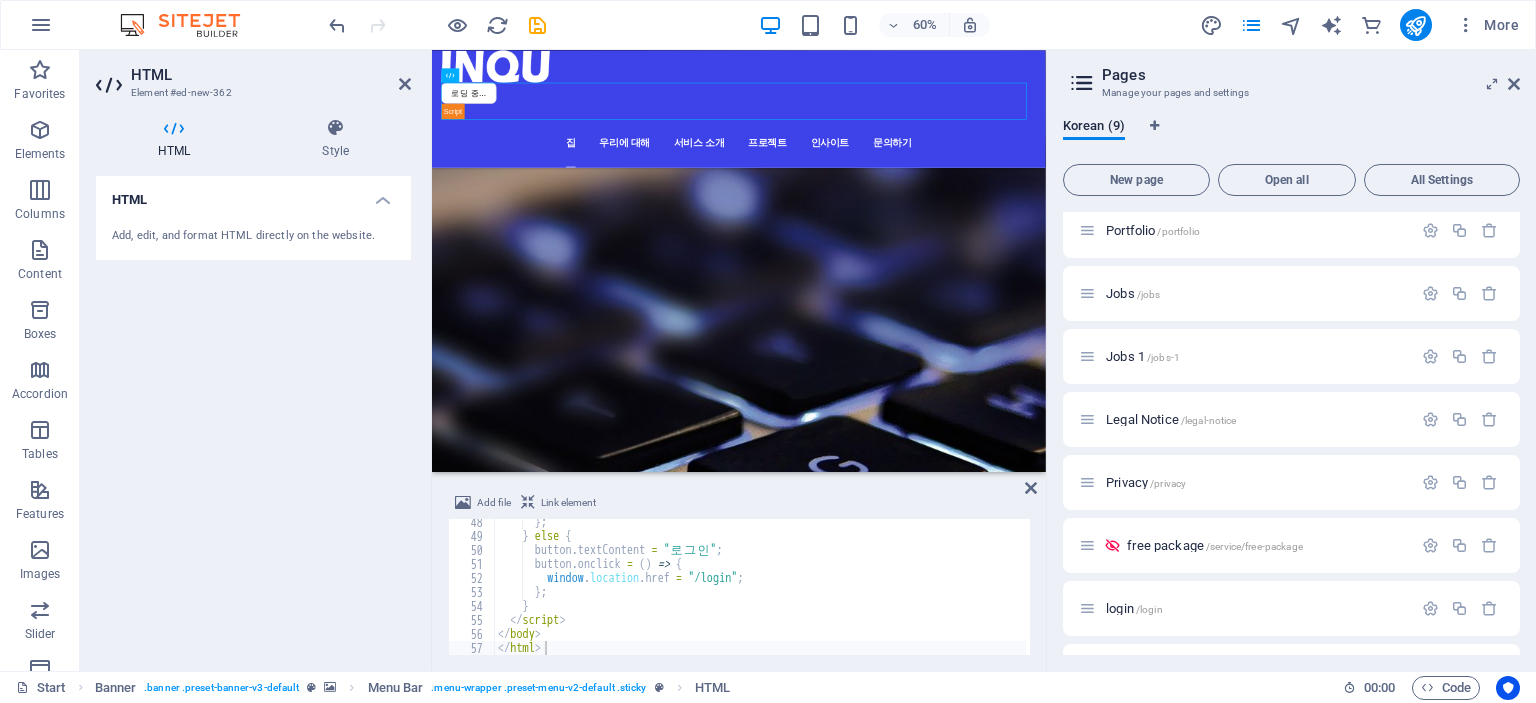 drag, startPoint x: 495, startPoint y: 125, endPoint x: 1391, endPoint y: 127, distance: 896.00226 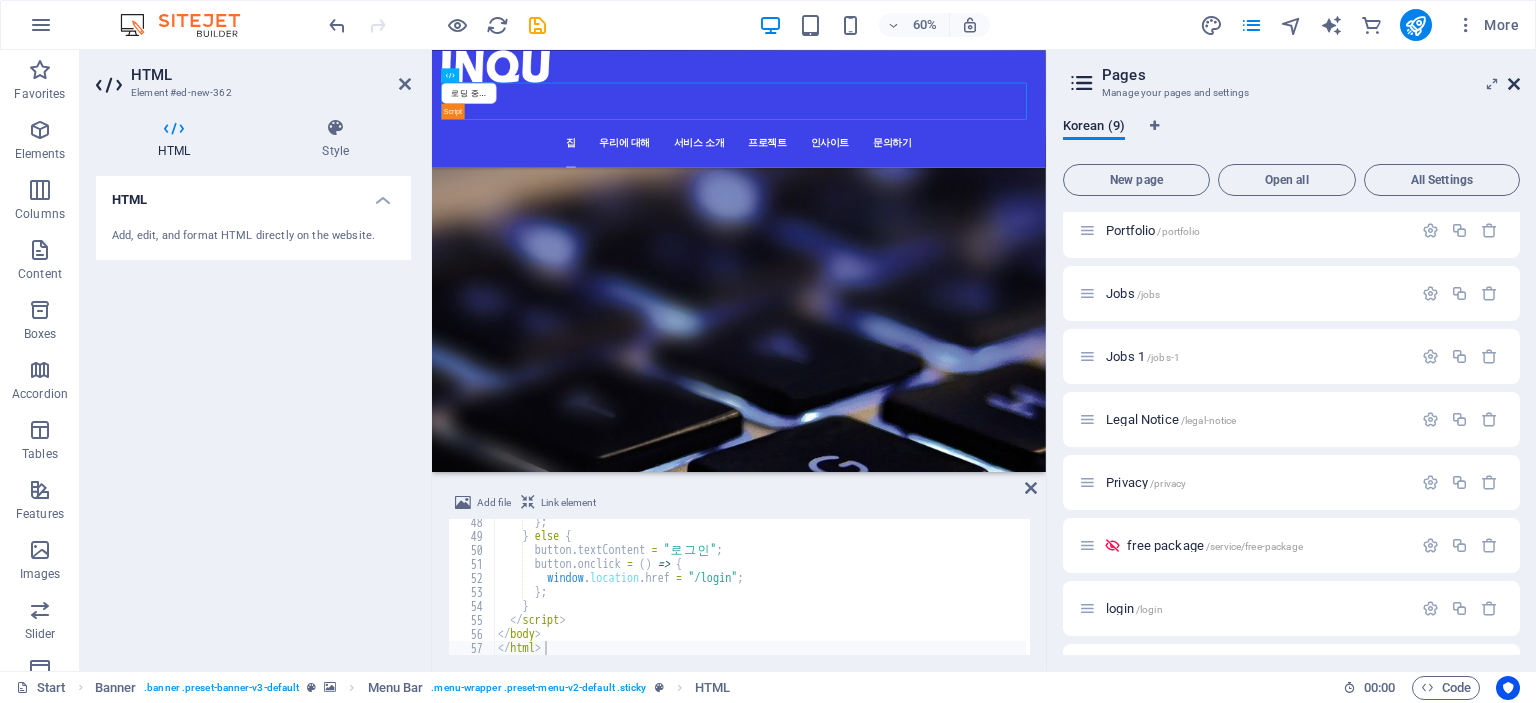 click at bounding box center [1514, 84] 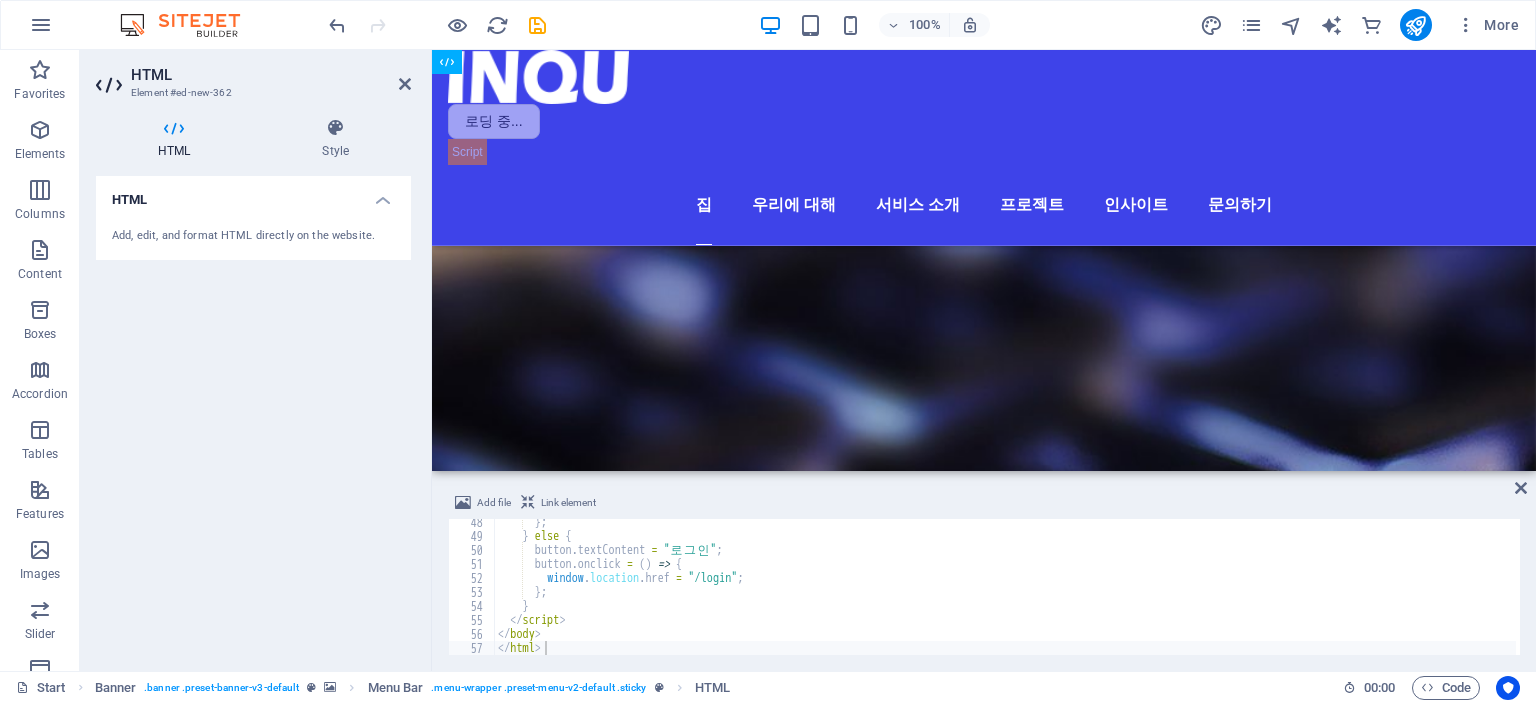 drag, startPoint x: 492, startPoint y: 128, endPoint x: 1338, endPoint y: 107, distance: 846.2606 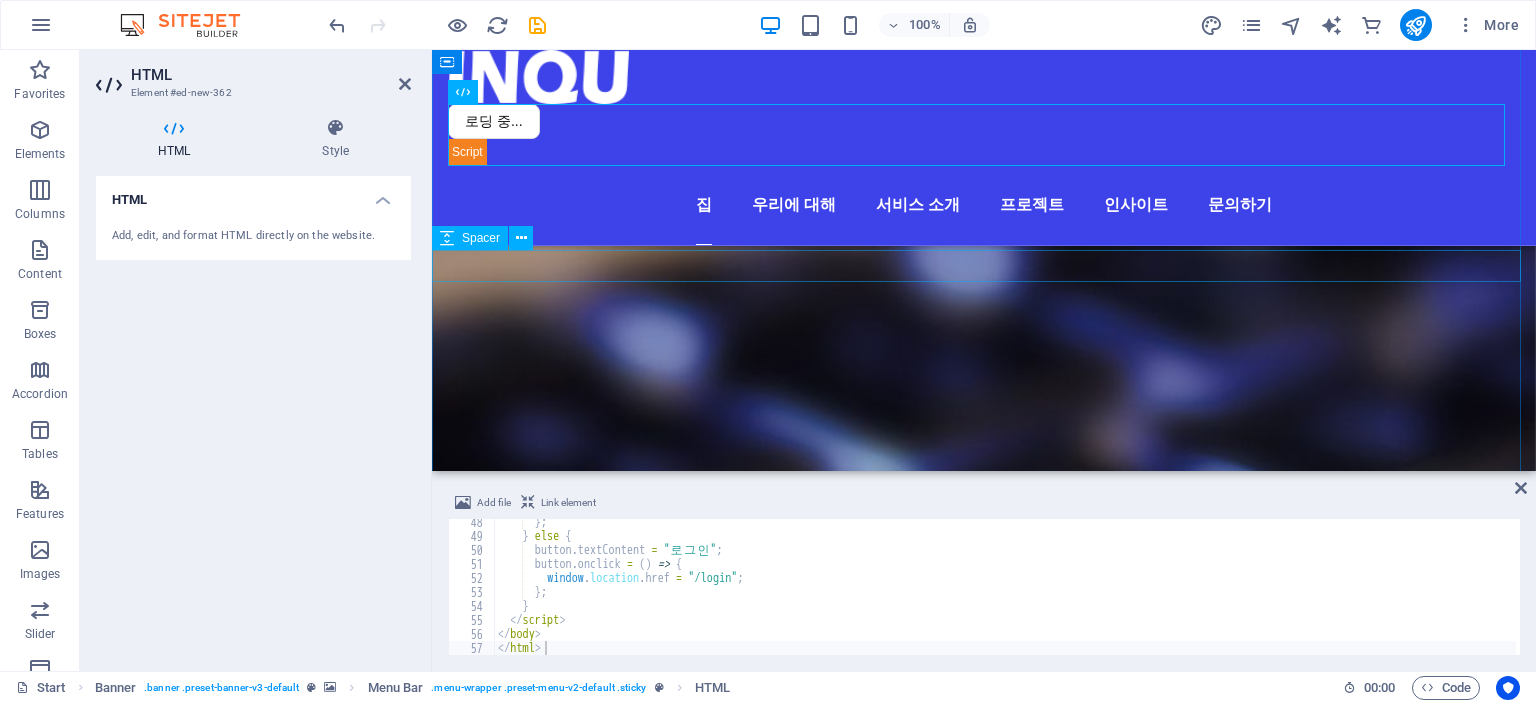 click at bounding box center [984, 1677] 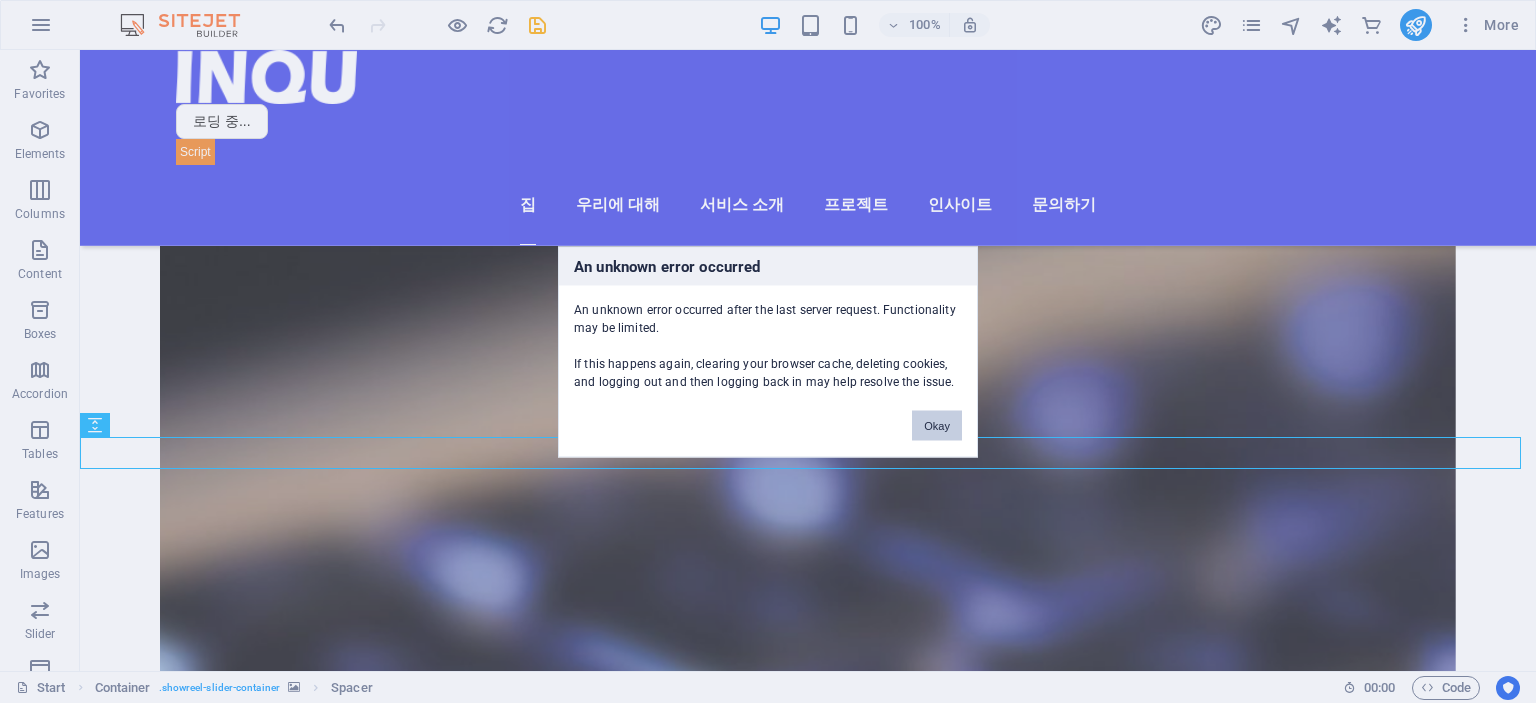 click on "Okay" at bounding box center [937, 425] 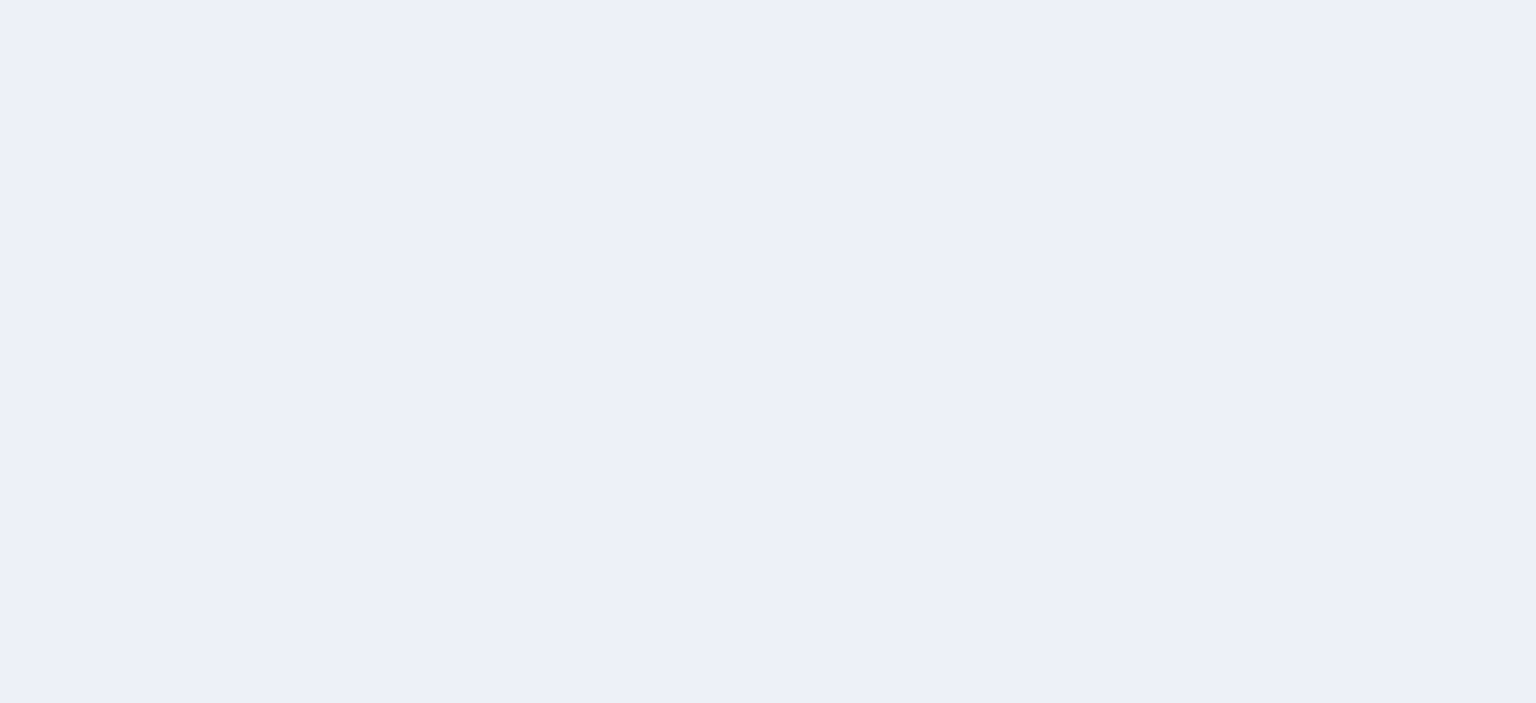 scroll, scrollTop: 0, scrollLeft: 0, axis: both 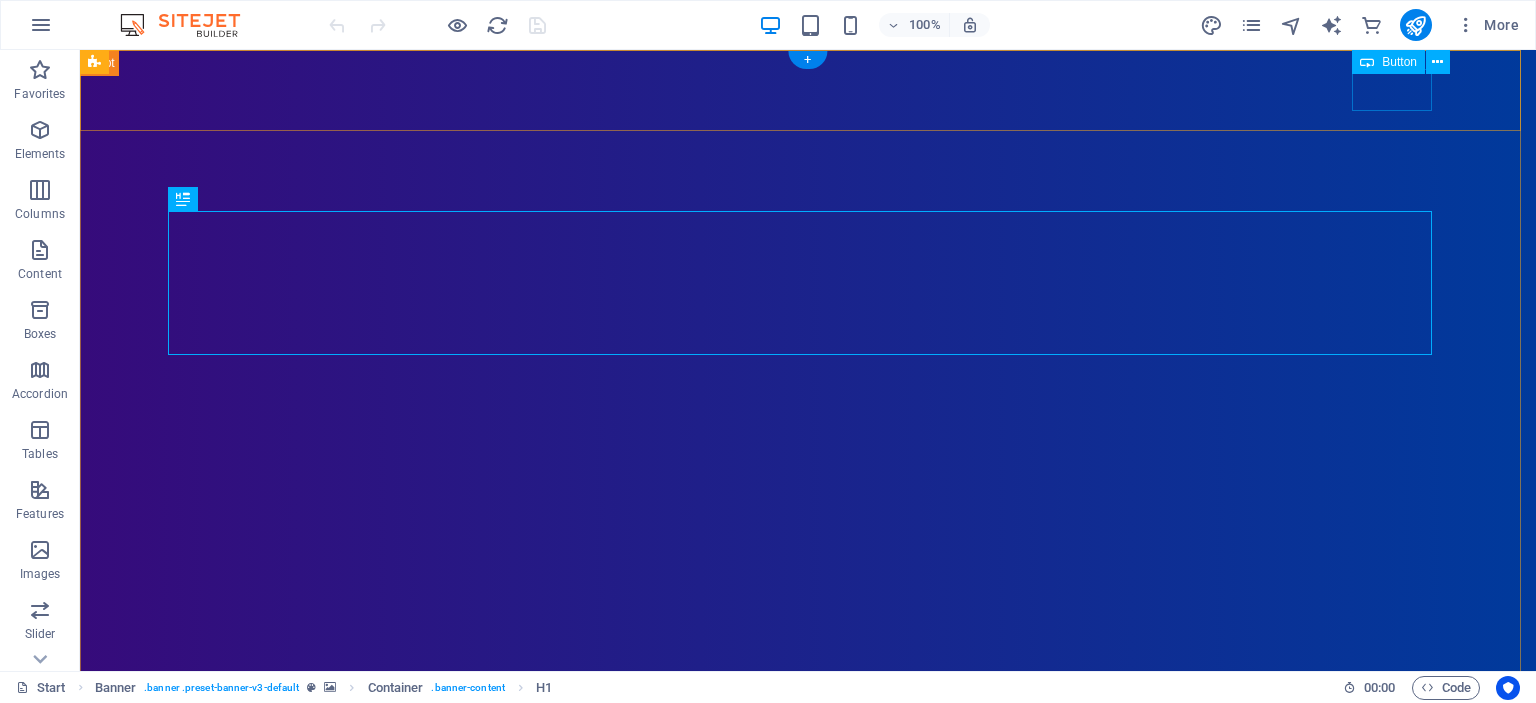 click on "Login" at bounding box center [808, 928] 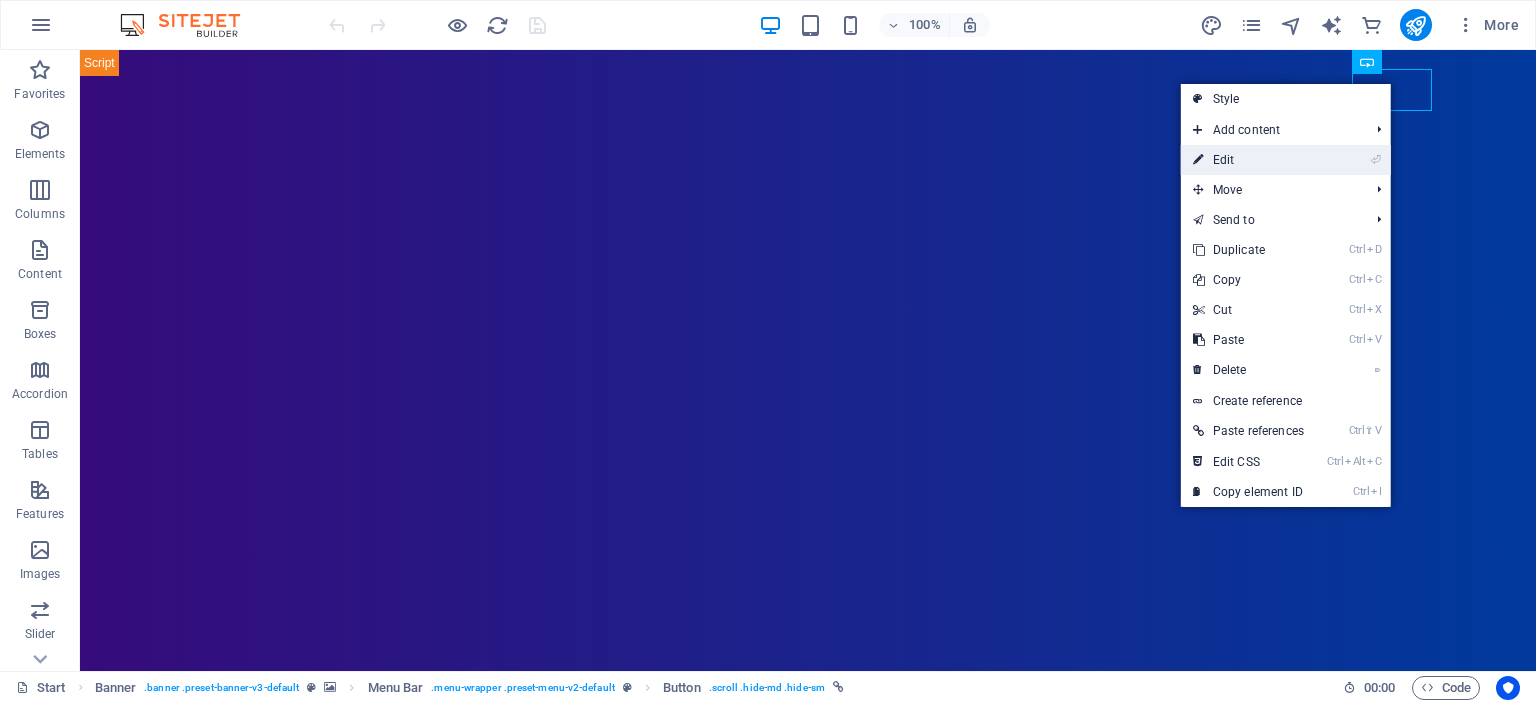 click on "⏎  Edit" at bounding box center [1248, 160] 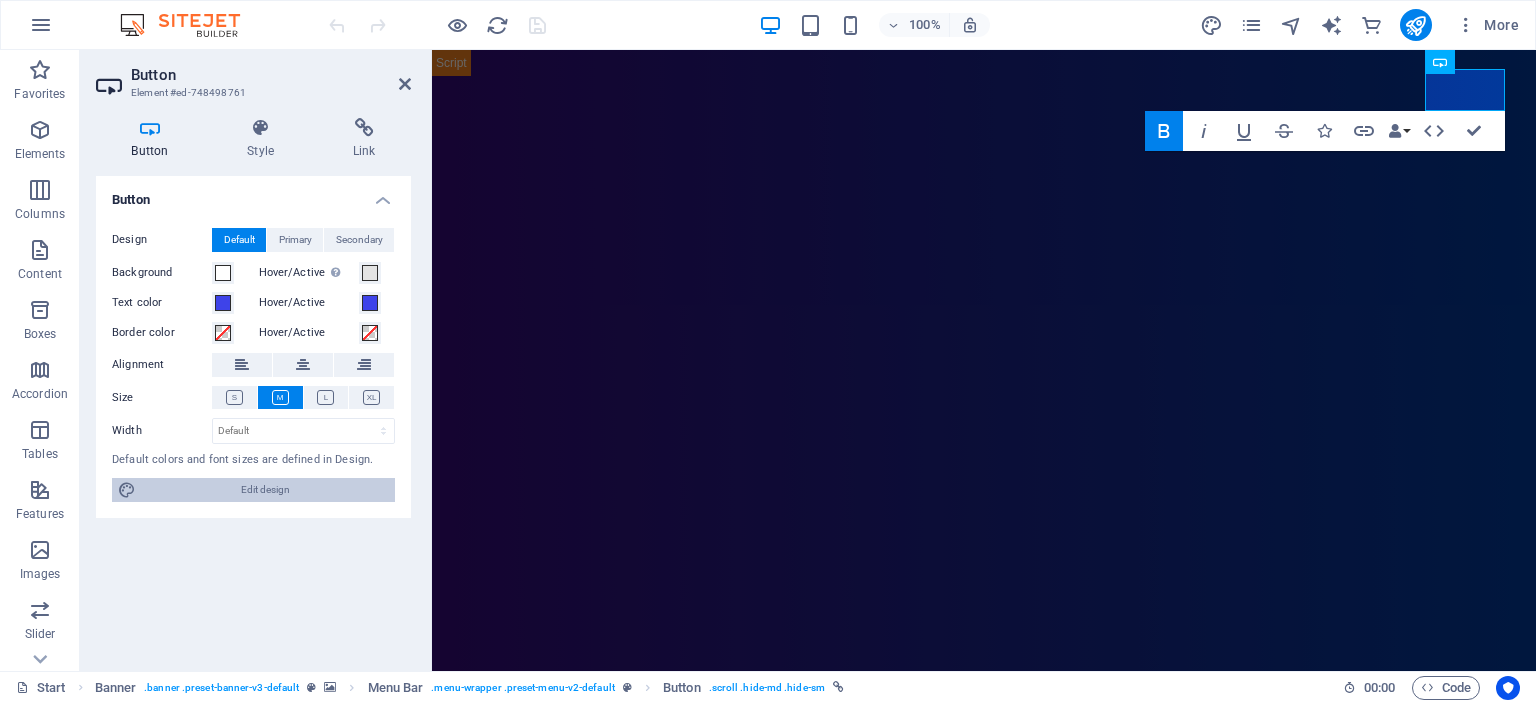 click on "Edit design" at bounding box center (265, 490) 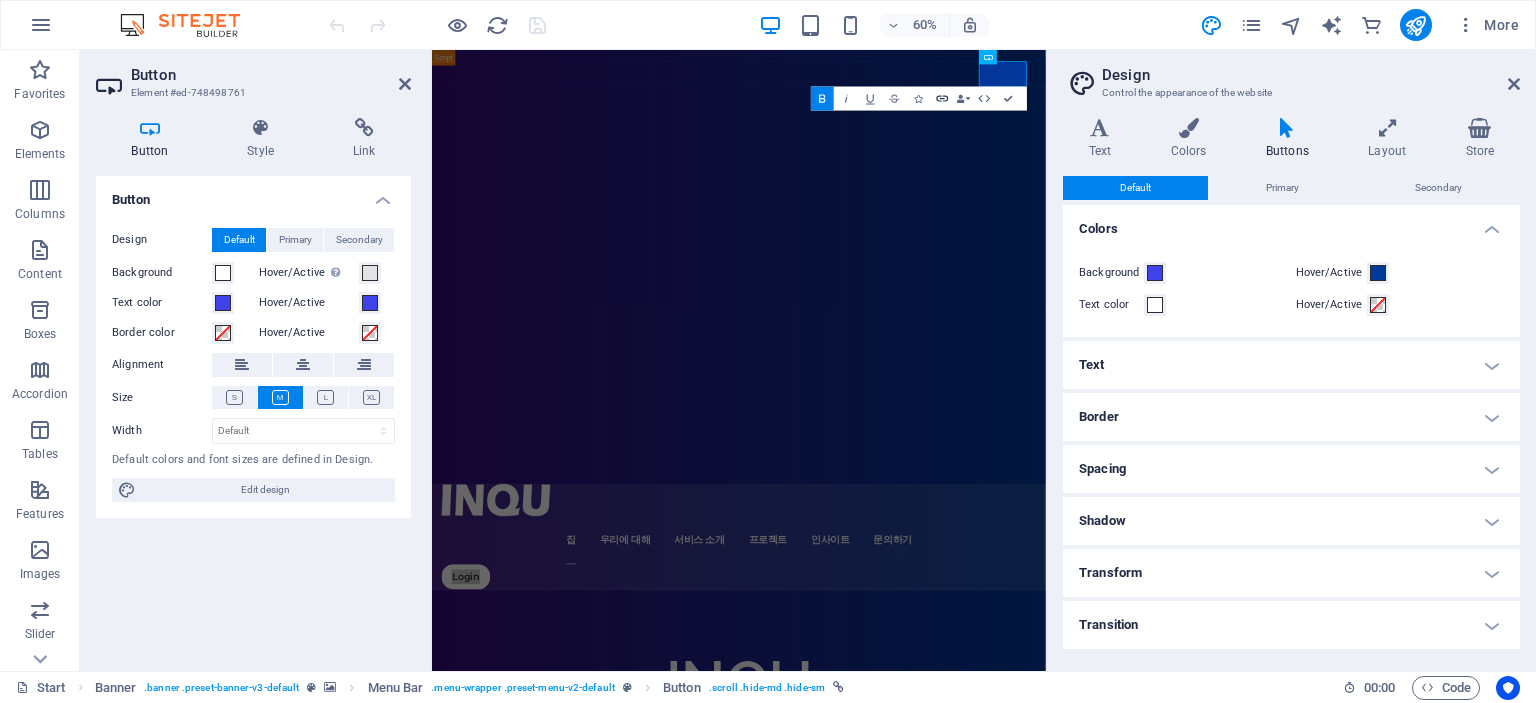 click 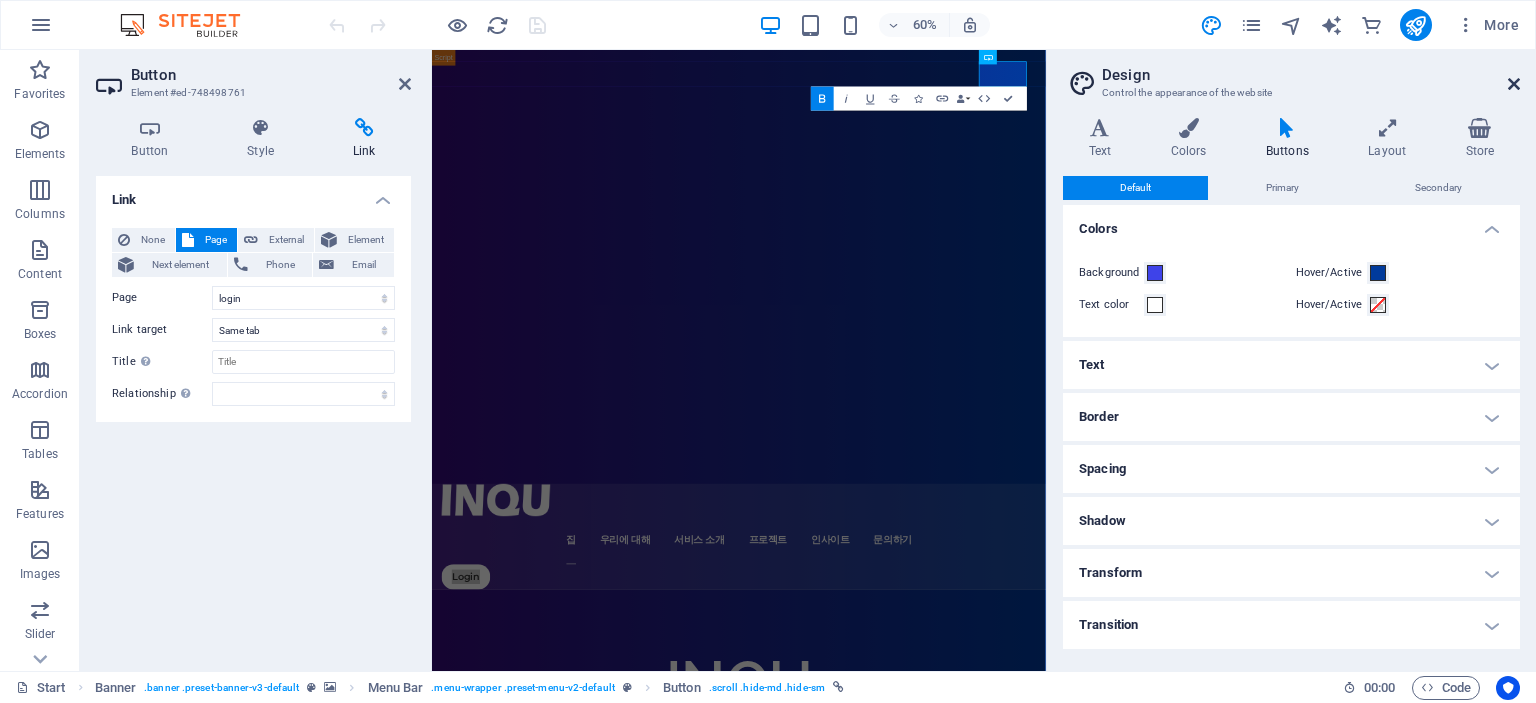 click at bounding box center (1514, 84) 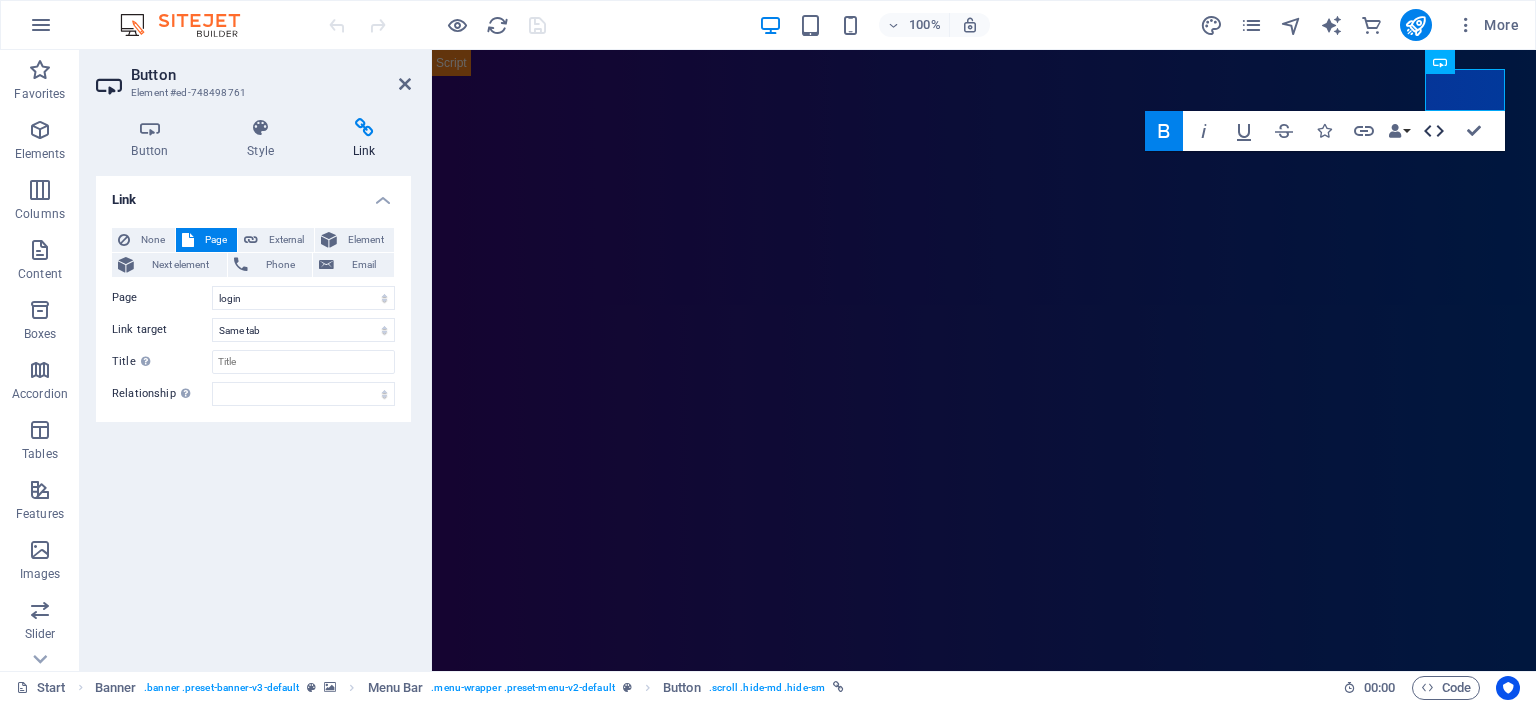 click 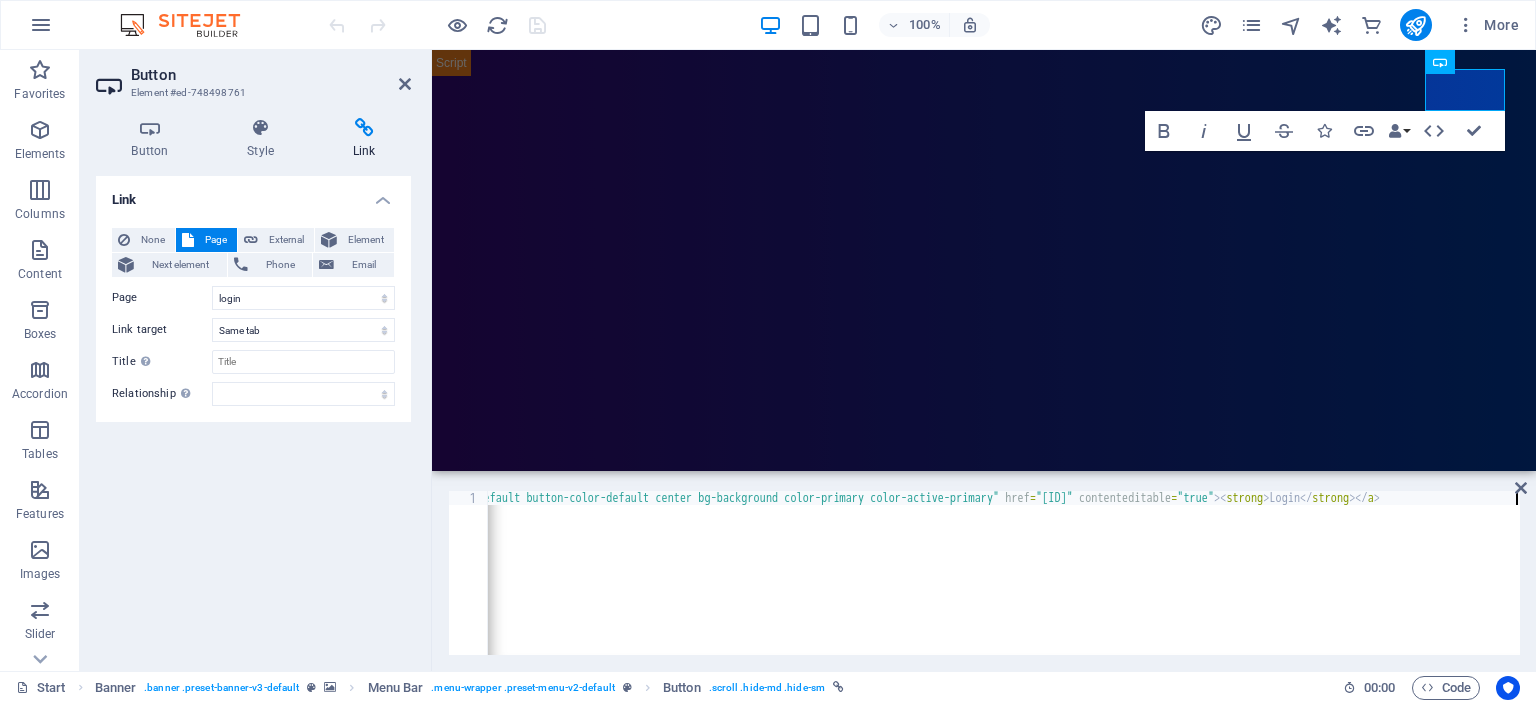 scroll, scrollTop: 0, scrollLeft: 161, axis: horizontal 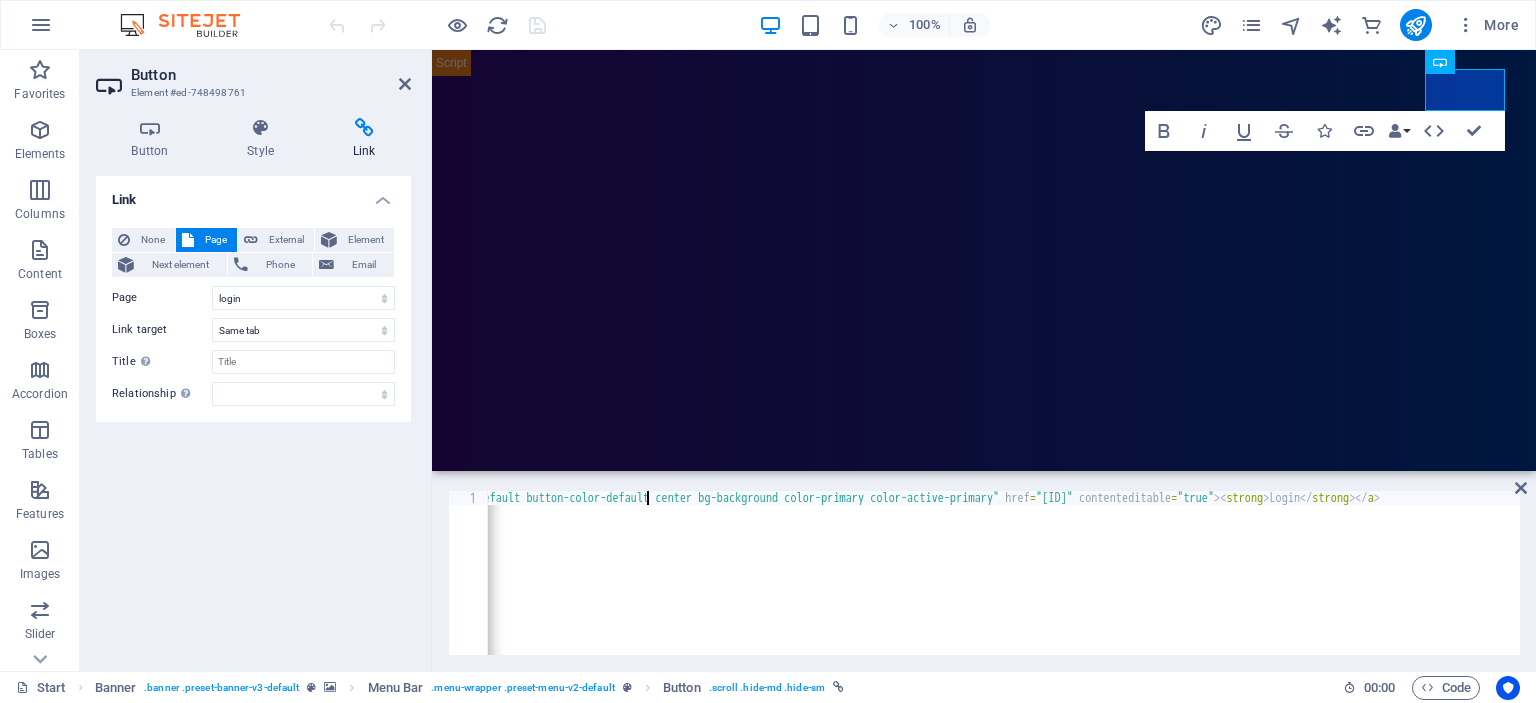 click on "< a   class = "button button-default button-color-default center bg-background color-primary color-active-primary"   href = "/15043558"   contenteditable = "true" > < strong > Login </ strong > </ a >" at bounding box center (923, 585) 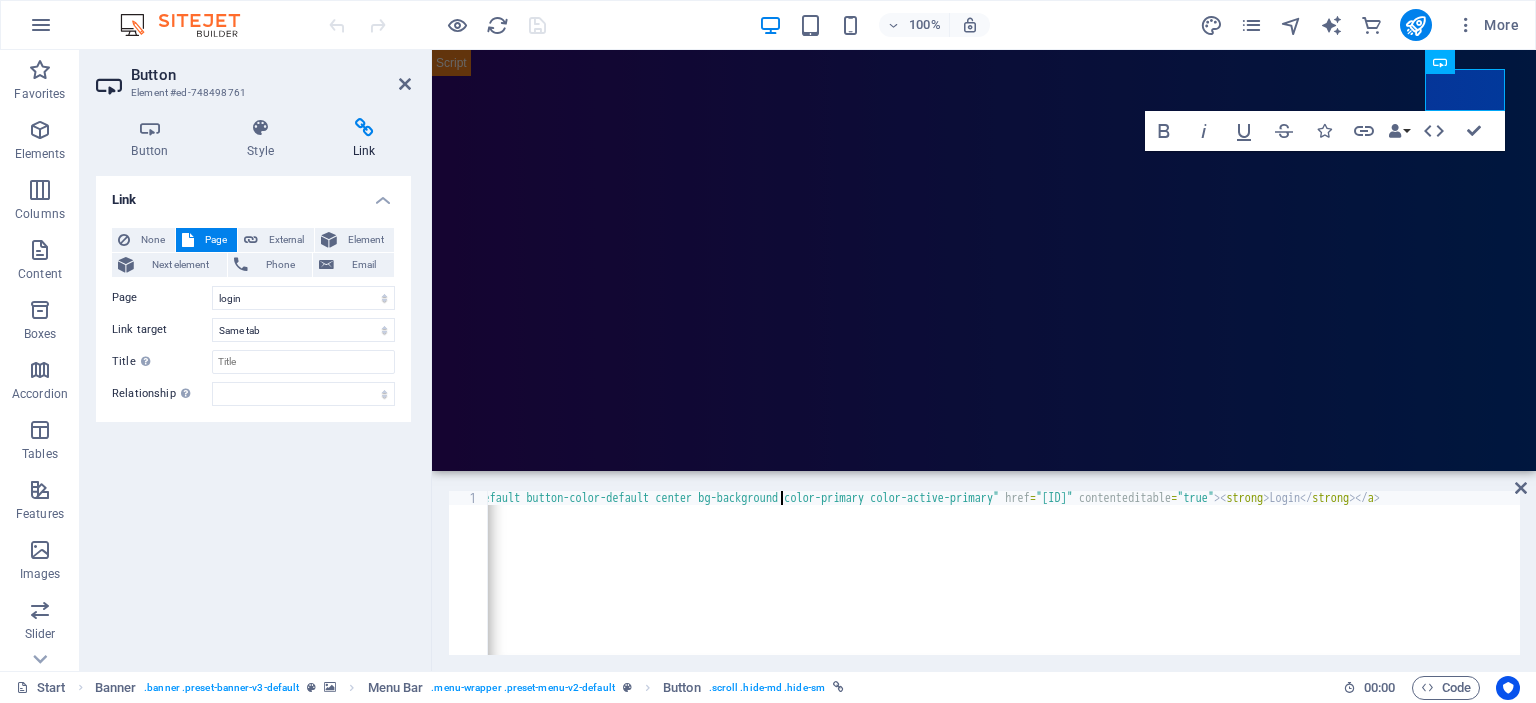 click on "< a   class = "button button-default button-color-default center bg-background color-primary color-active-primary"   href = "/15043558"   contenteditable = "true" > < strong > Login </ strong > </ a >" at bounding box center (923, 585) 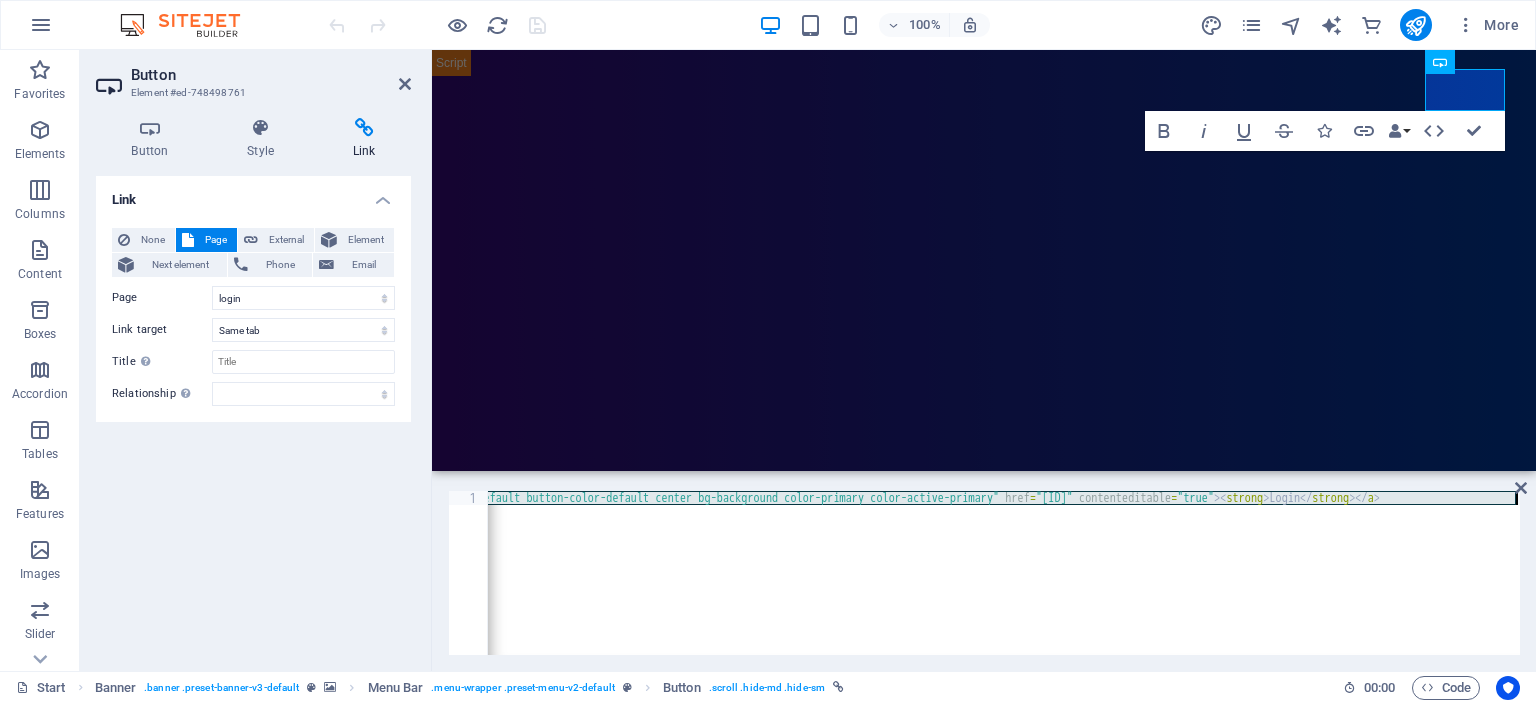 paste on "/script" 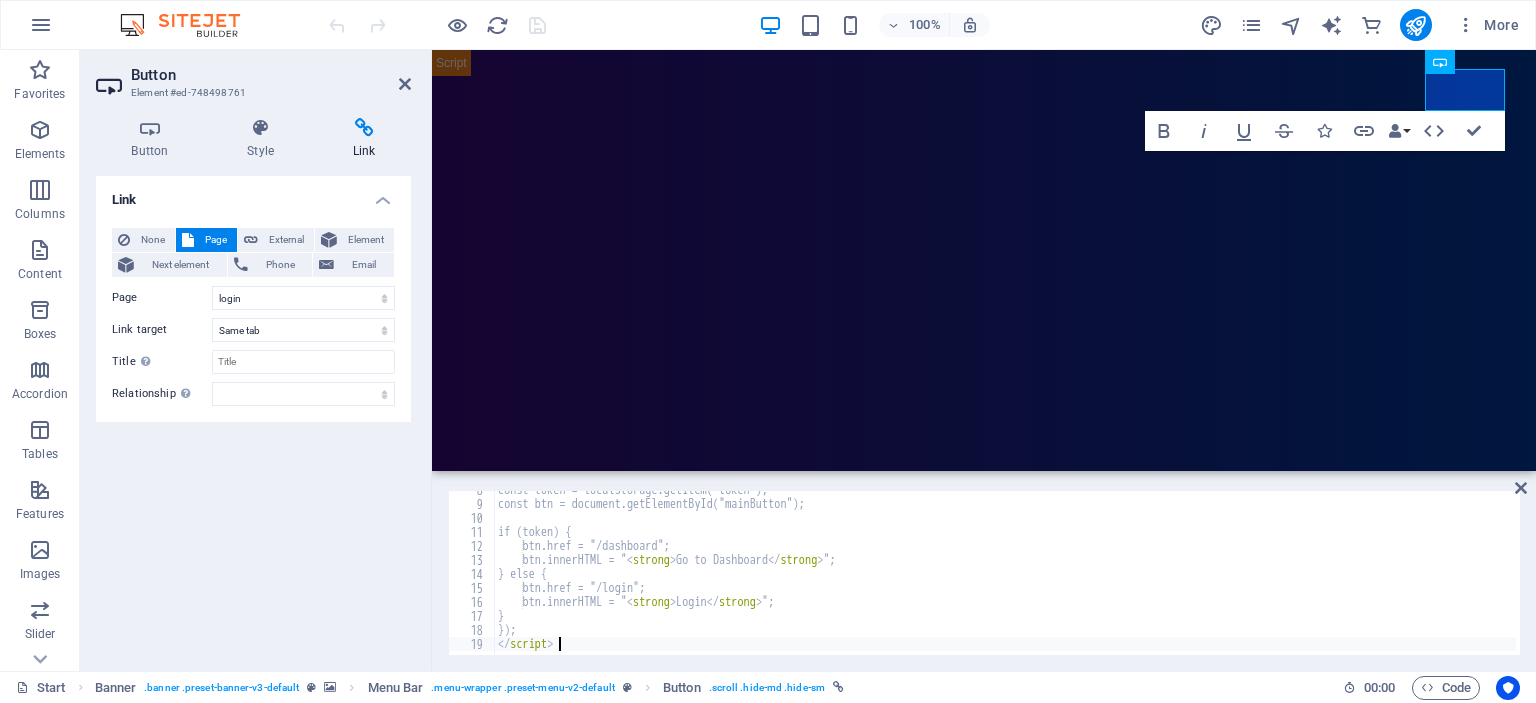 scroll, scrollTop: 102, scrollLeft: 0, axis: vertical 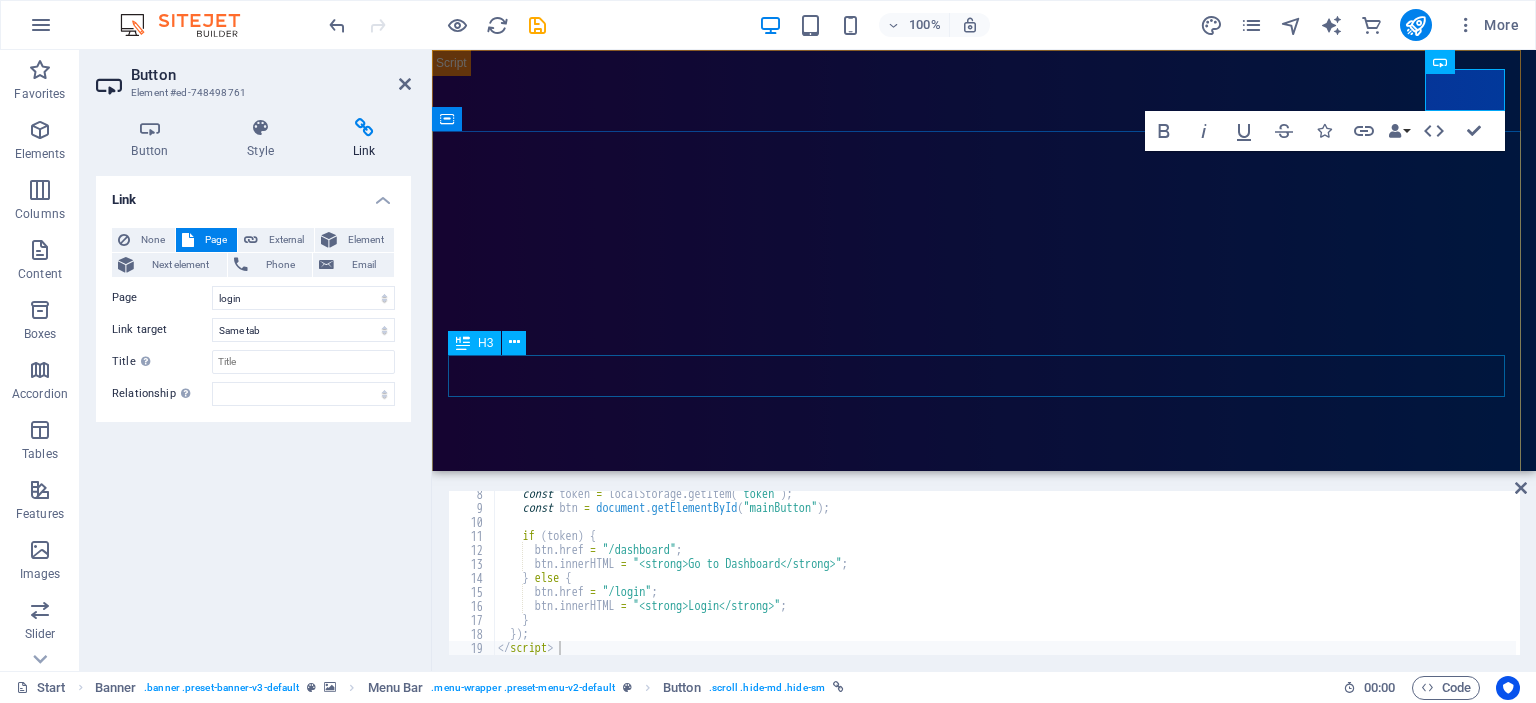 click on "끝없이 질문하고 도전하는 기업, INQU" at bounding box center (984, 1195) 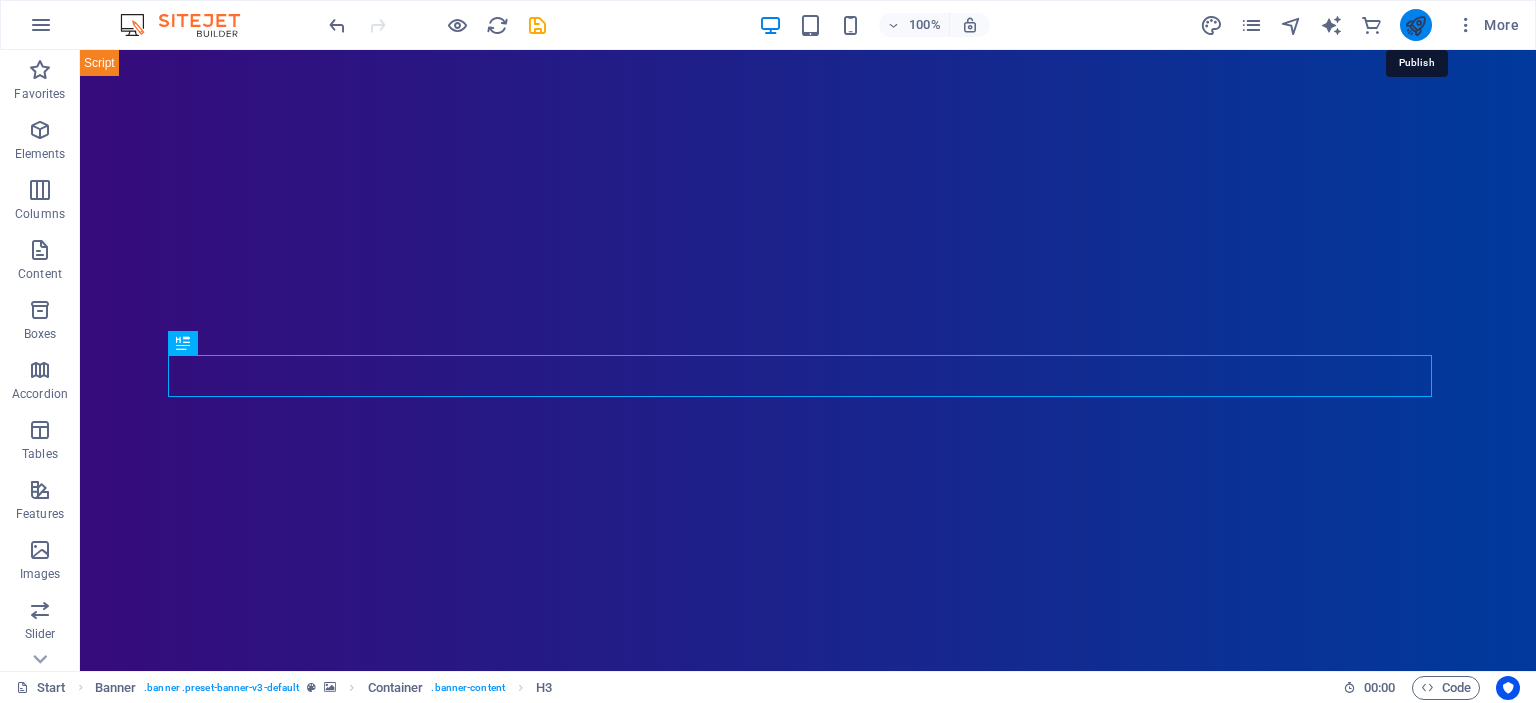 click at bounding box center [1415, 25] 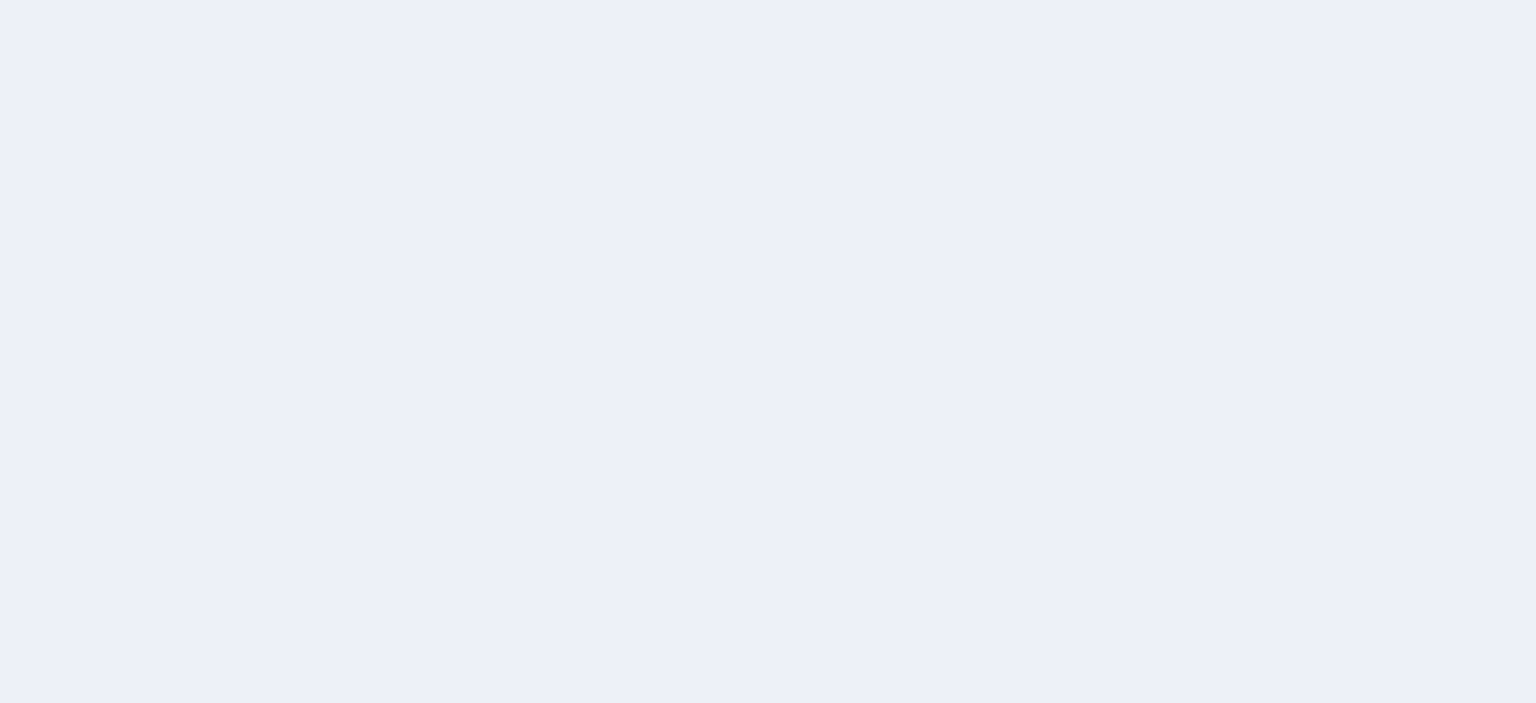 scroll, scrollTop: 0, scrollLeft: 0, axis: both 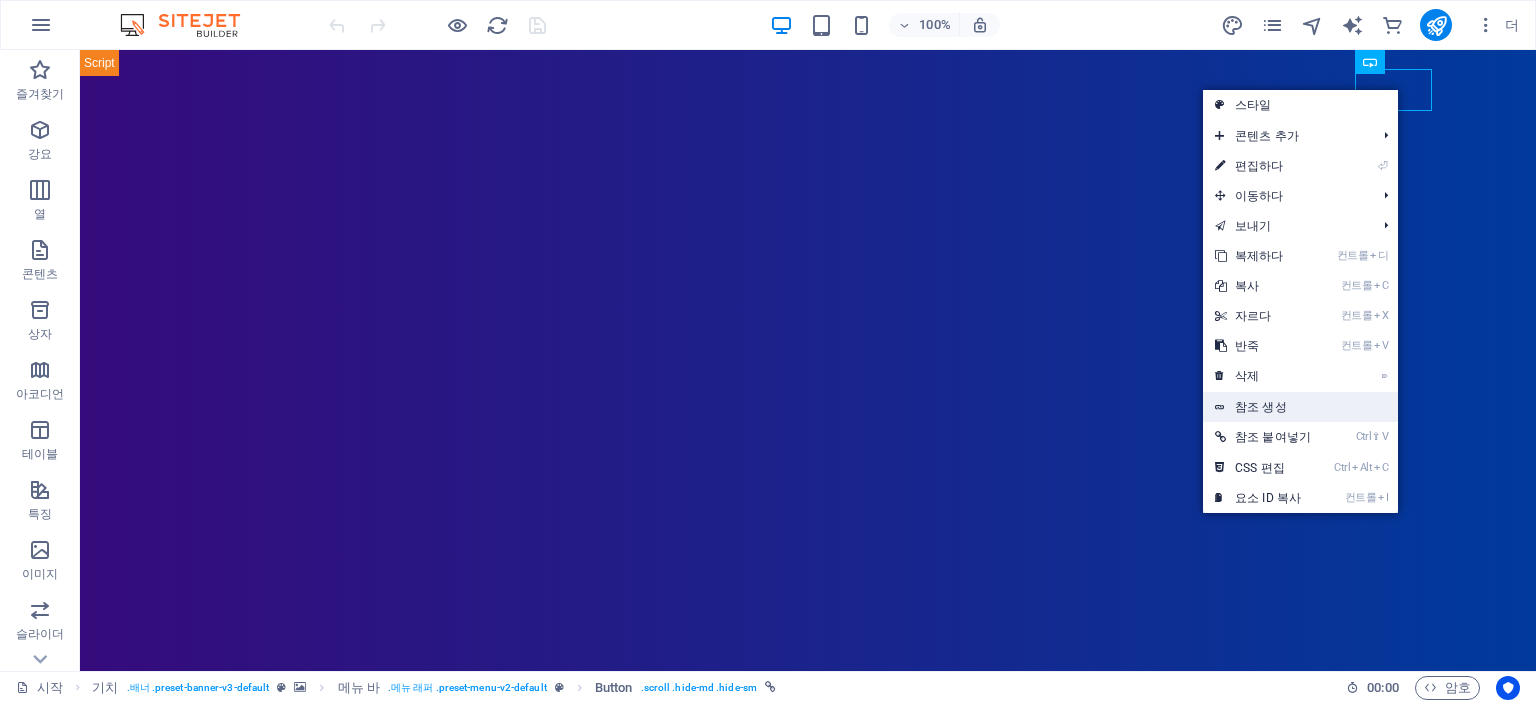 click on "참조 생성" at bounding box center [1261, 407] 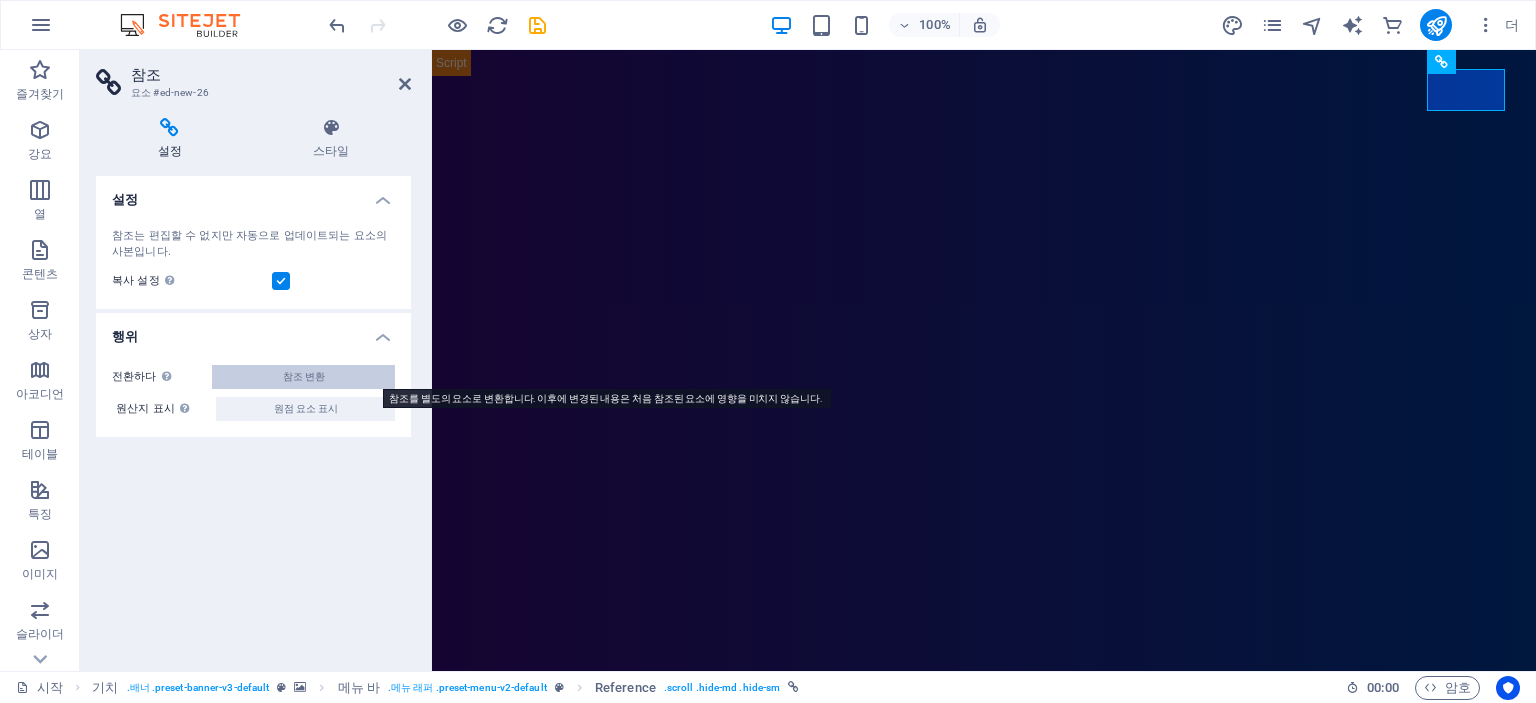 click on "참조 변환" at bounding box center [303, 377] 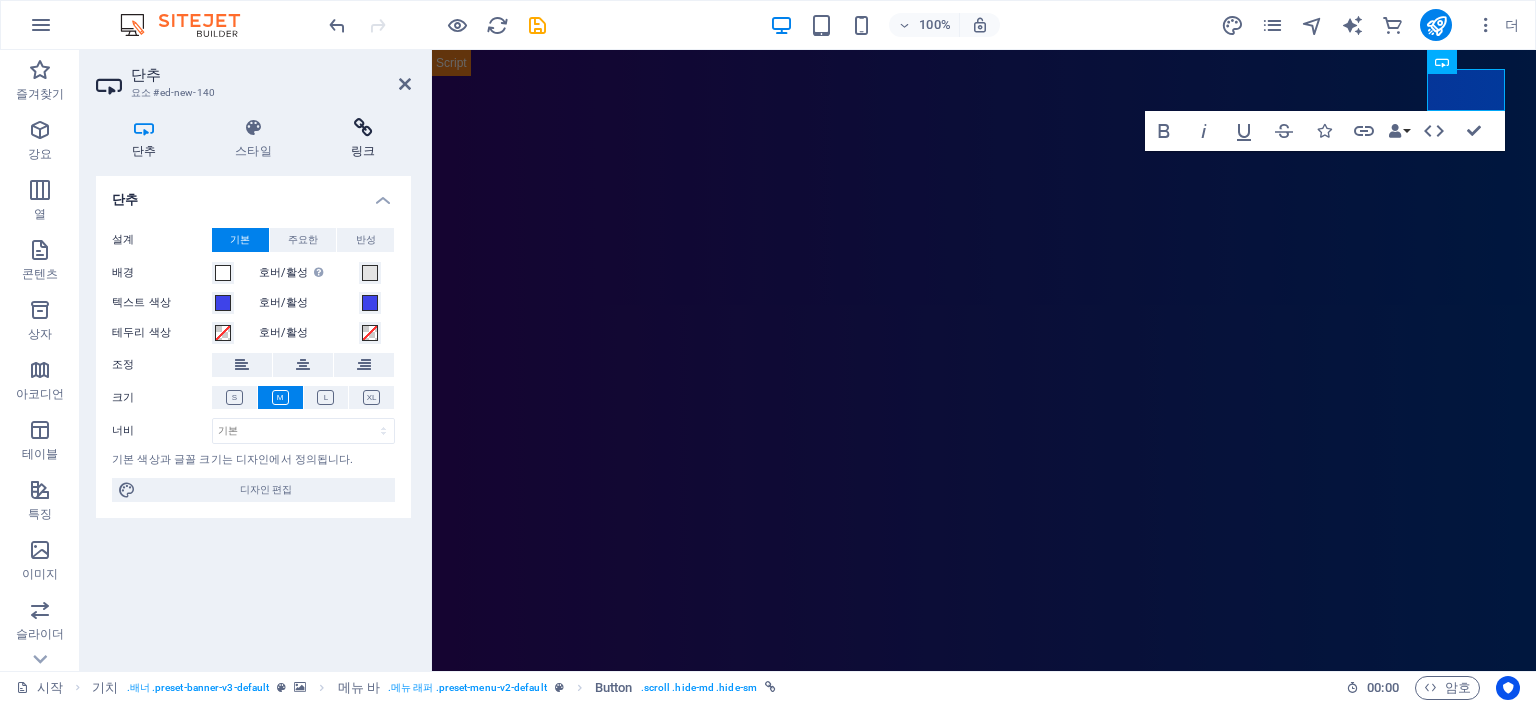 click at bounding box center [363, 128] 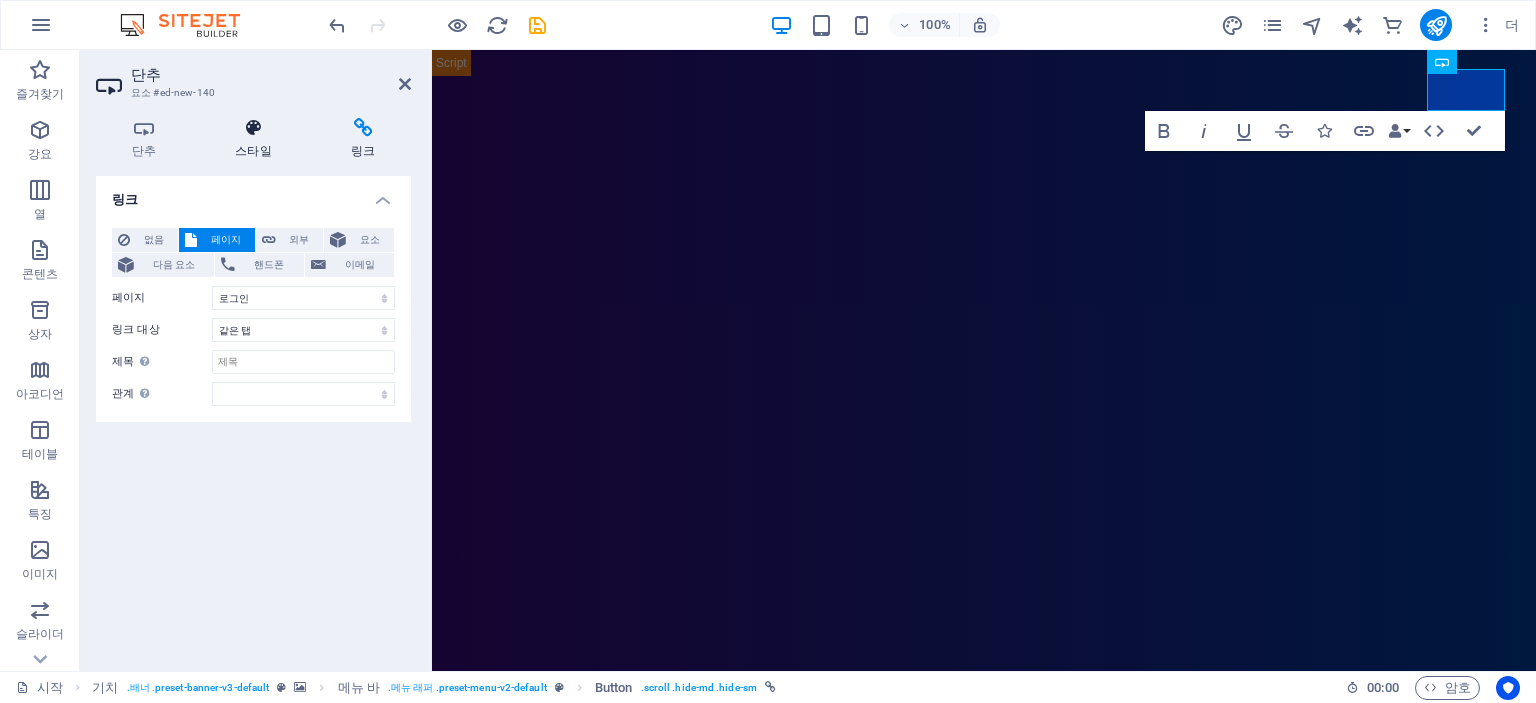 click at bounding box center [254, 128] 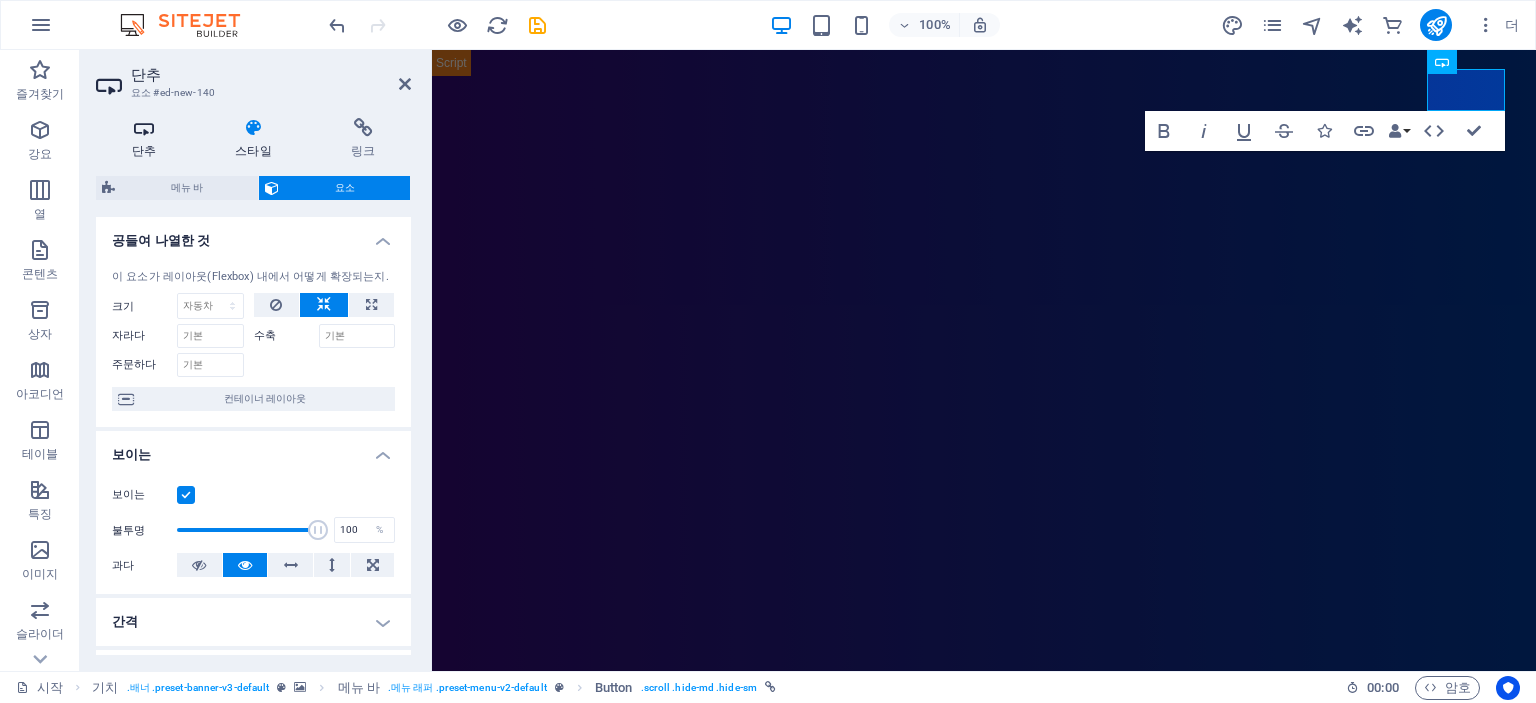 click at bounding box center (144, 128) 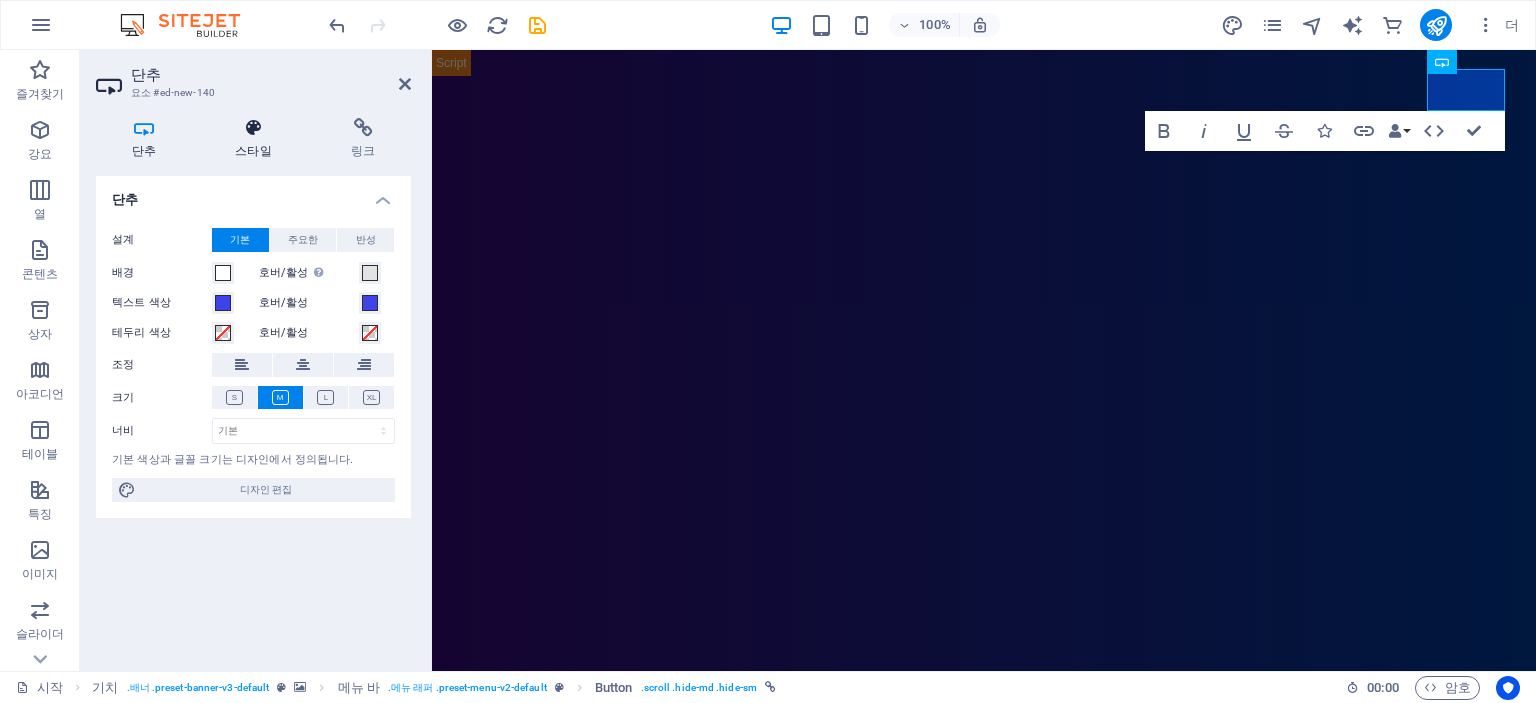 click at bounding box center [254, 128] 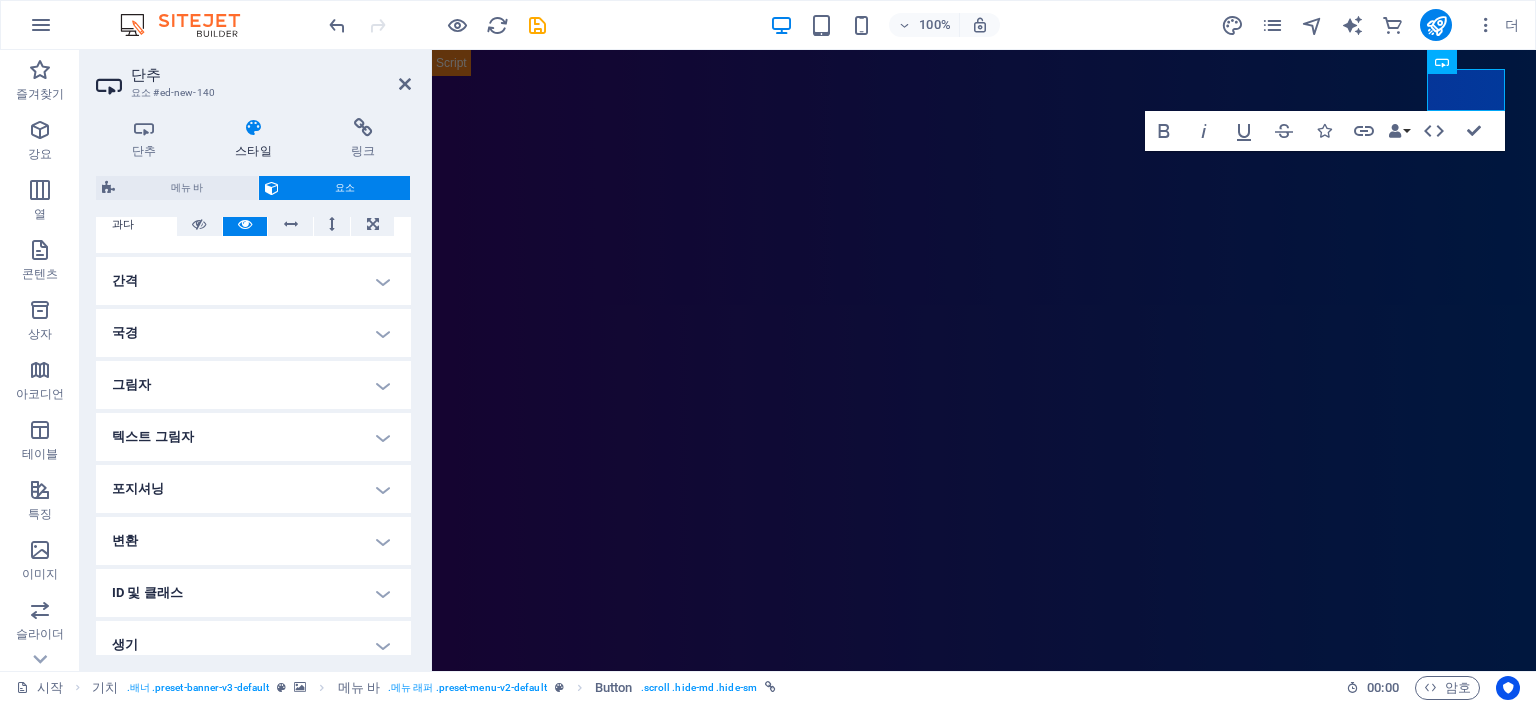 scroll, scrollTop: 406, scrollLeft: 0, axis: vertical 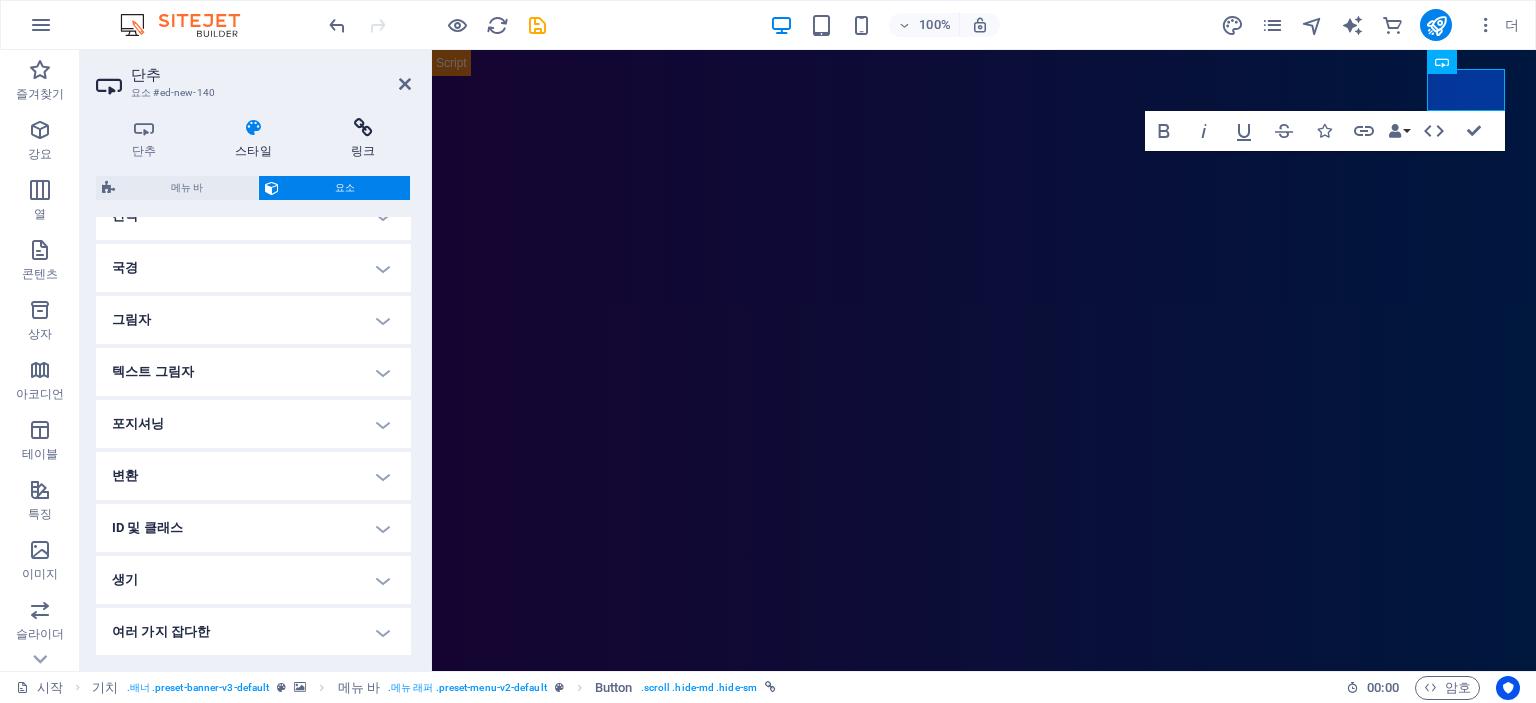 click at bounding box center [363, 128] 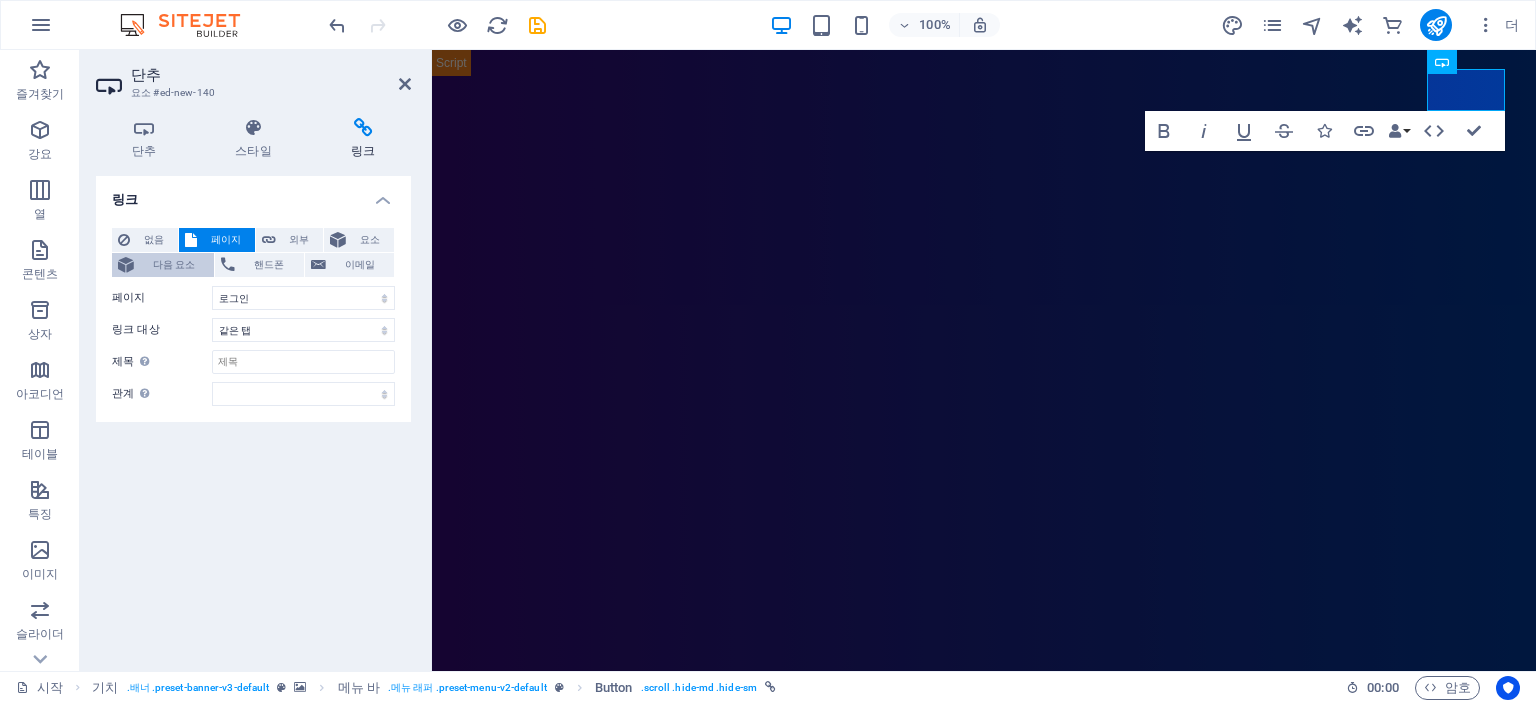 click on "다음 요소" at bounding box center [174, 264] 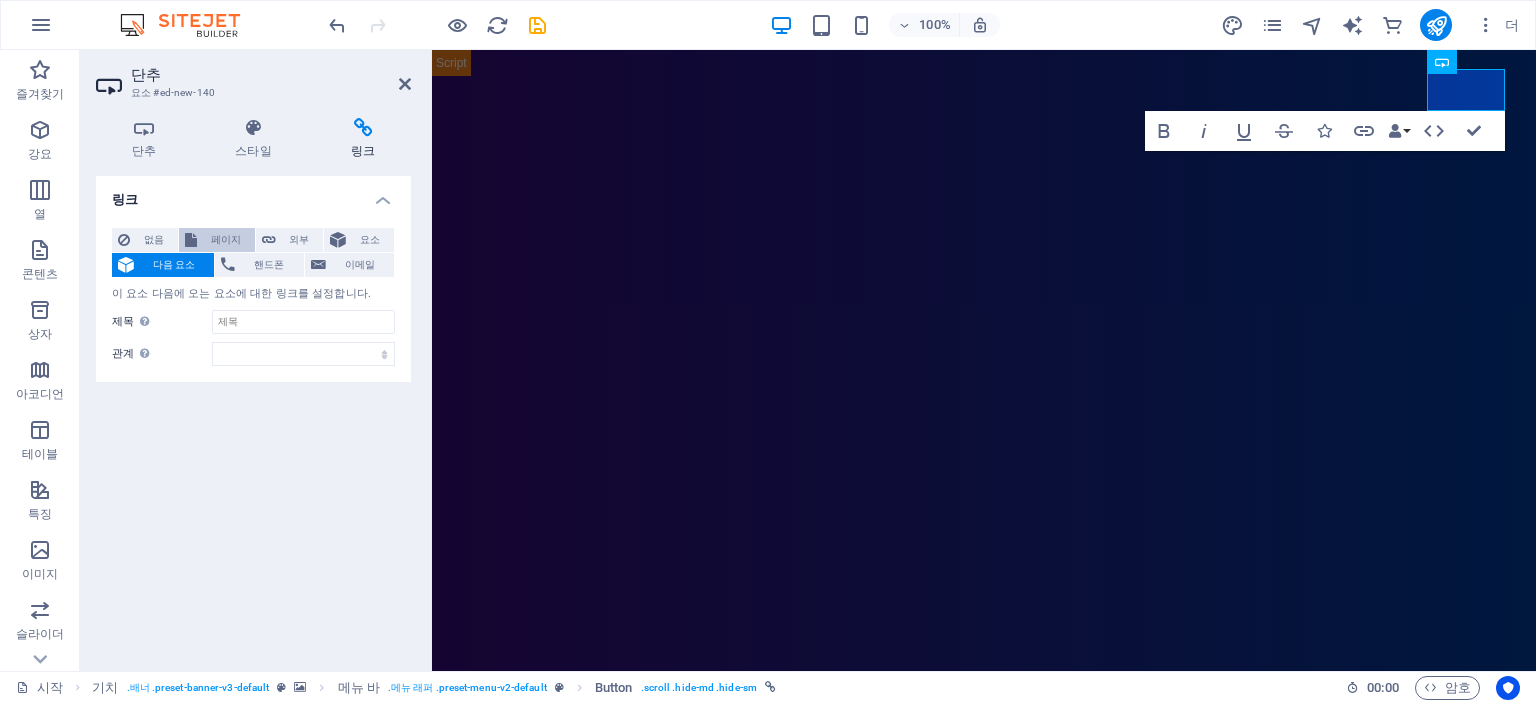 click on "페이지" at bounding box center (226, 240) 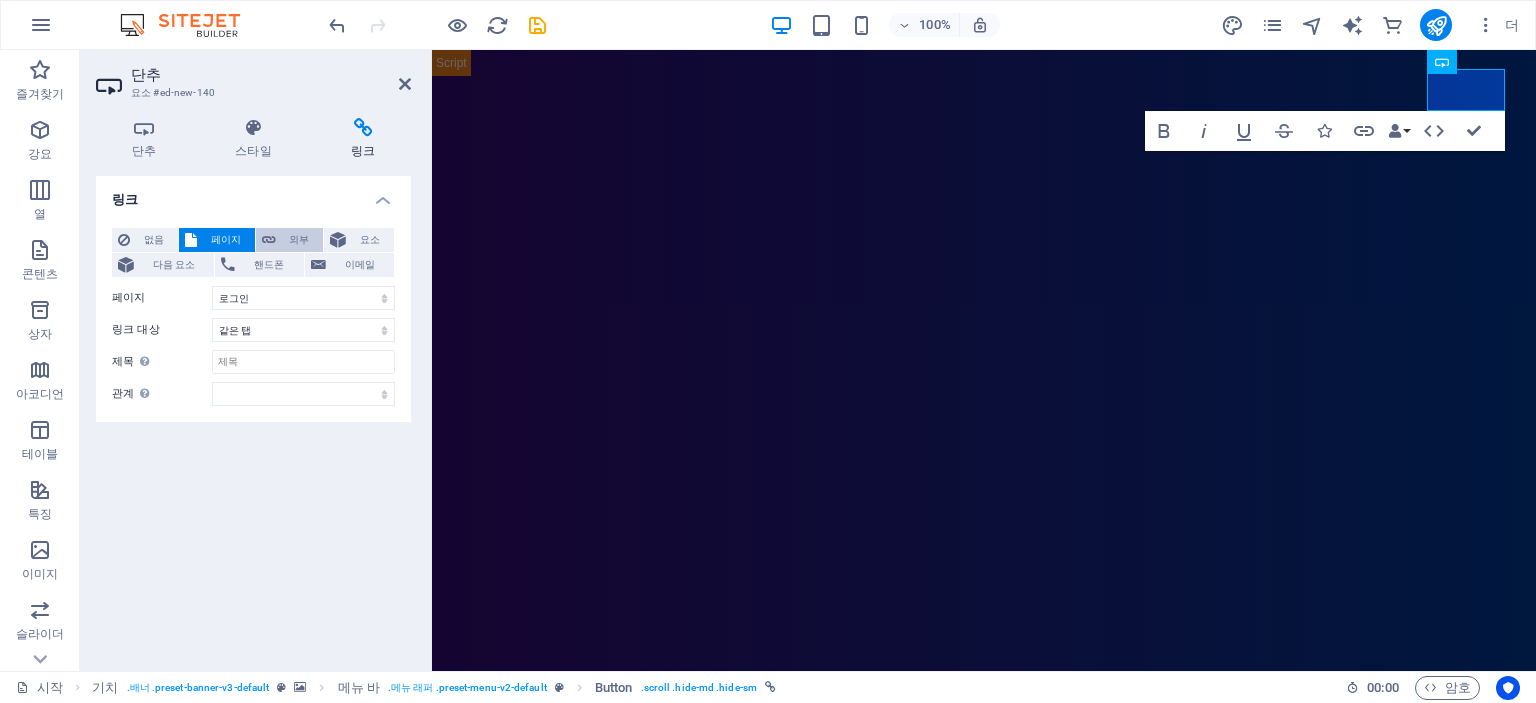 click at bounding box center [269, 240] 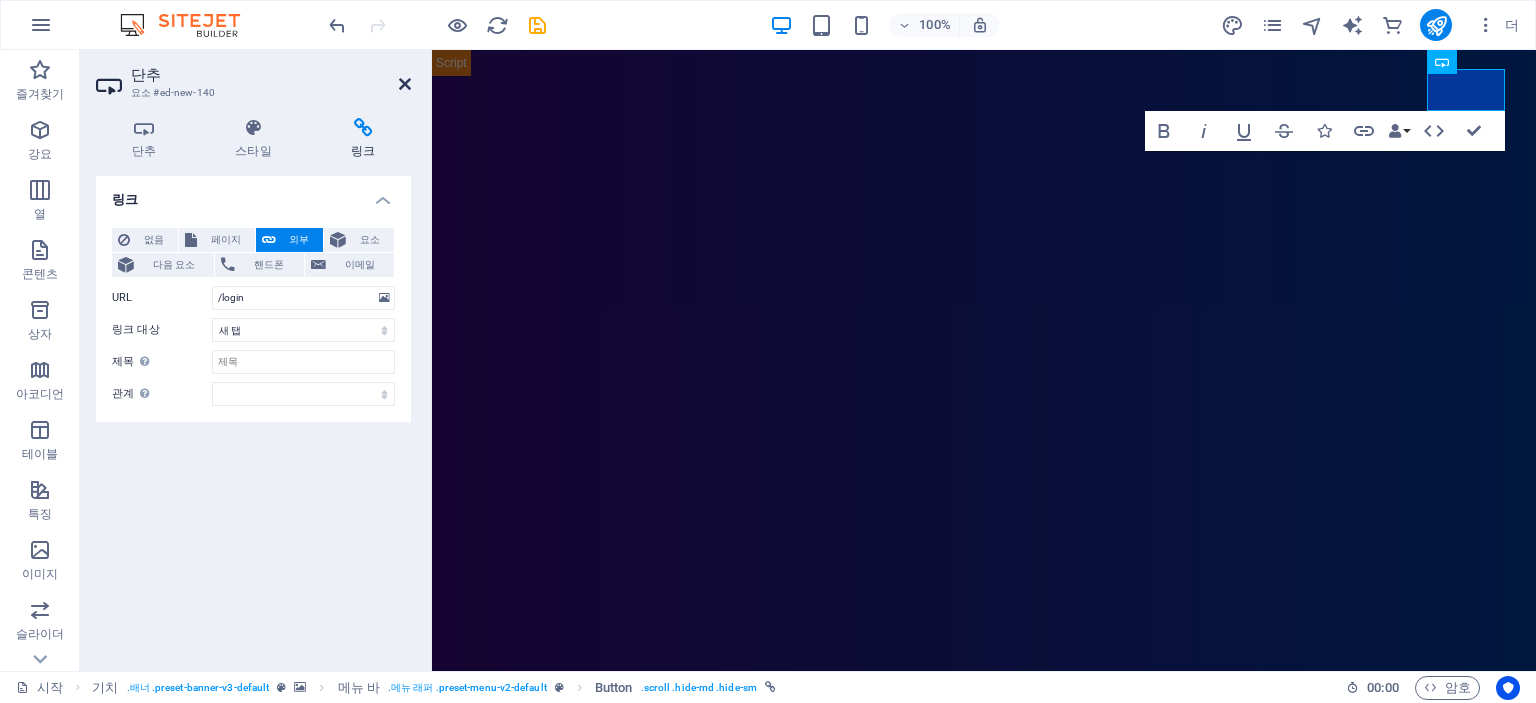 click at bounding box center (405, 84) 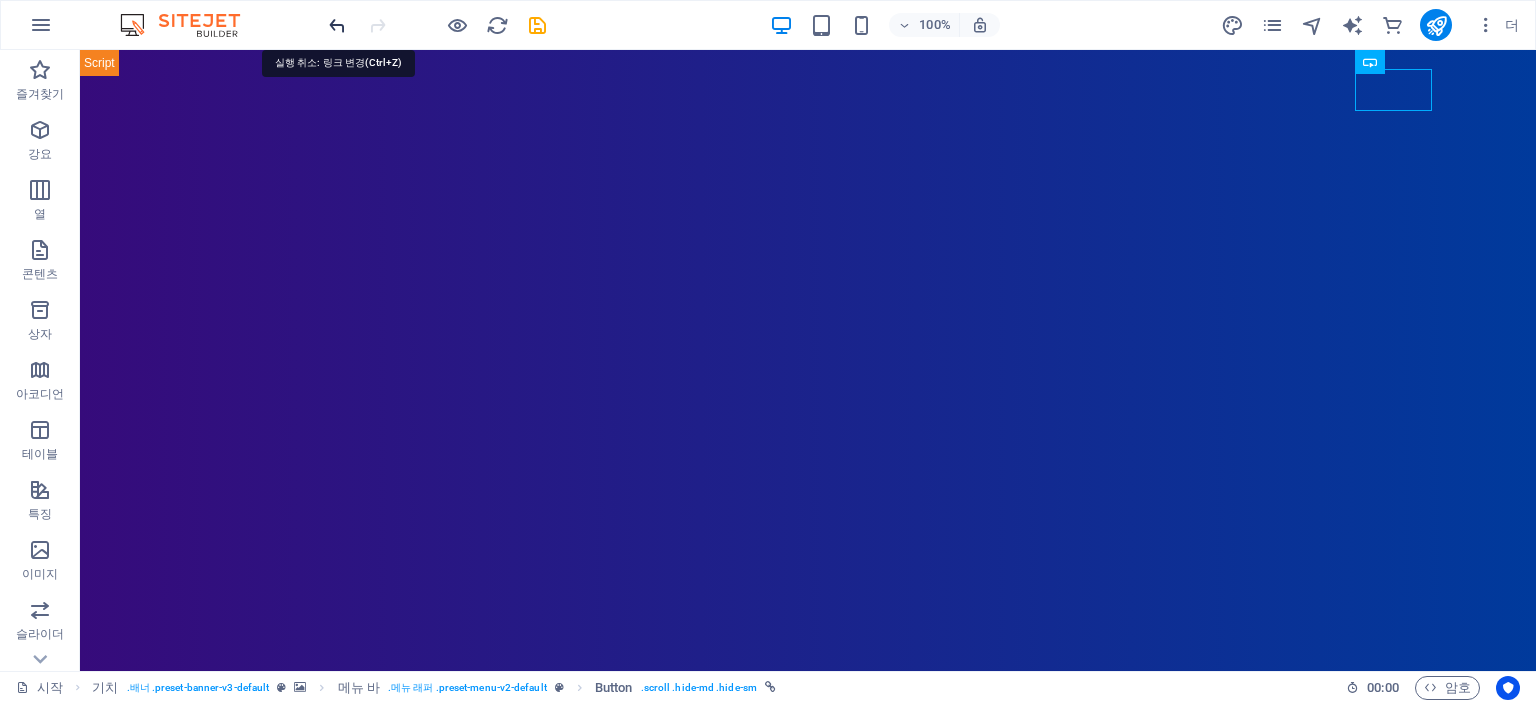 click at bounding box center (337, 25) 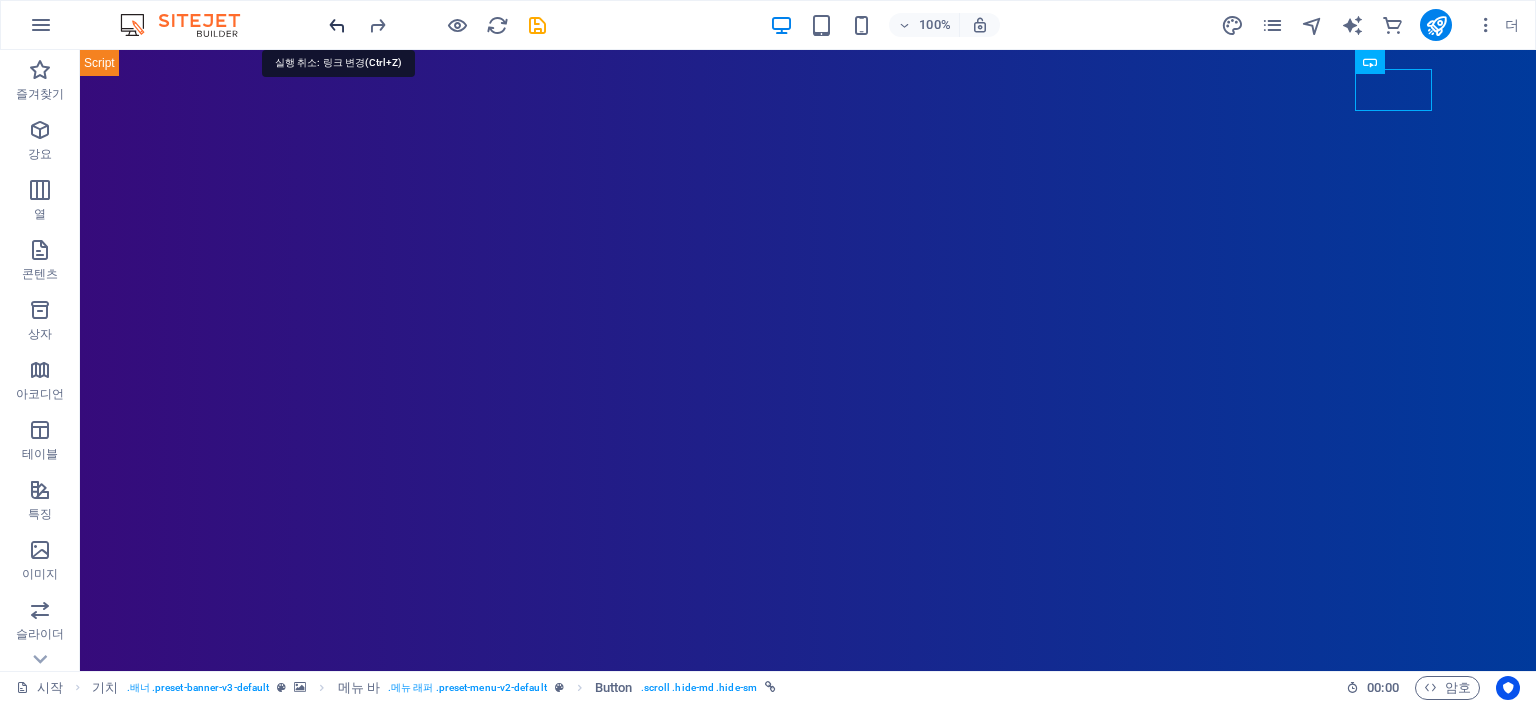 click at bounding box center [337, 25] 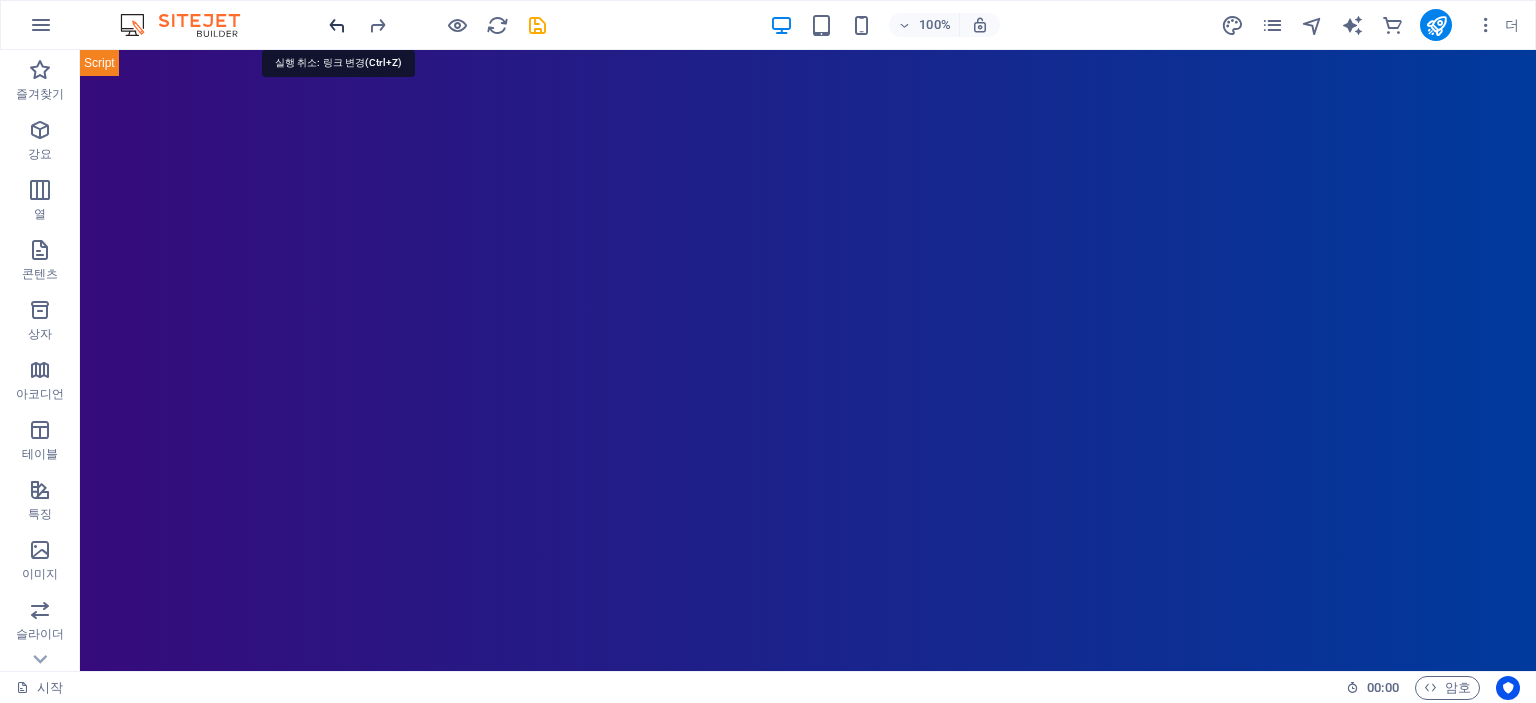 click at bounding box center (337, 25) 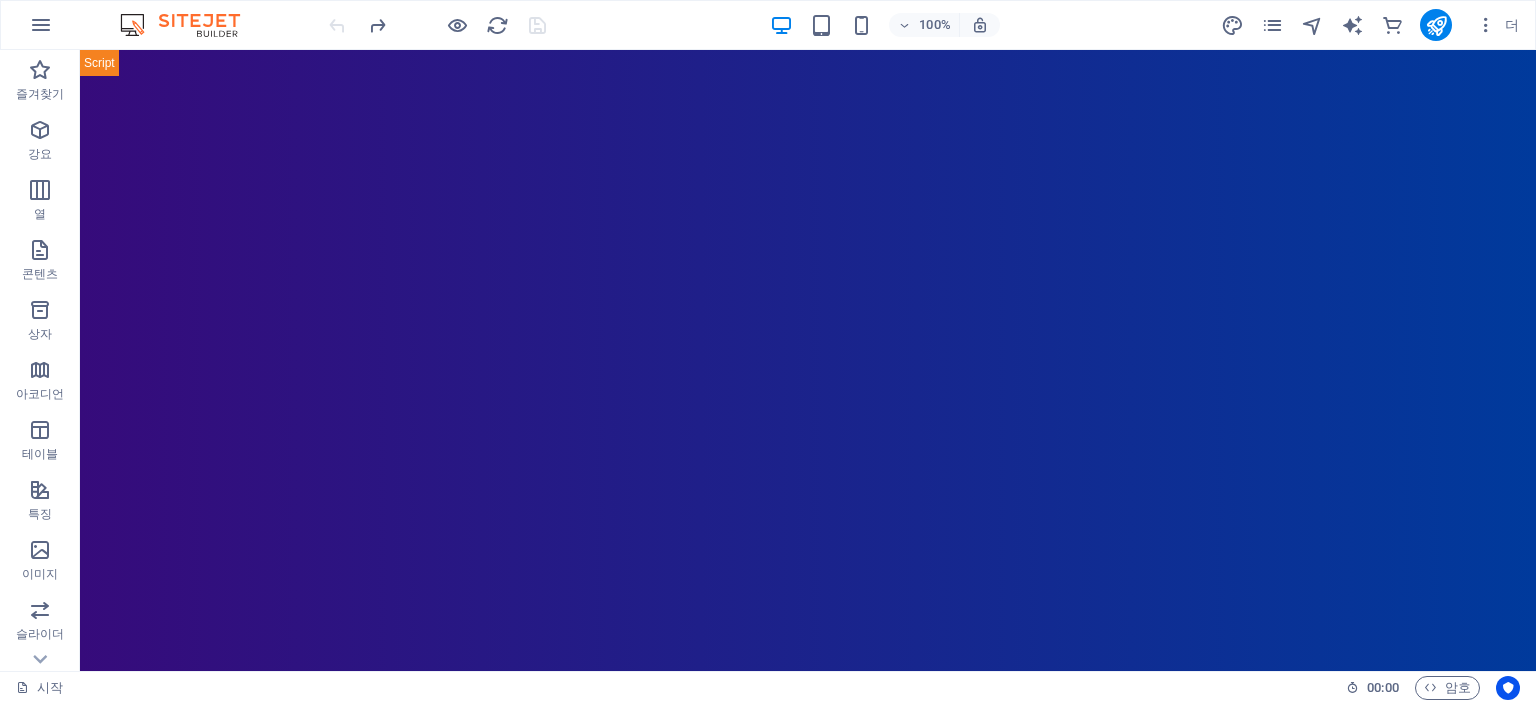 click at bounding box center (437, 25) 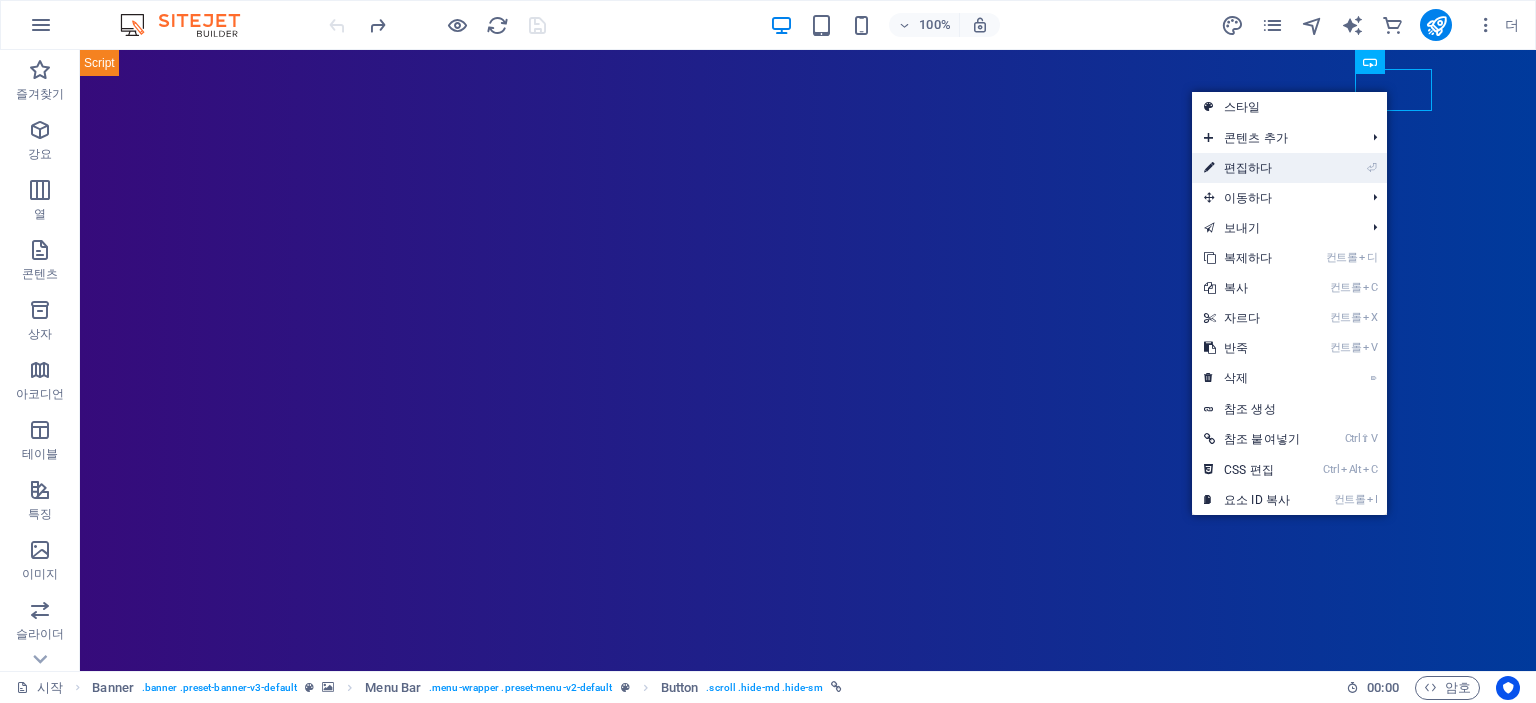 click on "⏎ 편집하다" at bounding box center (1289, 168) 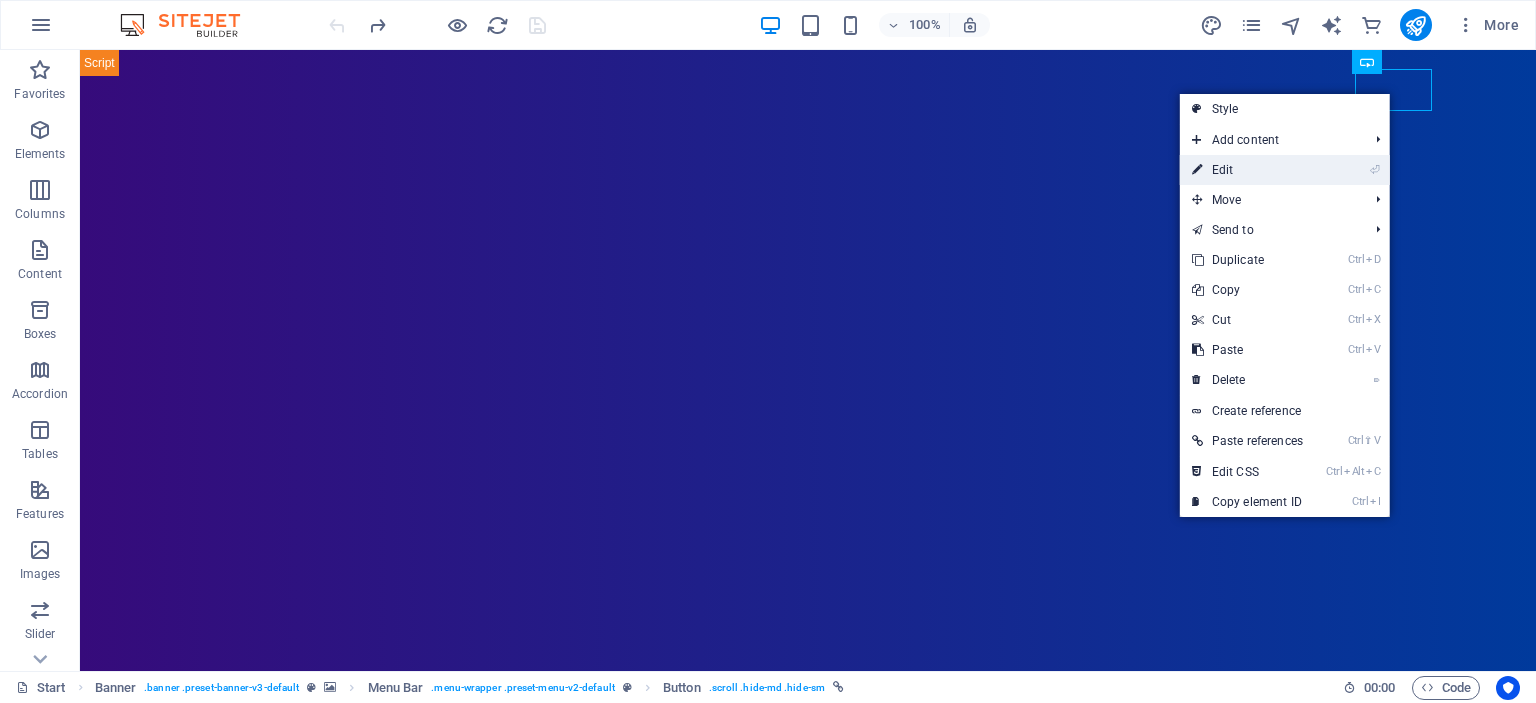 click on "⏎  Edit" at bounding box center [1247, 170] 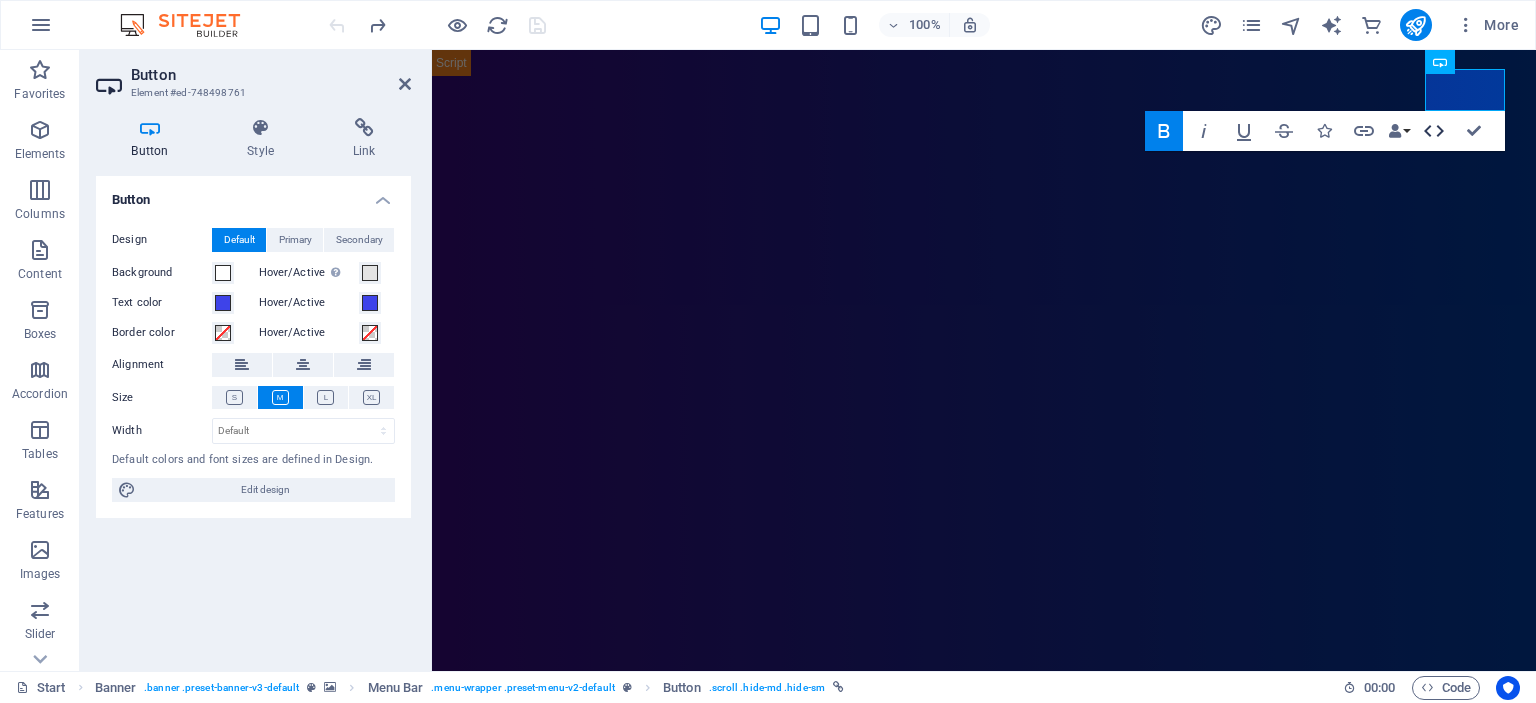 click 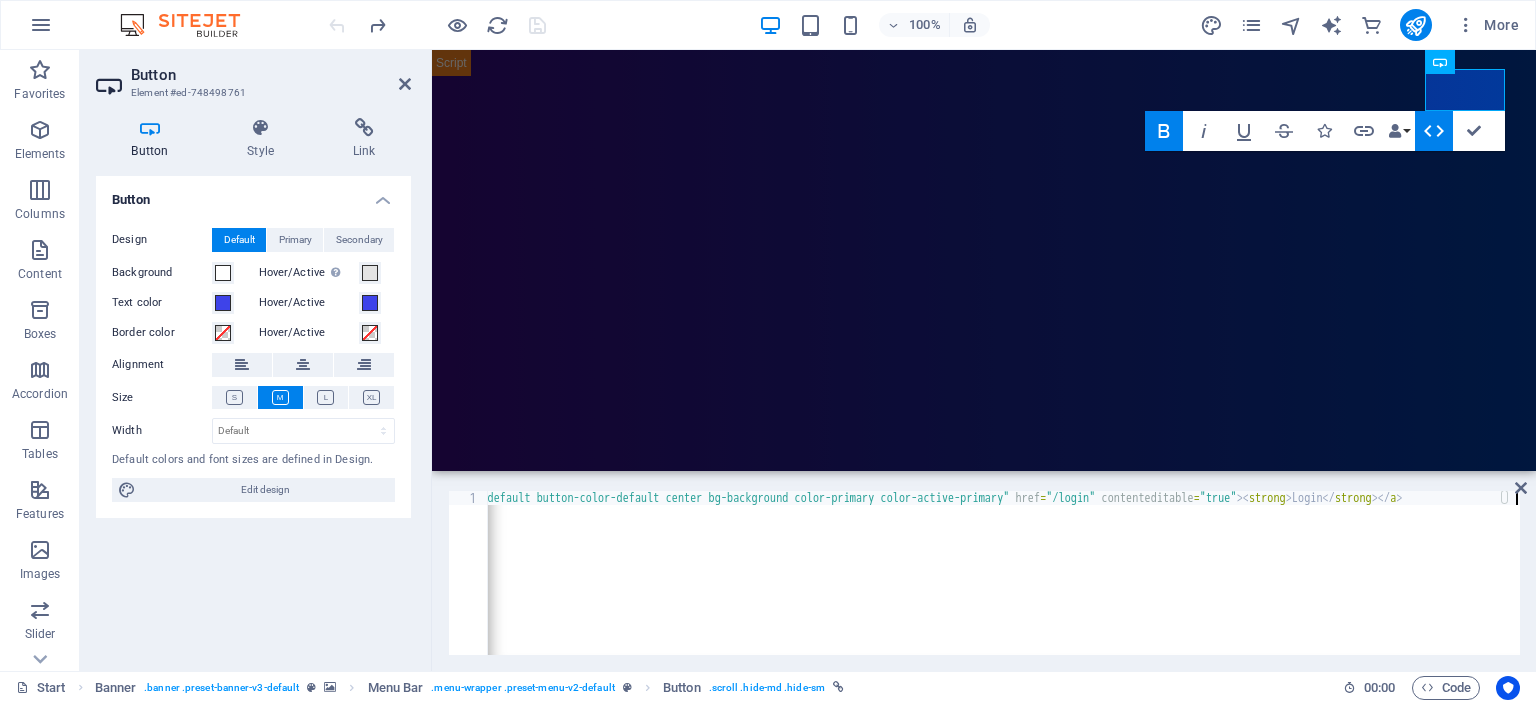 scroll, scrollTop: 0, scrollLeft: 249, axis: horizontal 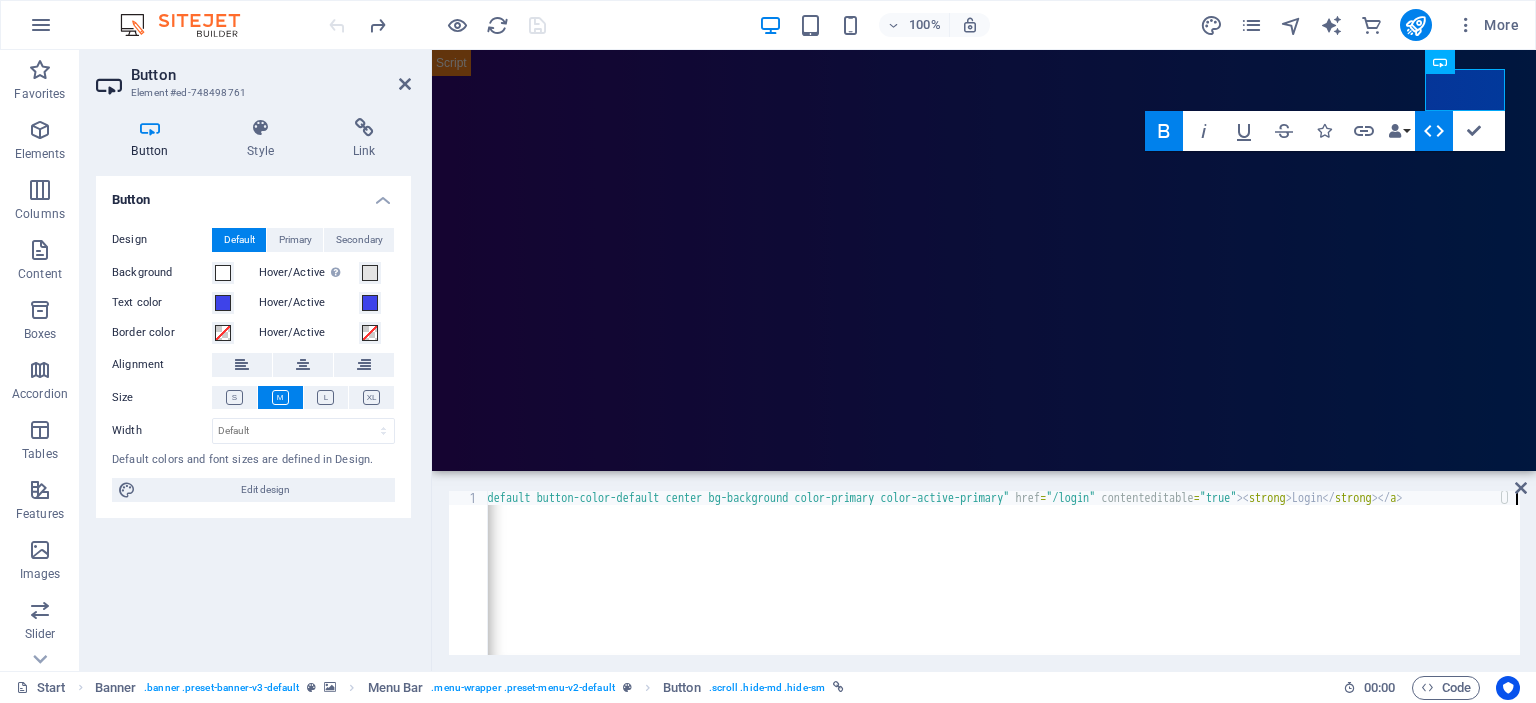 click on "< a   id = "mainButton"   class = "button button-default button-color-default center bg-background color-primary color-active-primary"   href = "/login"   contenteditable = "true" > < strong > Login </ strong > </ a >" at bounding box center [879, 585] 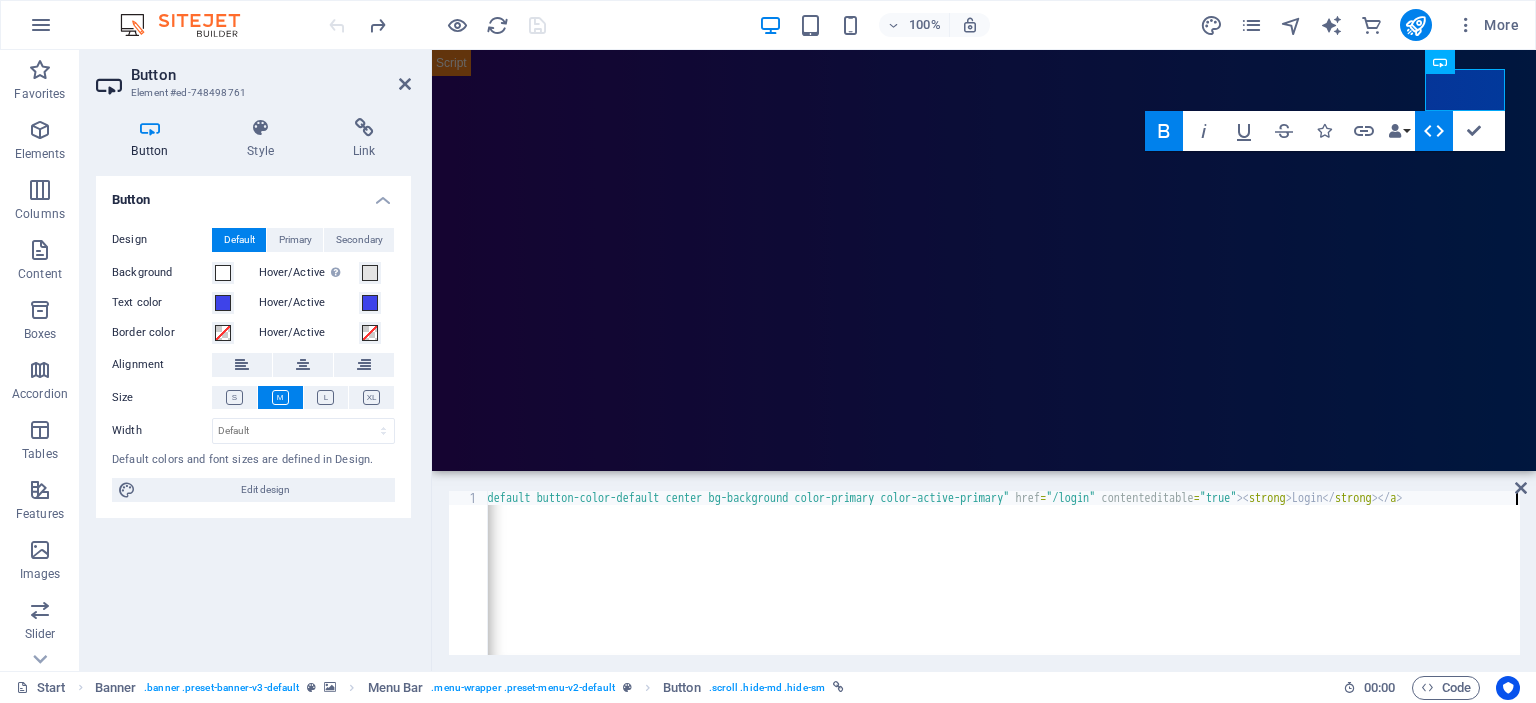 click on "< a   id = "mainButton"   class = "button button-default button-color-default center bg-background color-primary color-active-primary"   href = "/login"   contenteditable = "true" > < strong > Login </ strong > </ a >" at bounding box center [879, 585] 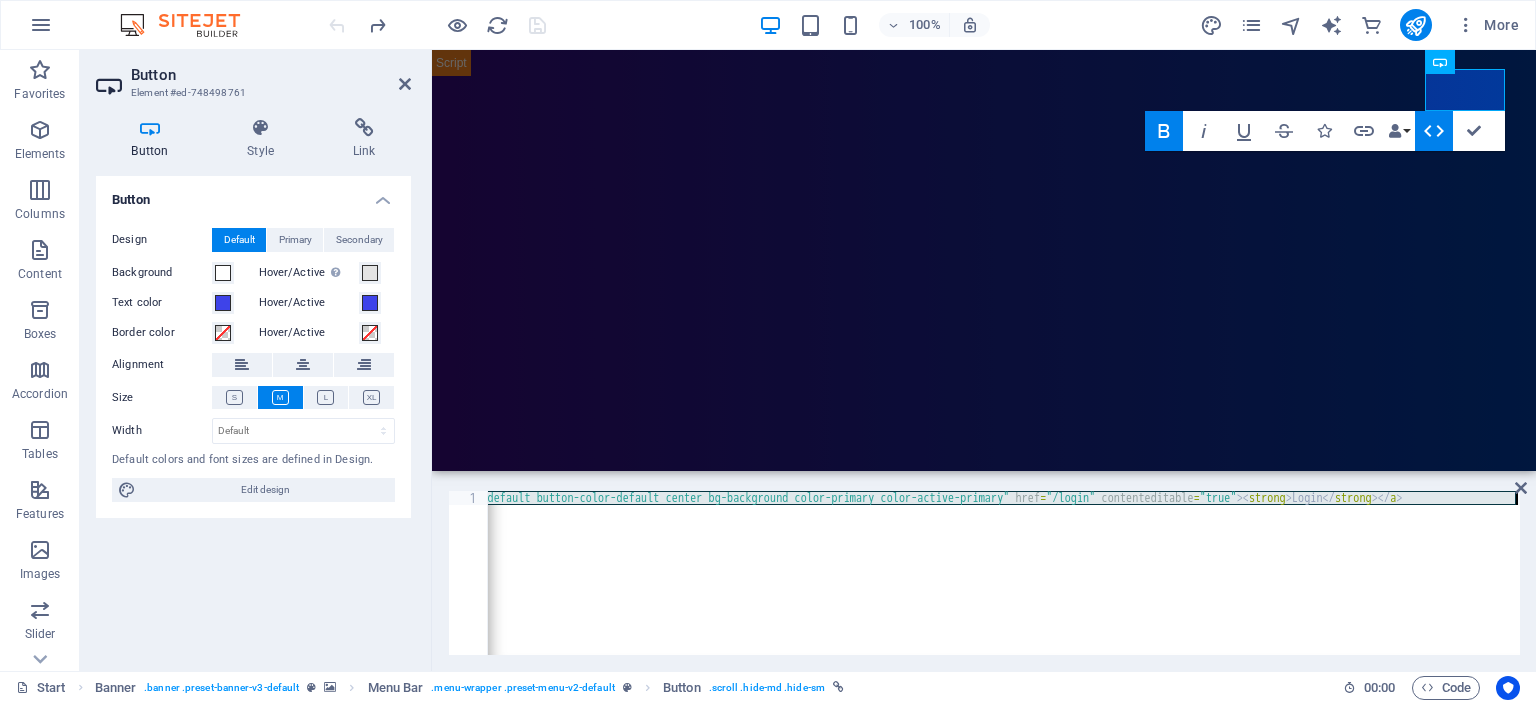 type on "</script>" 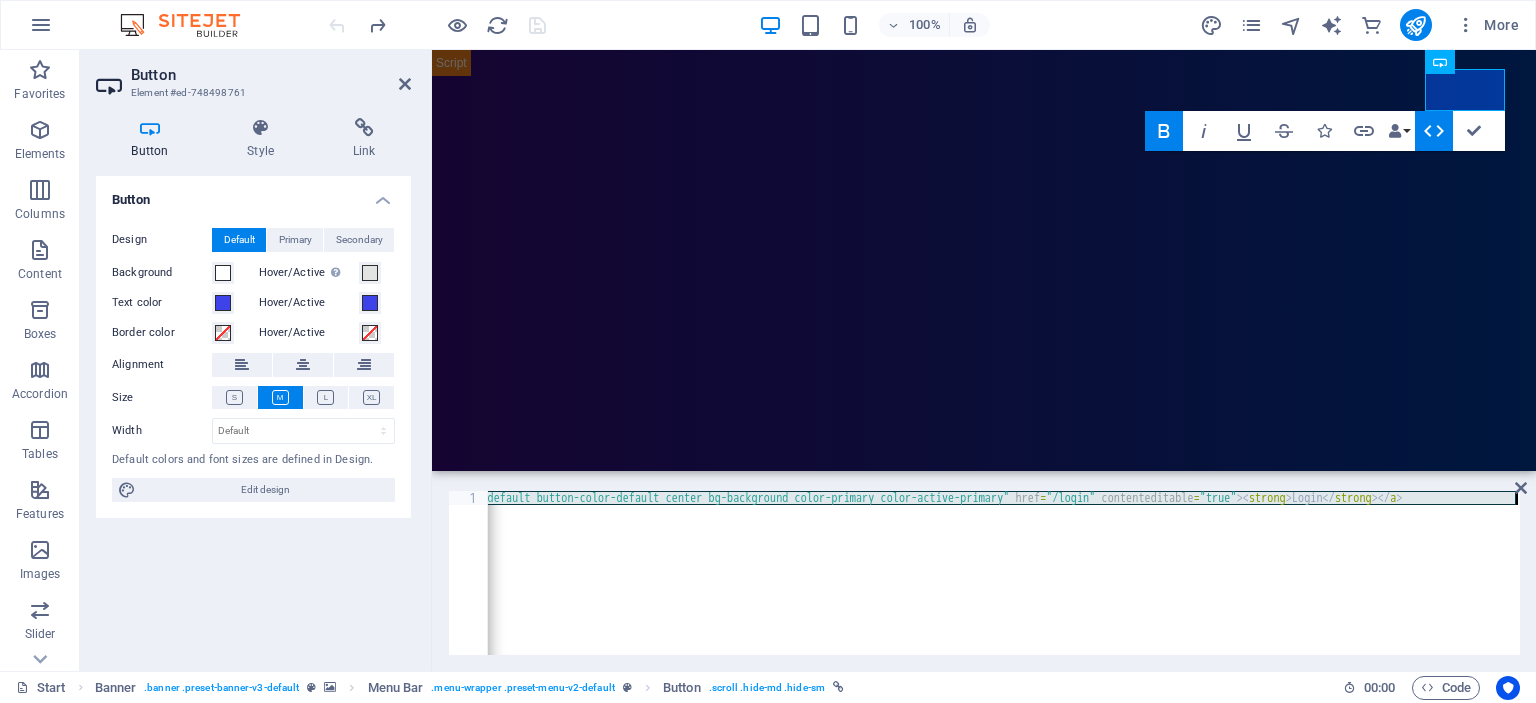 scroll, scrollTop: 102, scrollLeft: 0, axis: vertical 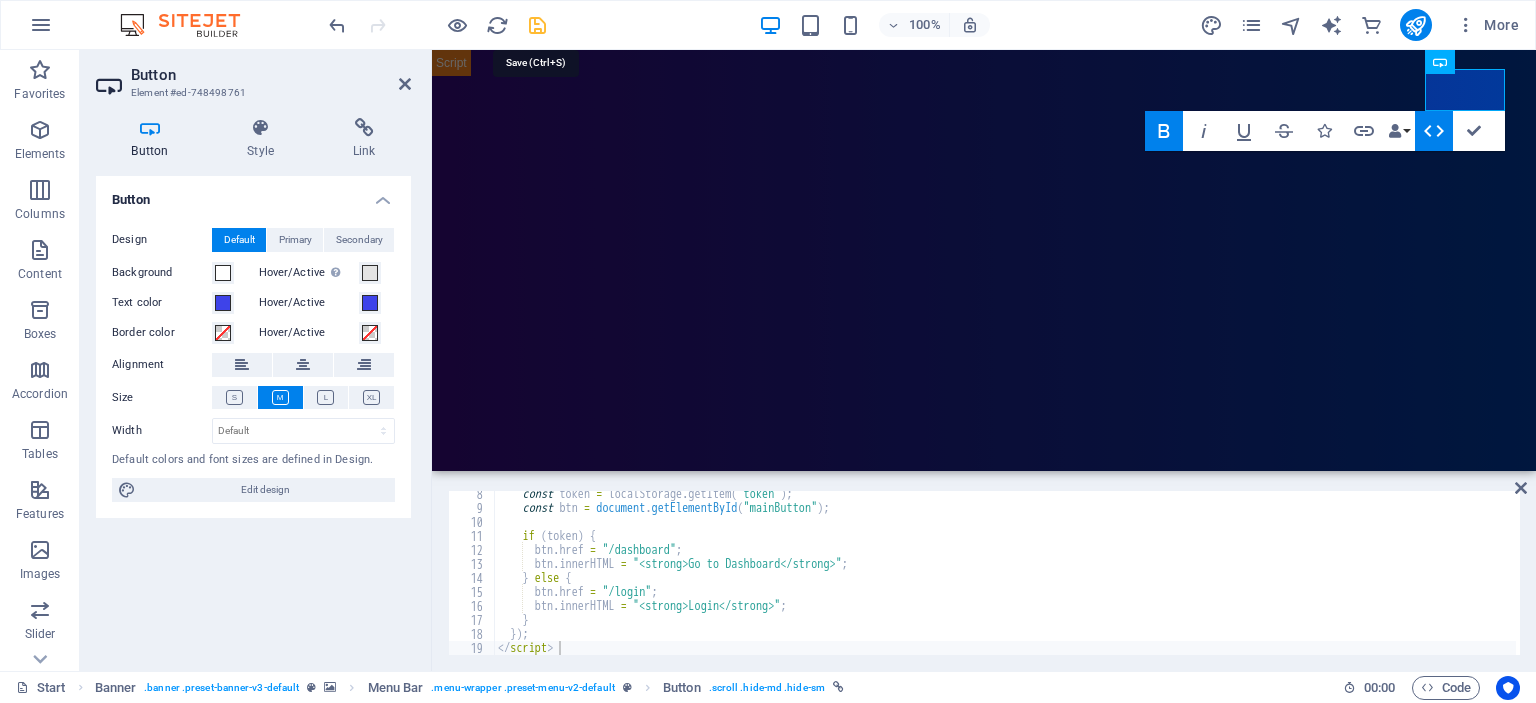 click at bounding box center (537, 25) 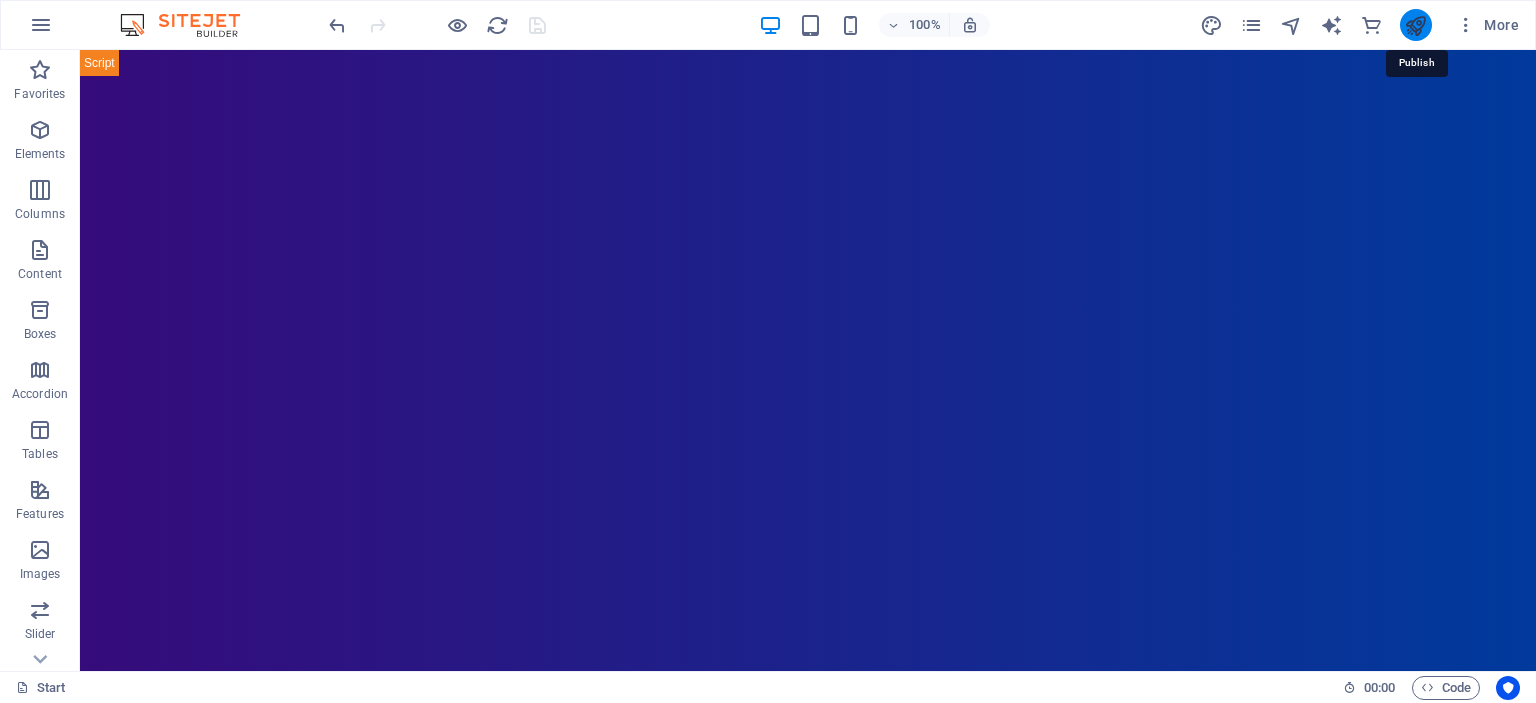 click at bounding box center (1415, 25) 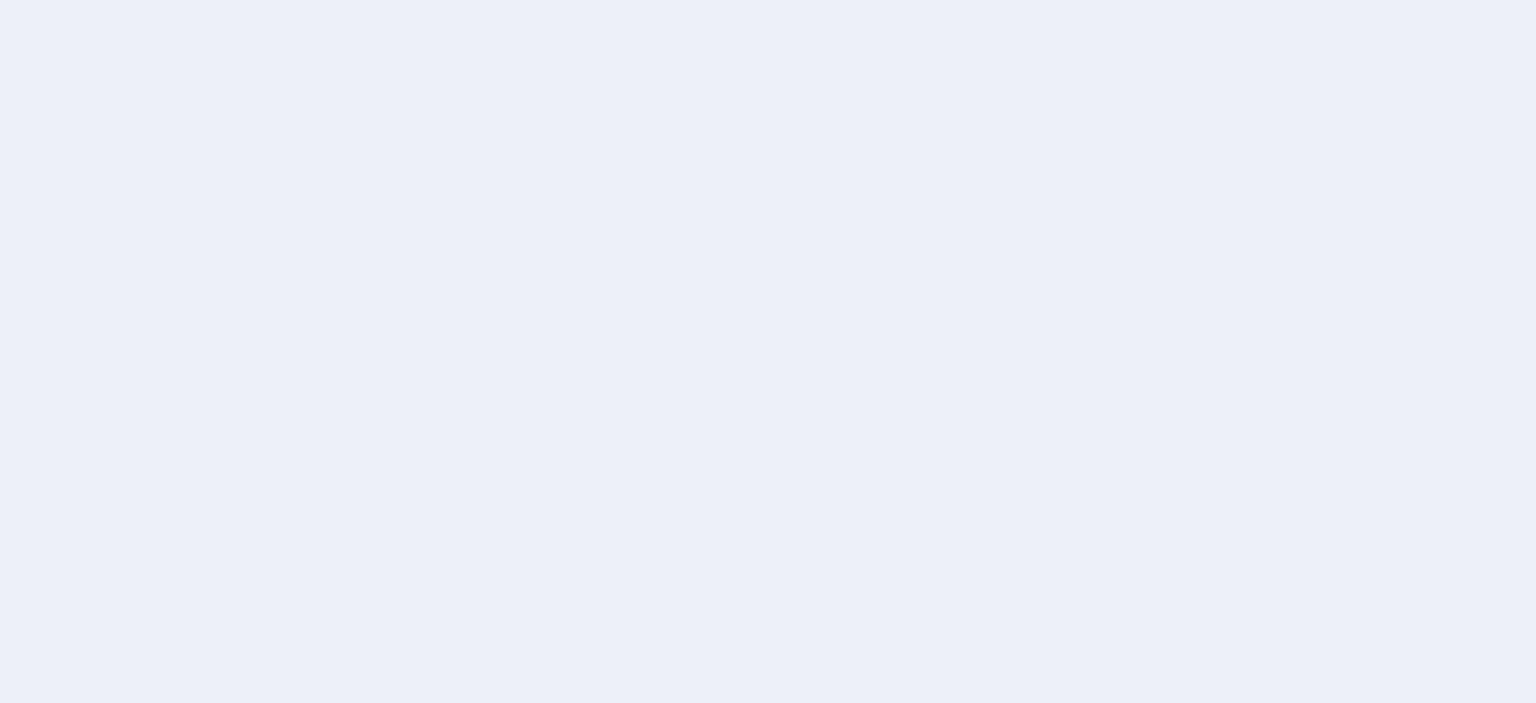 scroll, scrollTop: 0, scrollLeft: 0, axis: both 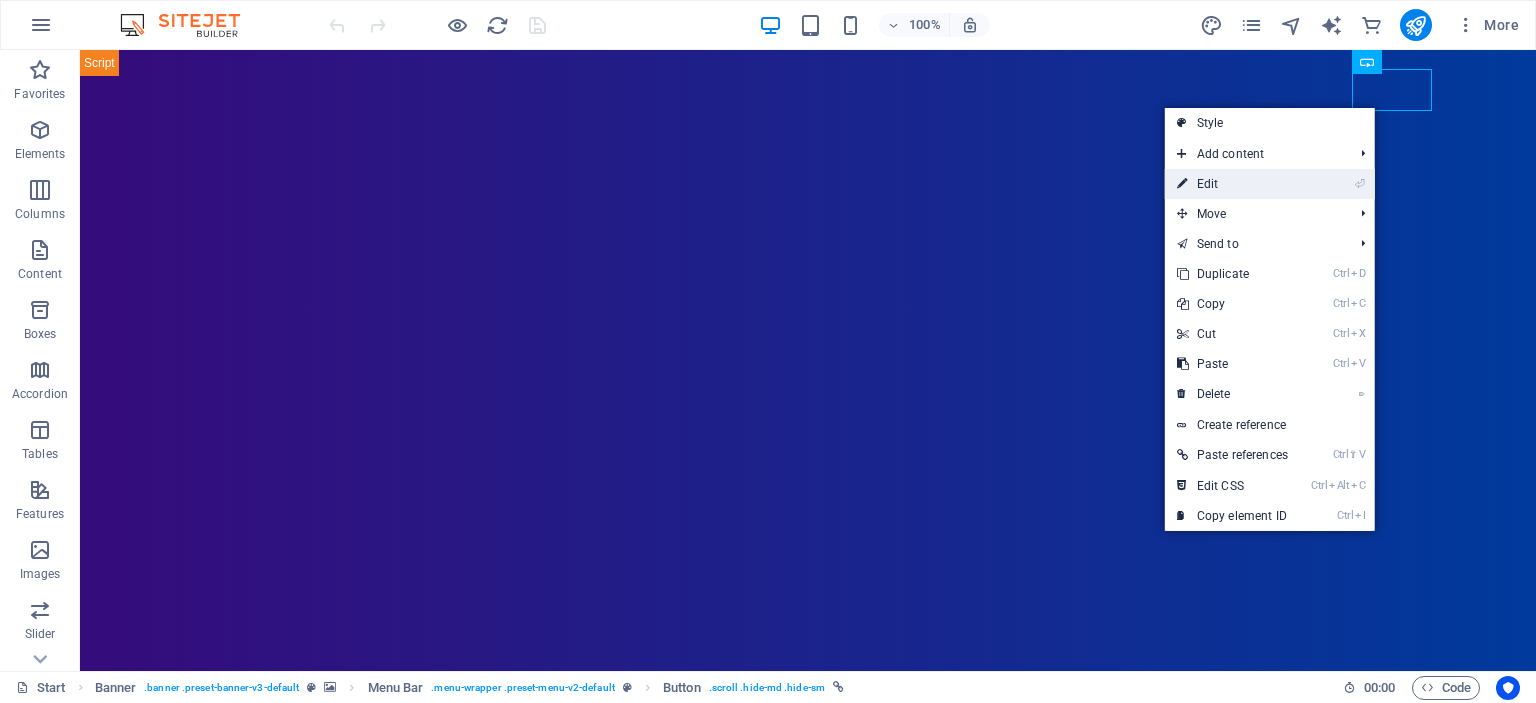 click on "⏎  Edit" at bounding box center [1232, 184] 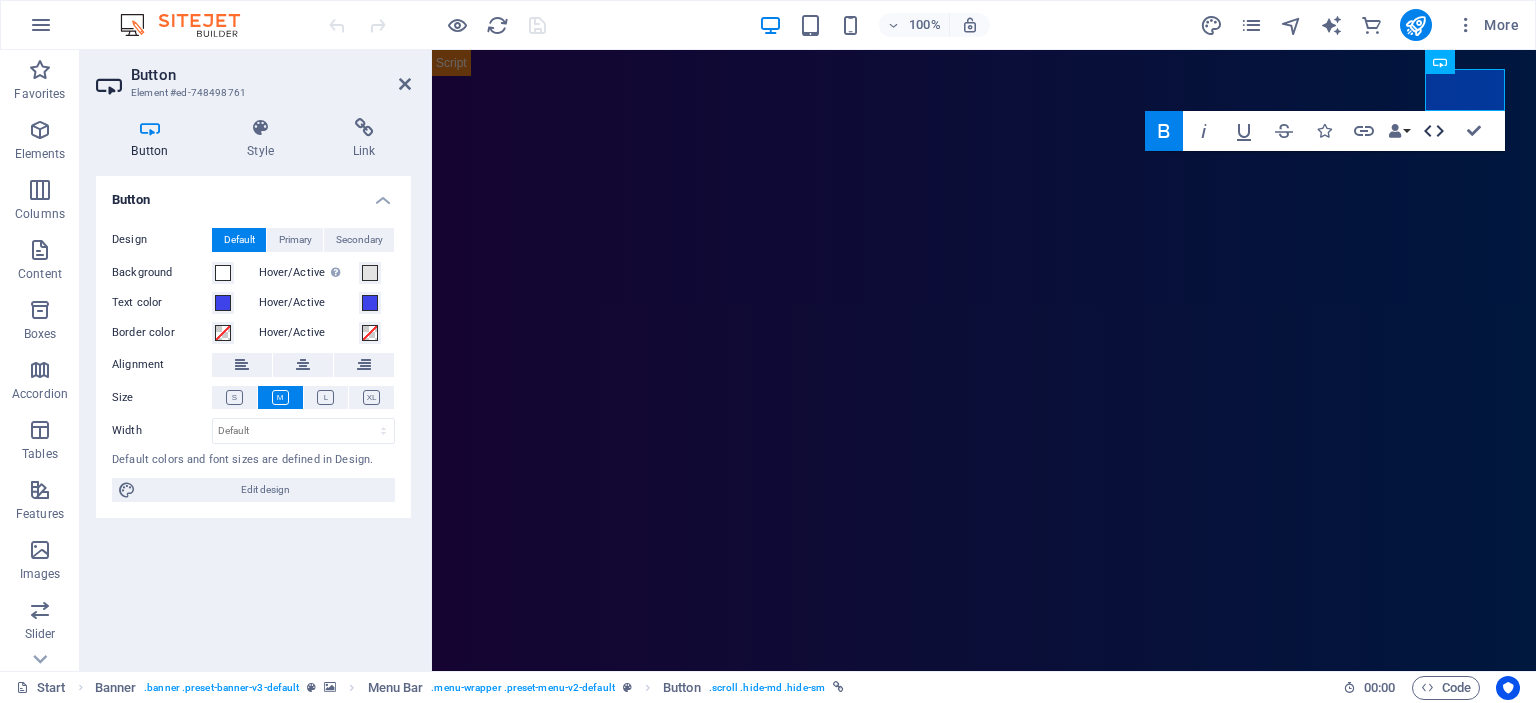 click 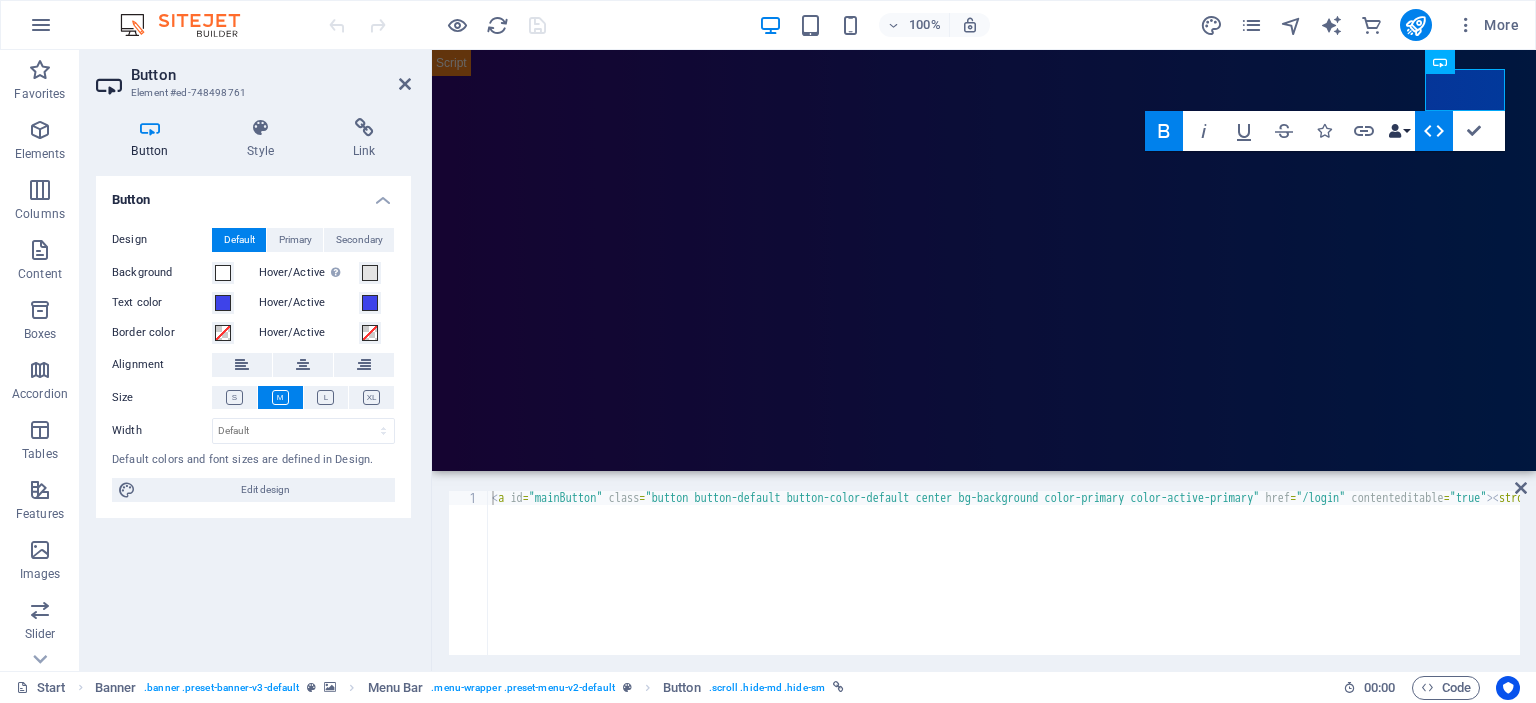 click on "Data Bindings" at bounding box center [1399, 131] 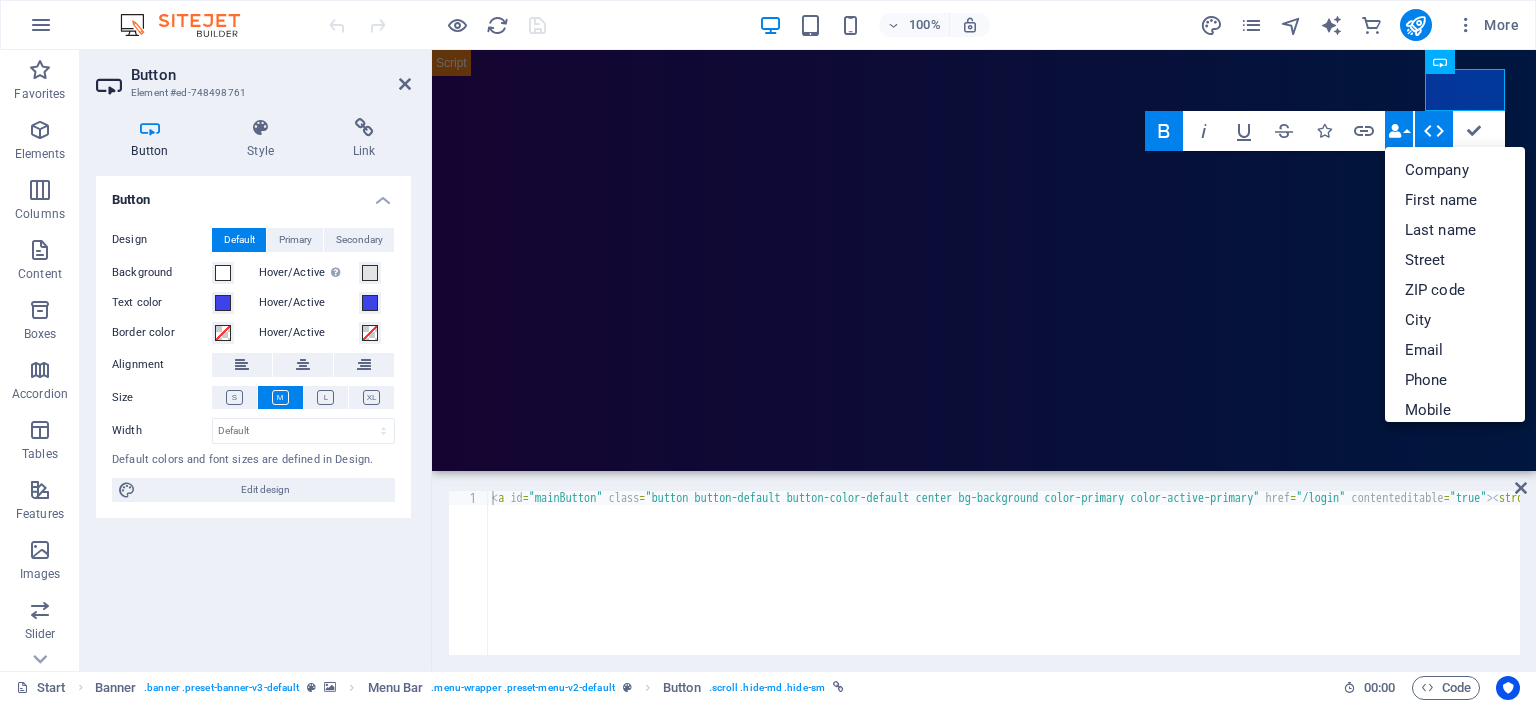 click on "Data Bindings" at bounding box center (1399, 131) 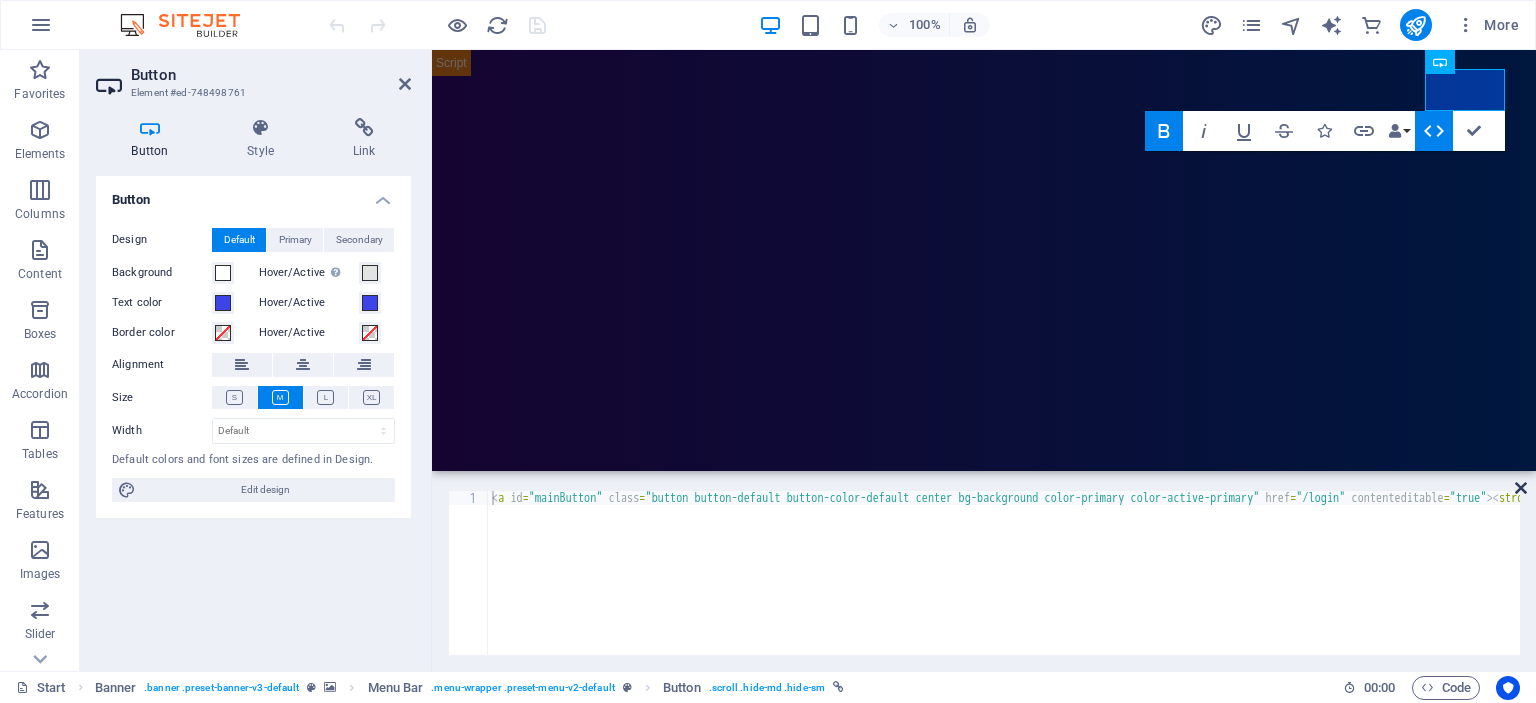 click at bounding box center (1521, 488) 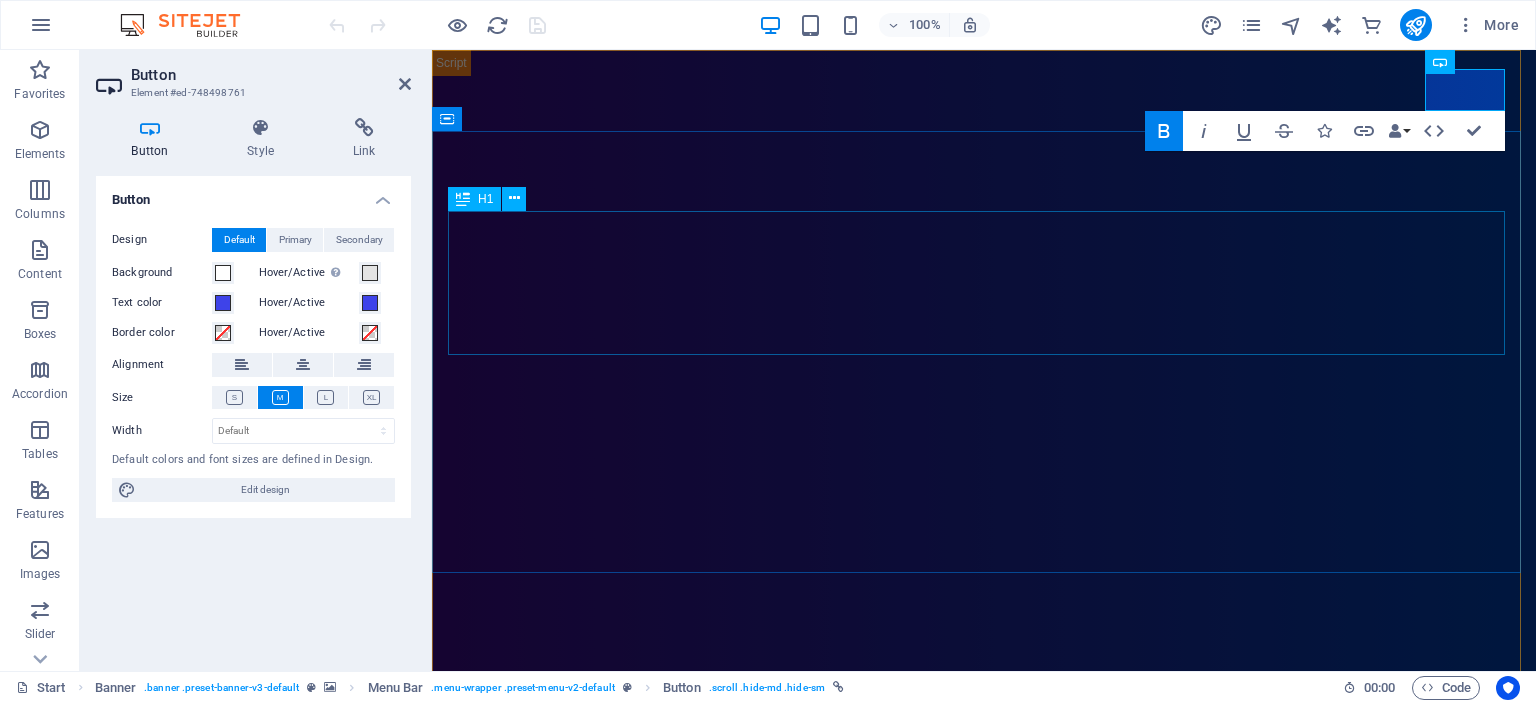 click on "INQU" at bounding box center (984, 1102) 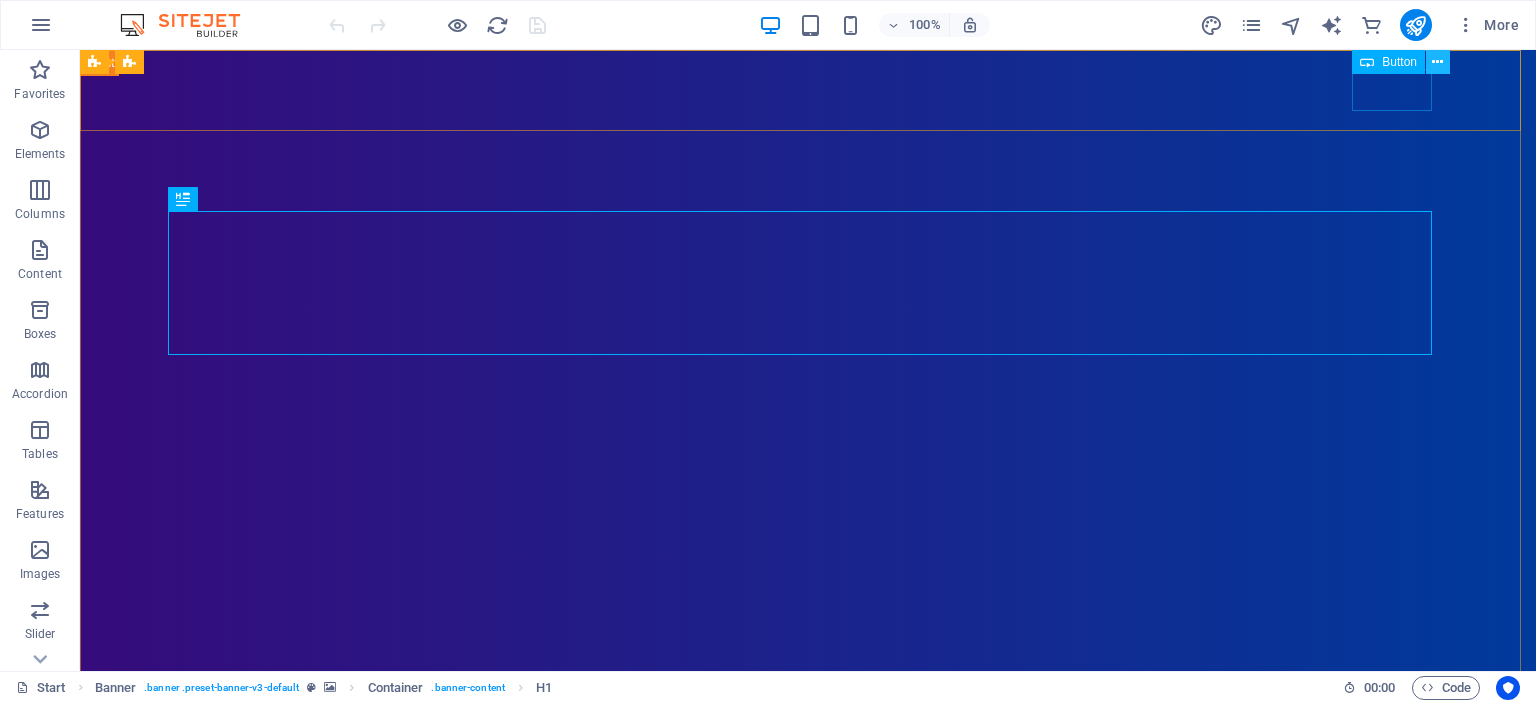 click at bounding box center (1437, 62) 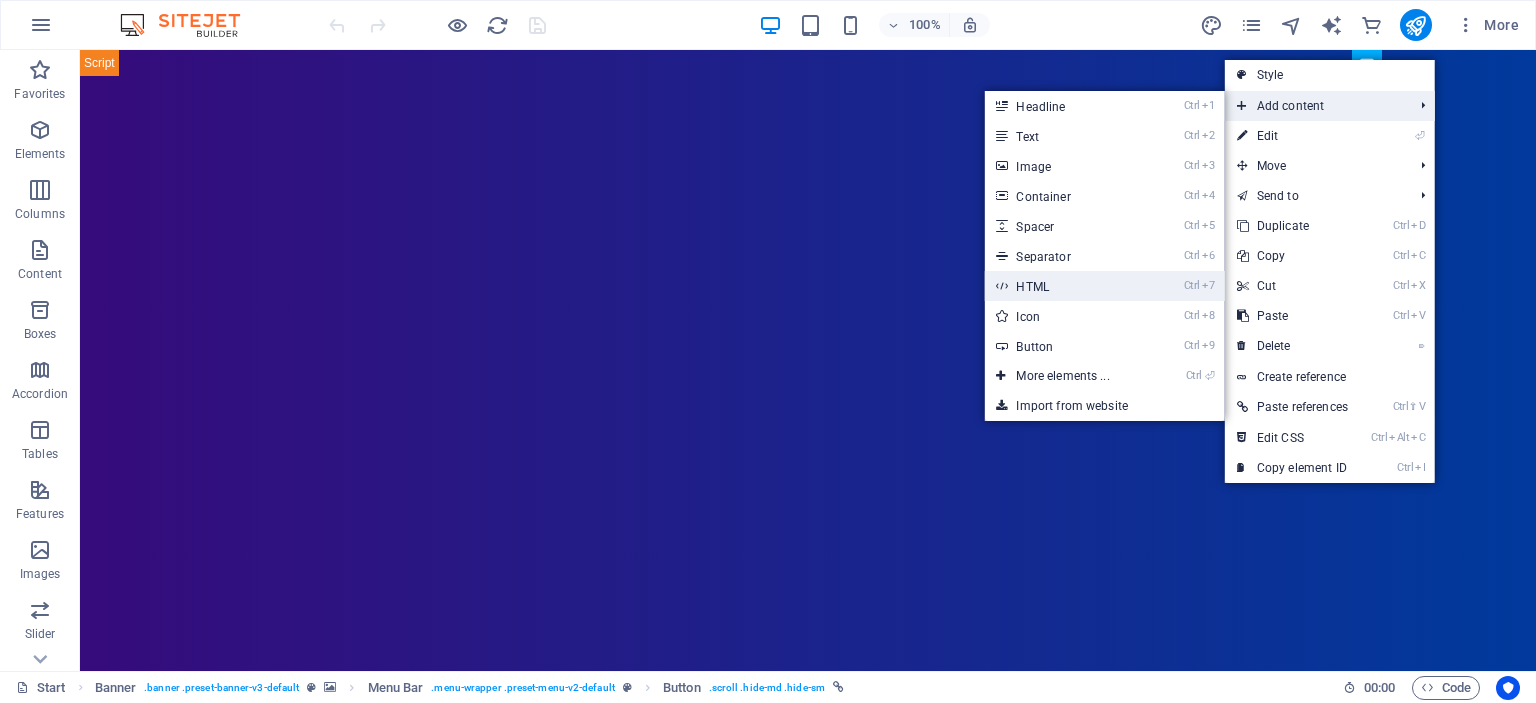 click on "Ctrl 7  HTML" at bounding box center [1066, 286] 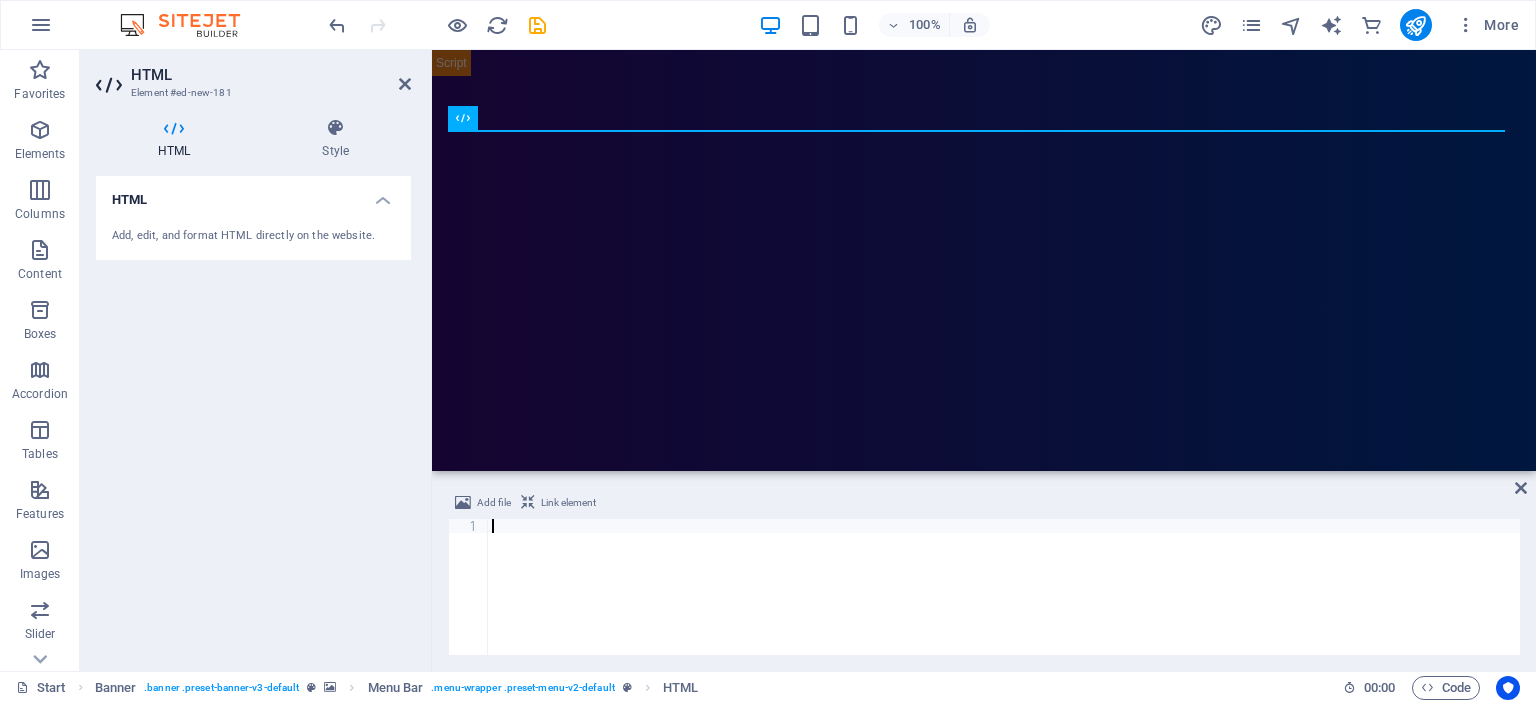type on "</script>" 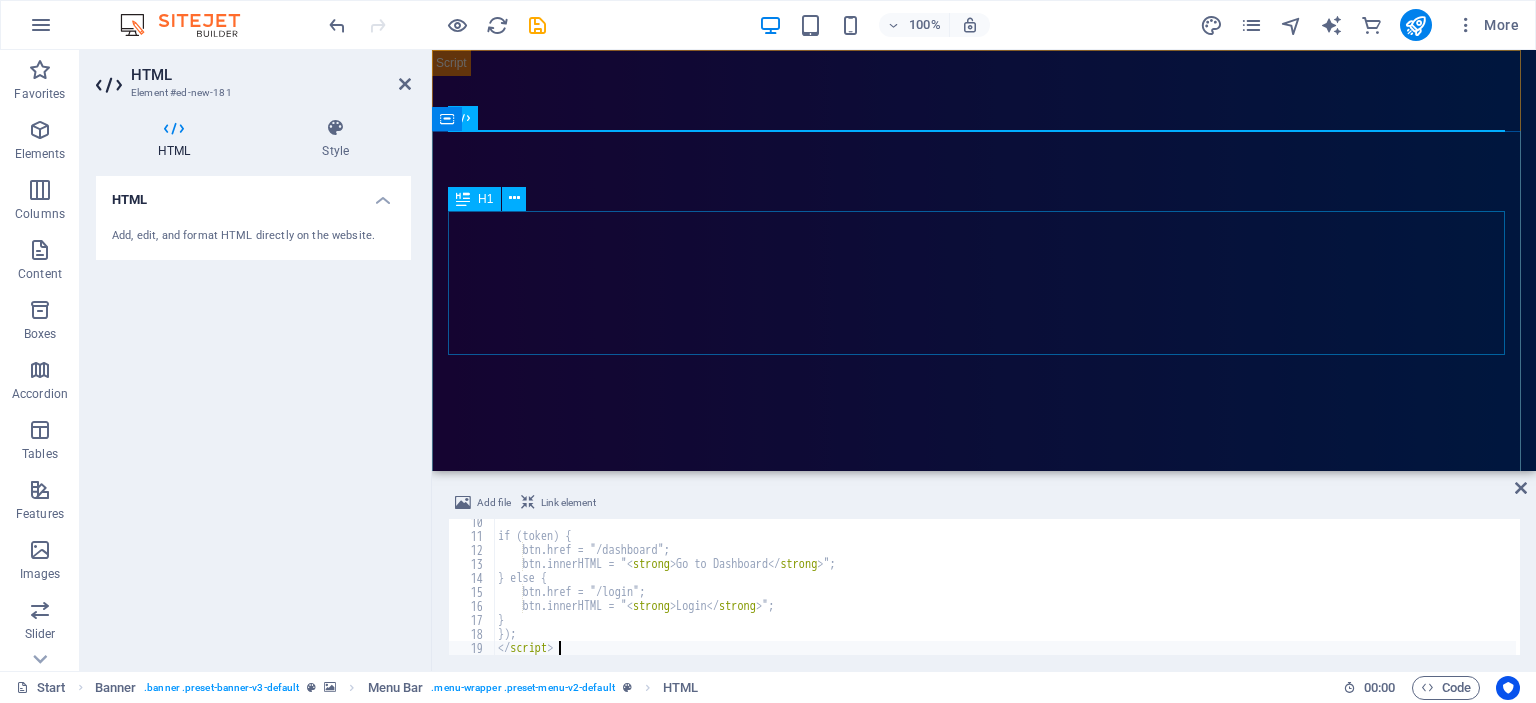 scroll, scrollTop: 130, scrollLeft: 0, axis: vertical 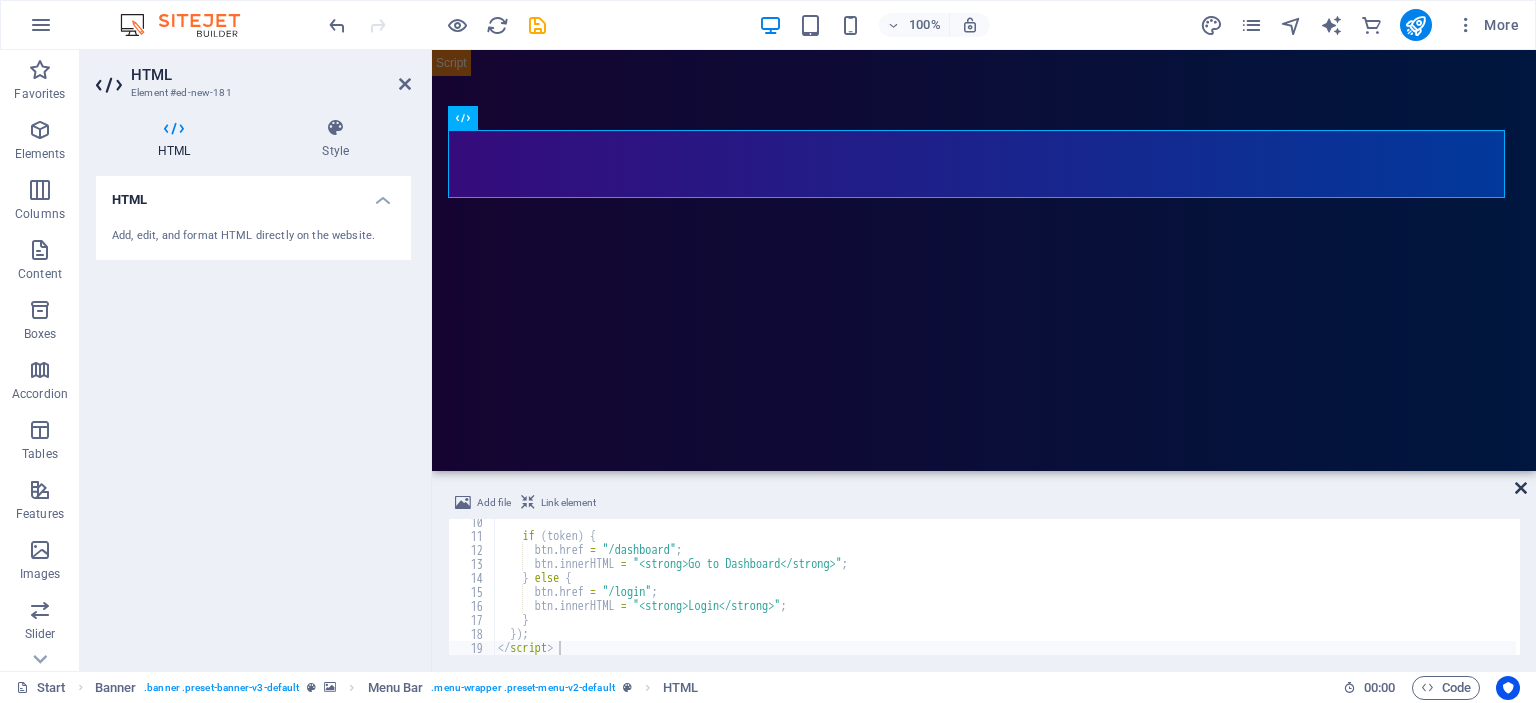 click at bounding box center [1521, 488] 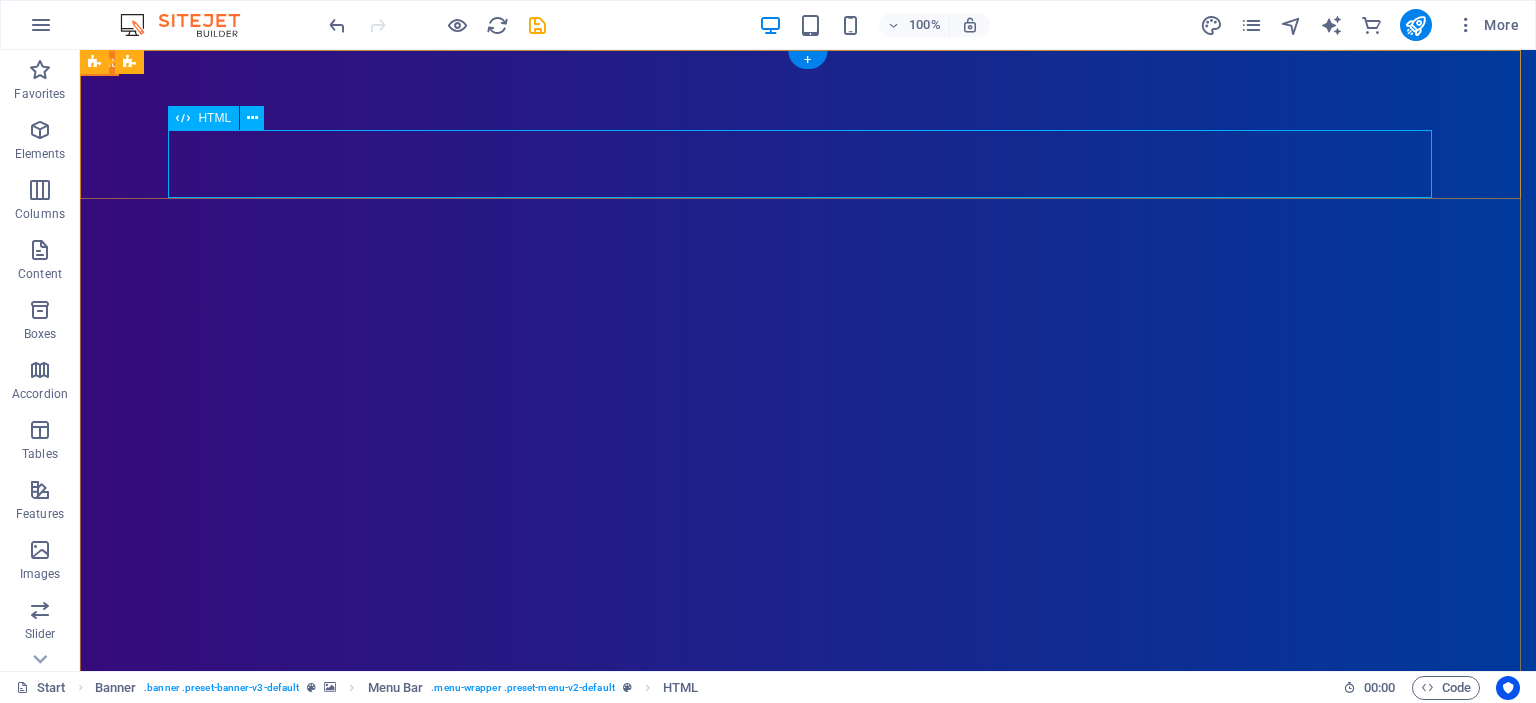 drag, startPoint x: 202, startPoint y: 155, endPoint x: 212, endPoint y: 152, distance: 10.440307 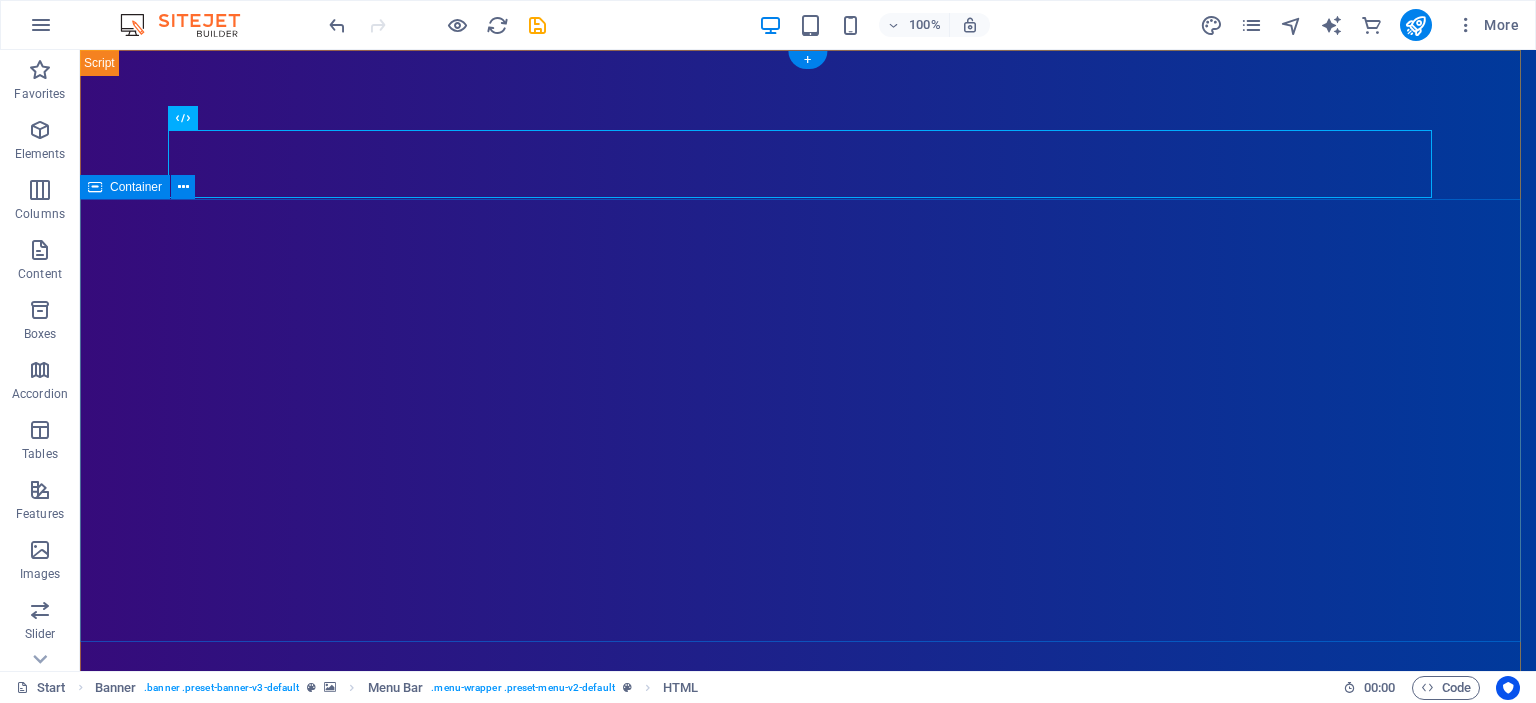 drag, startPoint x: 187, startPoint y: 143, endPoint x: 611, endPoint y: 231, distance: 433.0358 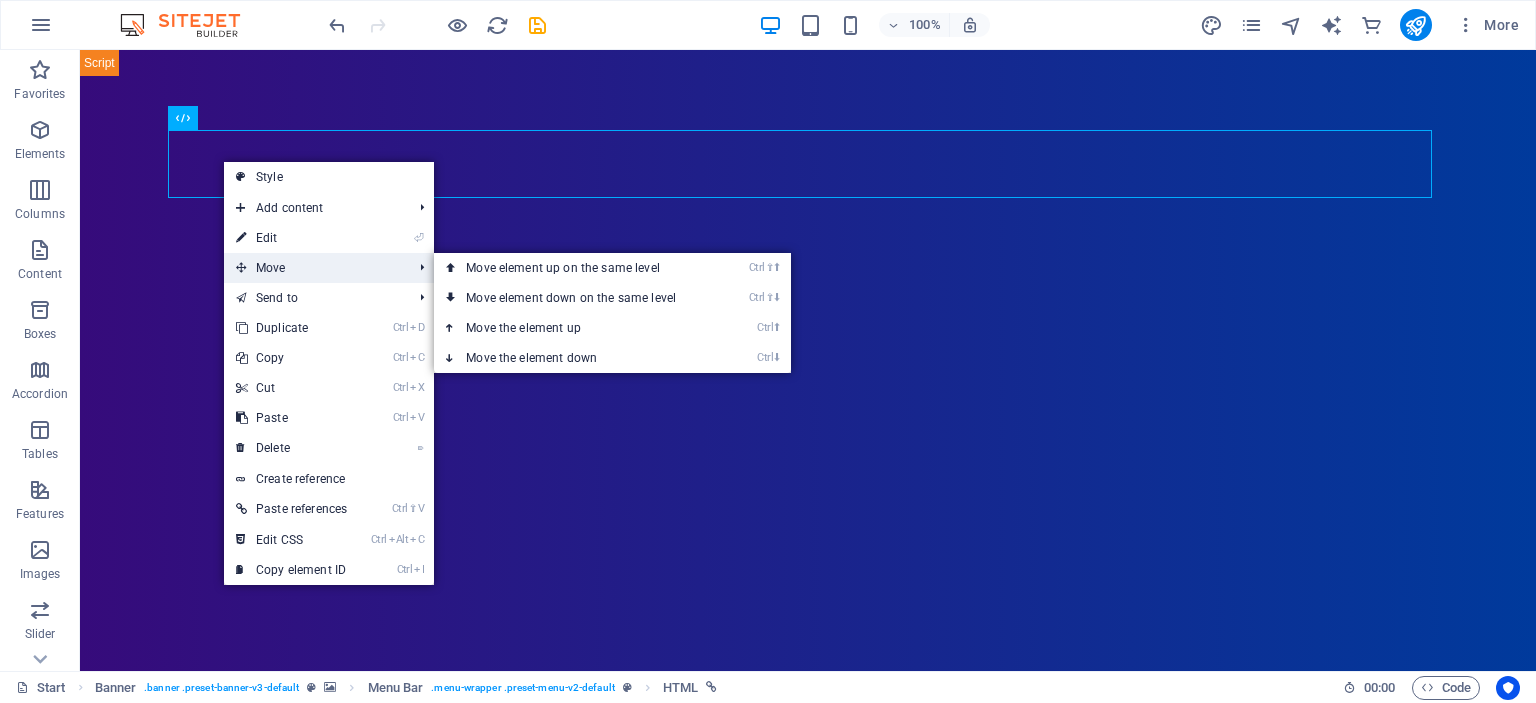 click on "Move" at bounding box center [314, 268] 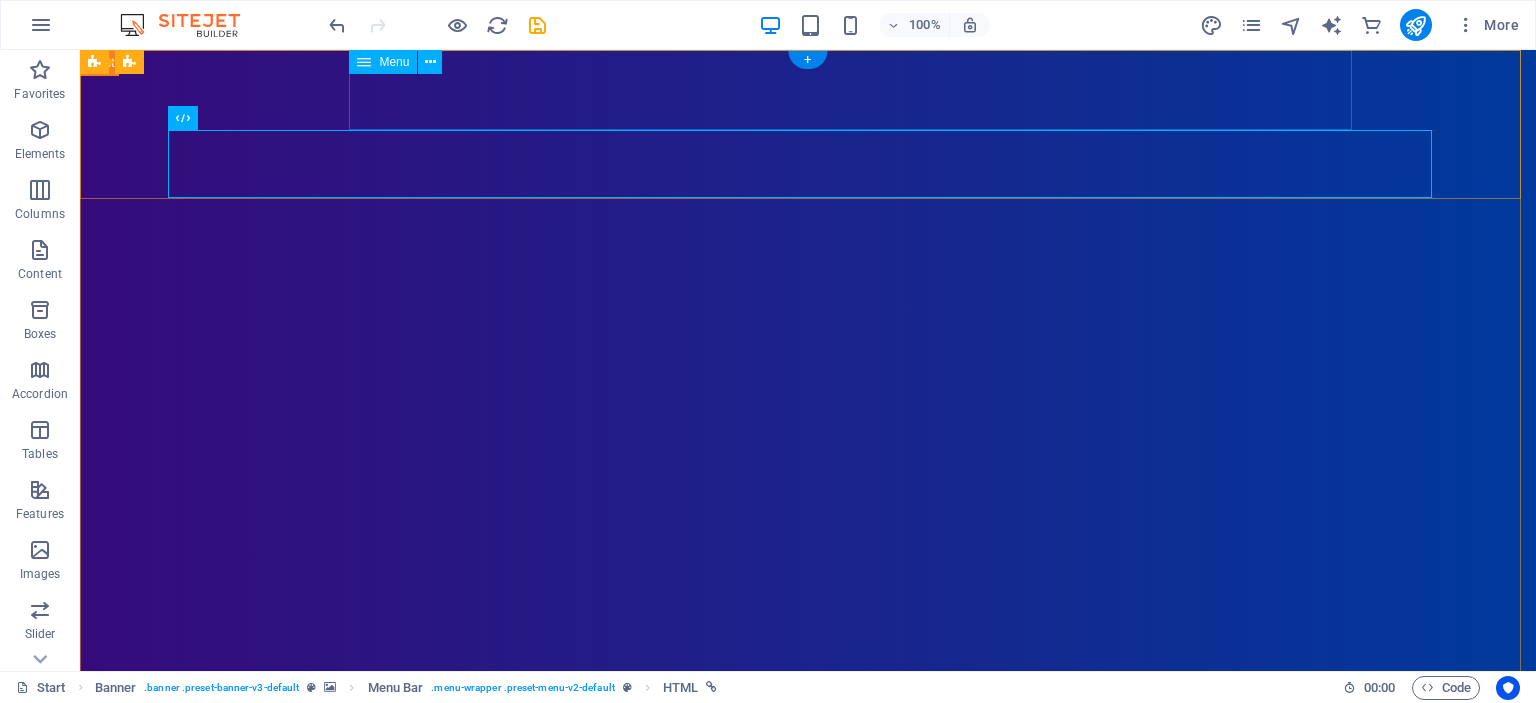 drag, startPoint x: 212, startPoint y: 147, endPoint x: 204, endPoint y: 156, distance: 12.0415945 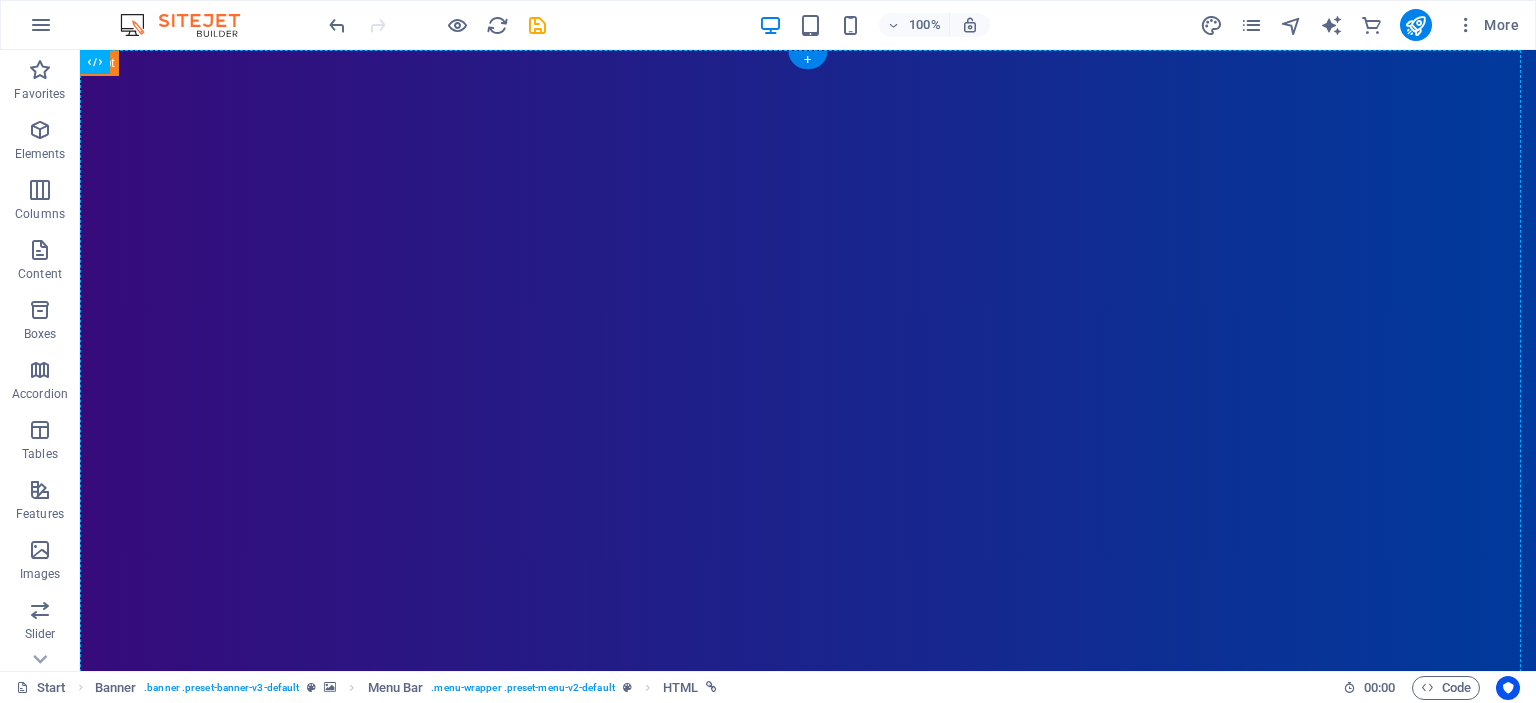 drag, startPoint x: 237, startPoint y: 151, endPoint x: 518, endPoint y: 62, distance: 294.75754 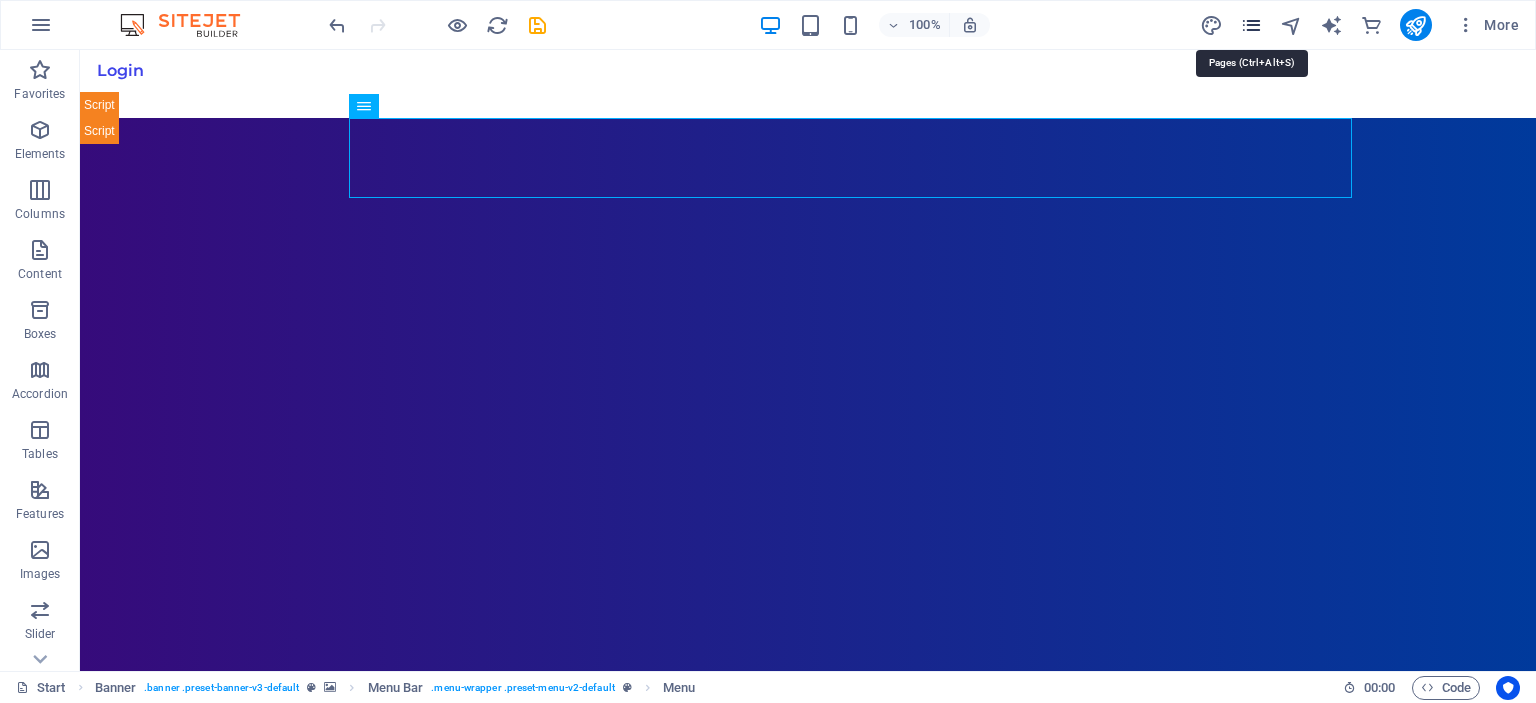 click at bounding box center (1251, 25) 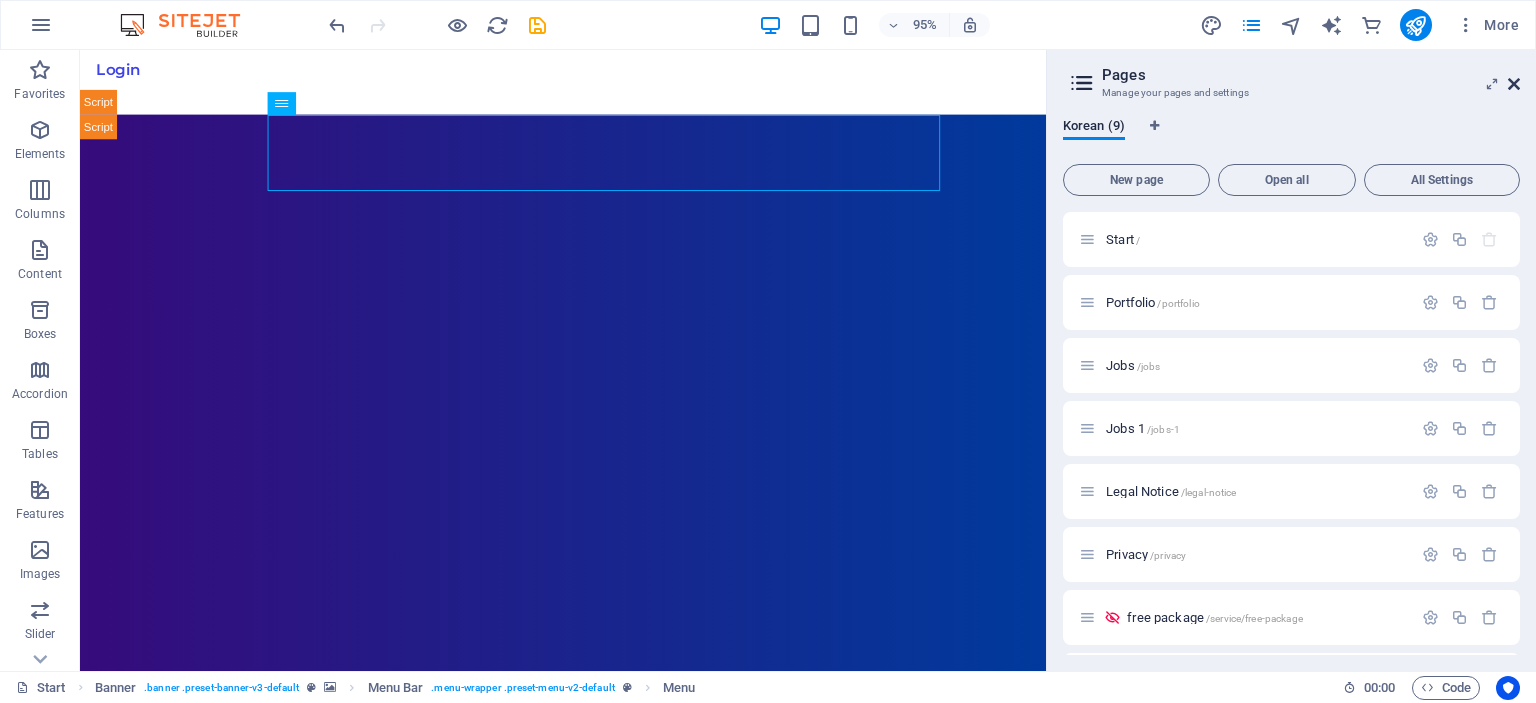click at bounding box center [1514, 84] 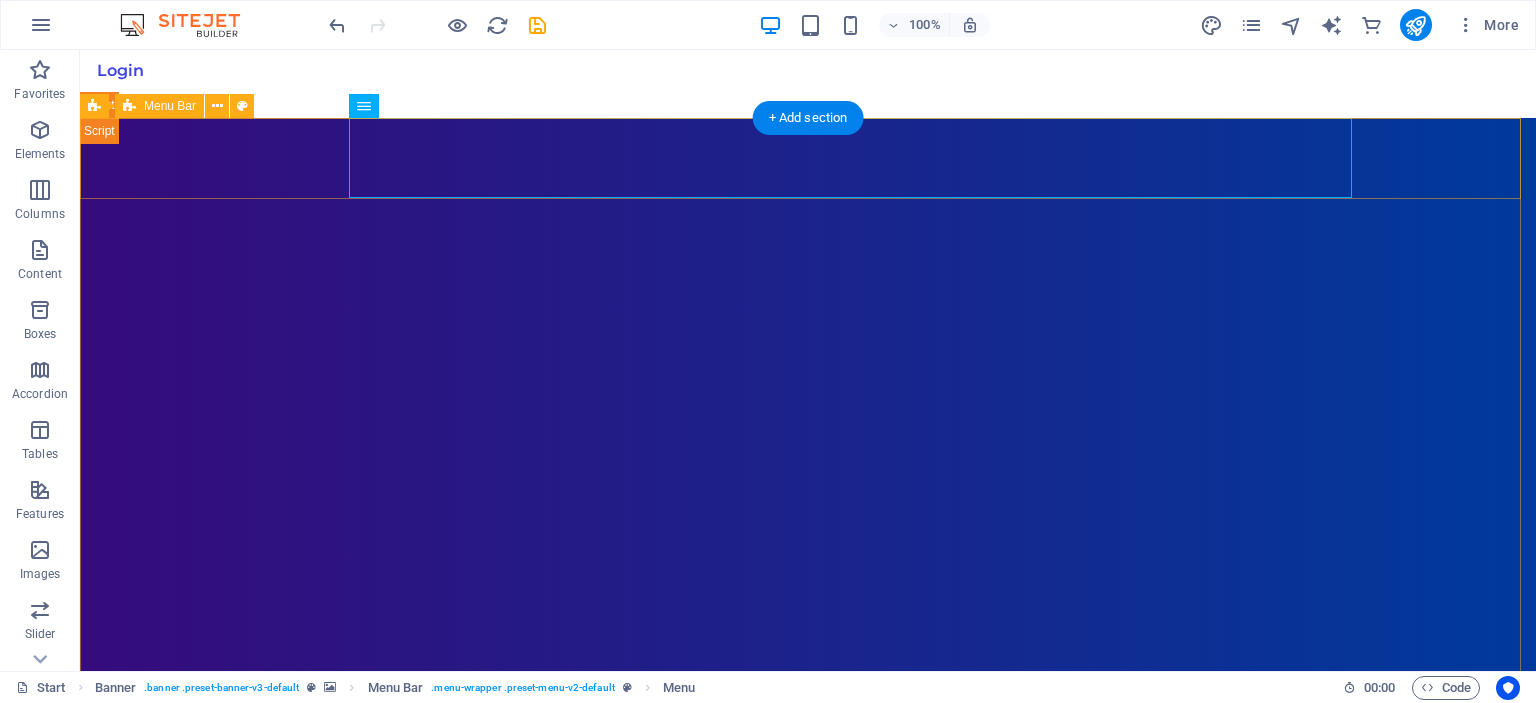 click on "집 우리에 대해 서비스 소개 프로젝트 인사이트 문의하기 Login" at bounding box center (808, 929) 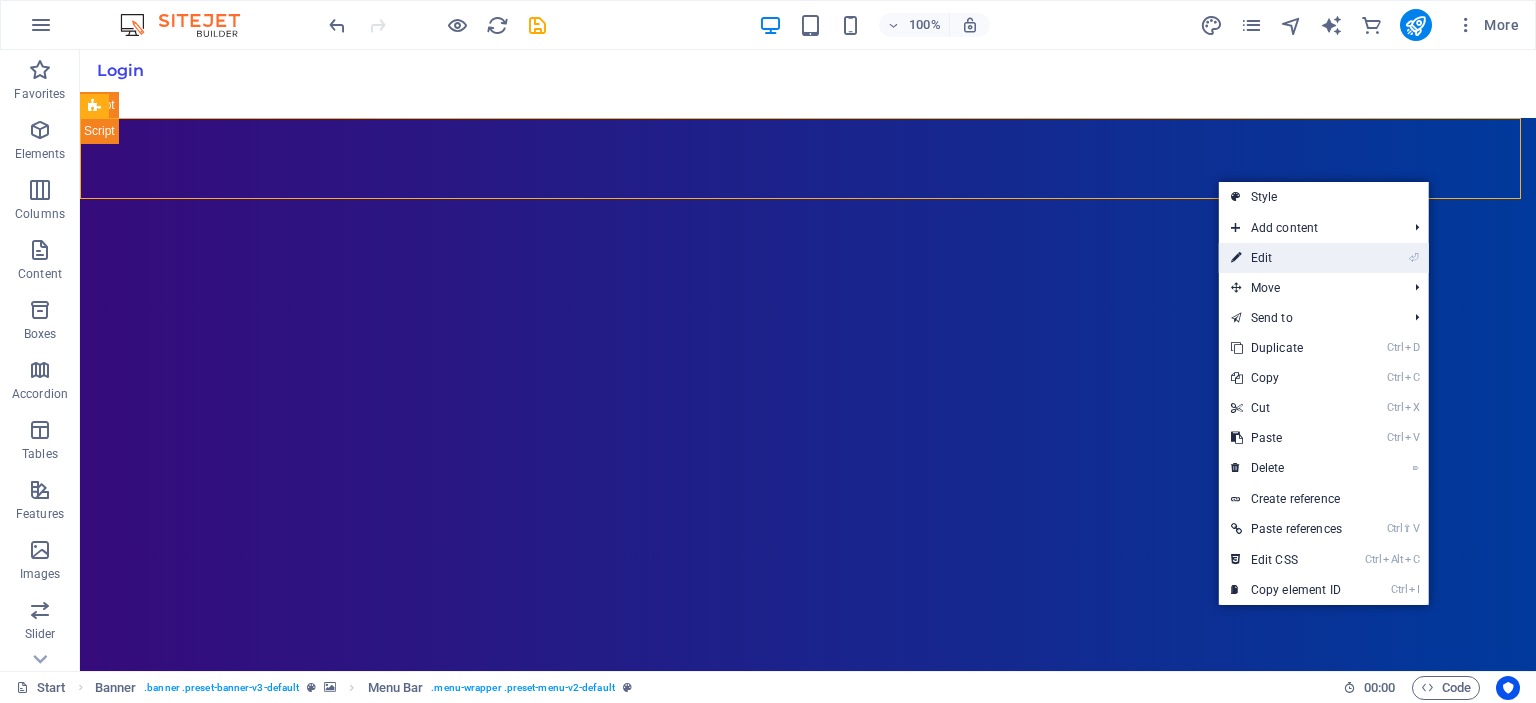 drag, startPoint x: 1328, startPoint y: 254, endPoint x: 560, endPoint y: 128, distance: 778.26733 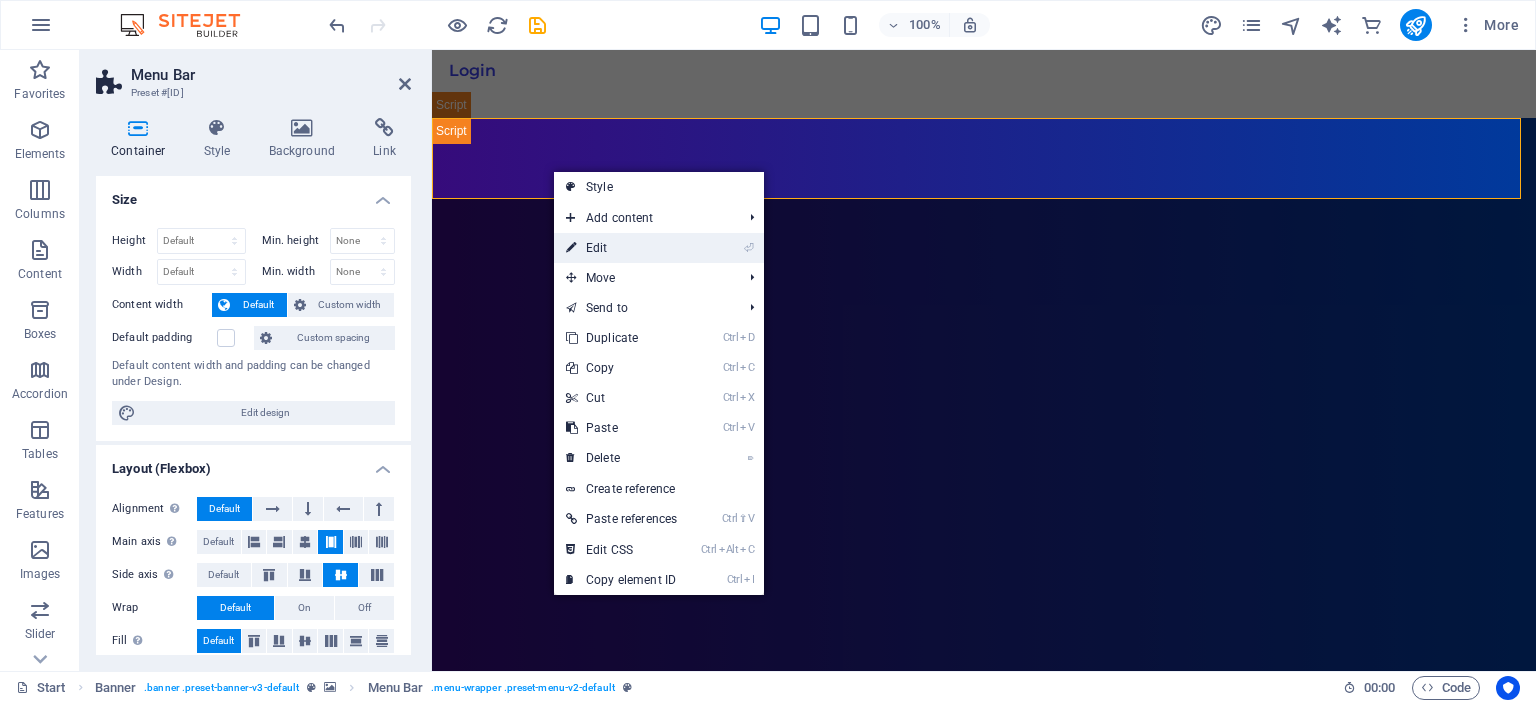 click on "⏎  Edit" at bounding box center (621, 248) 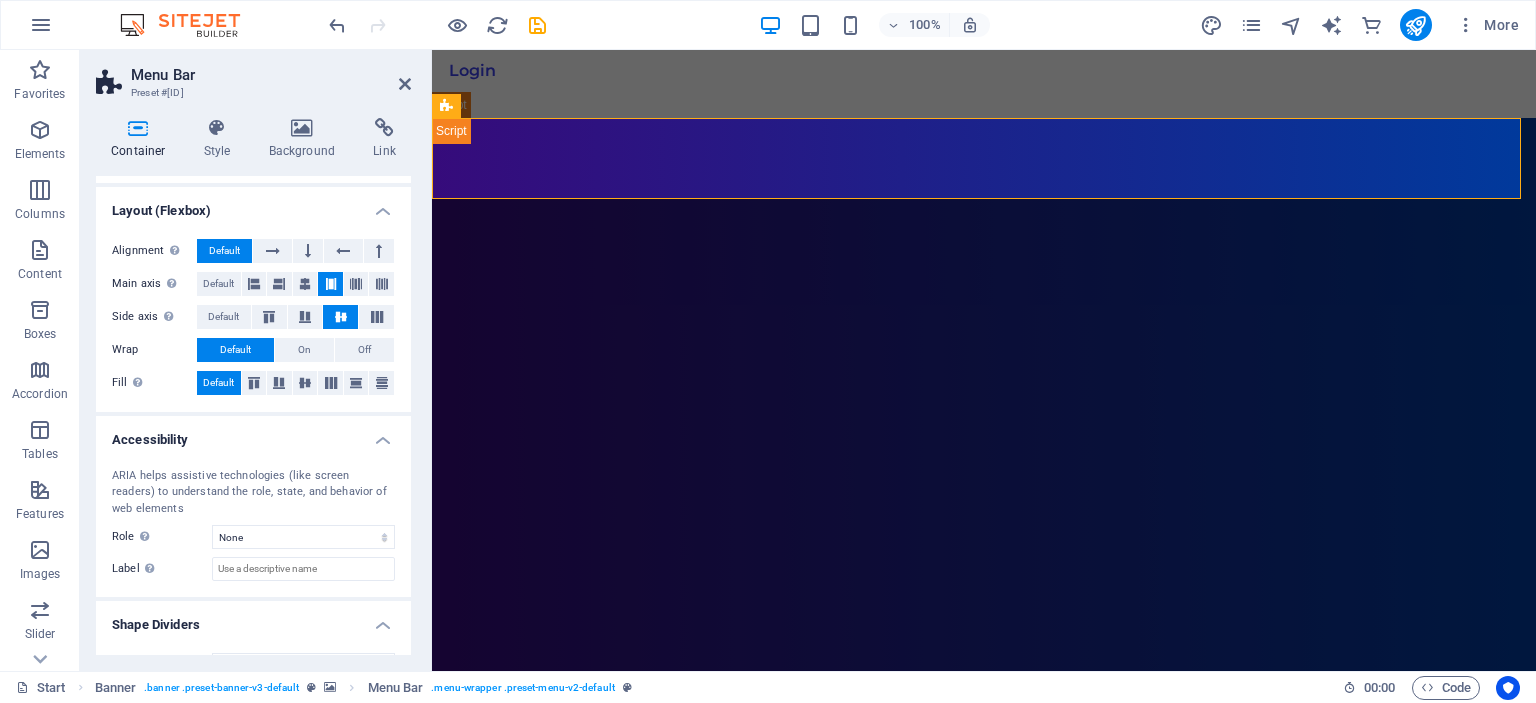scroll, scrollTop: 294, scrollLeft: 0, axis: vertical 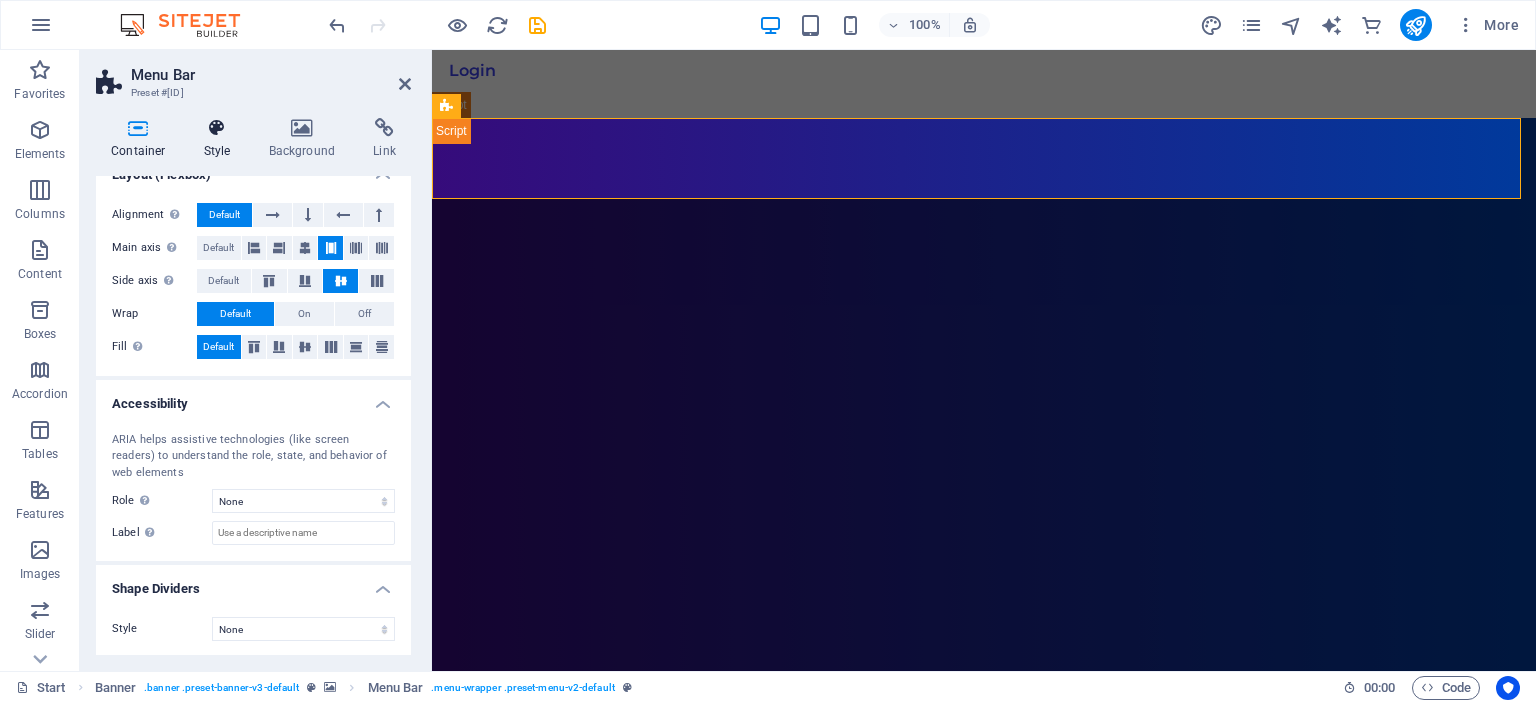 click at bounding box center [217, 128] 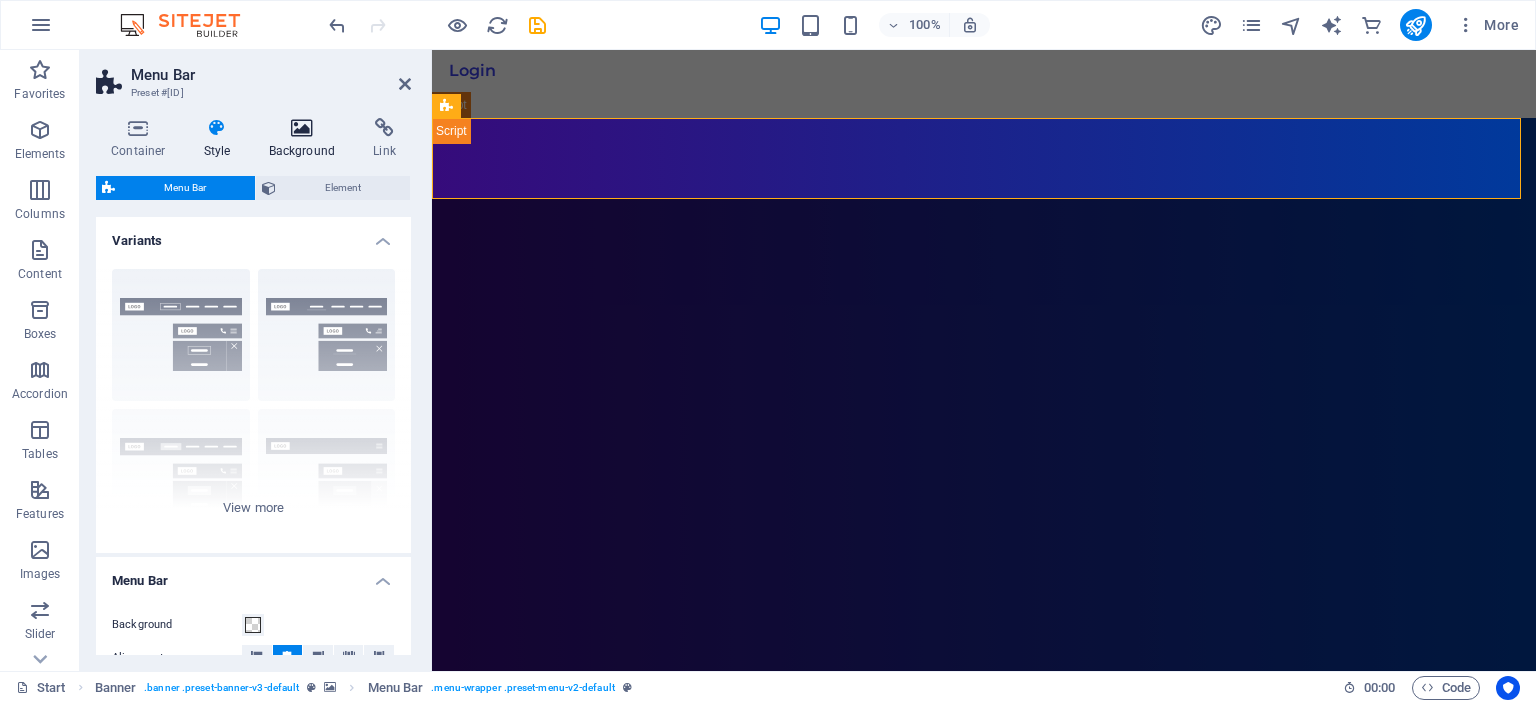 click at bounding box center (302, 128) 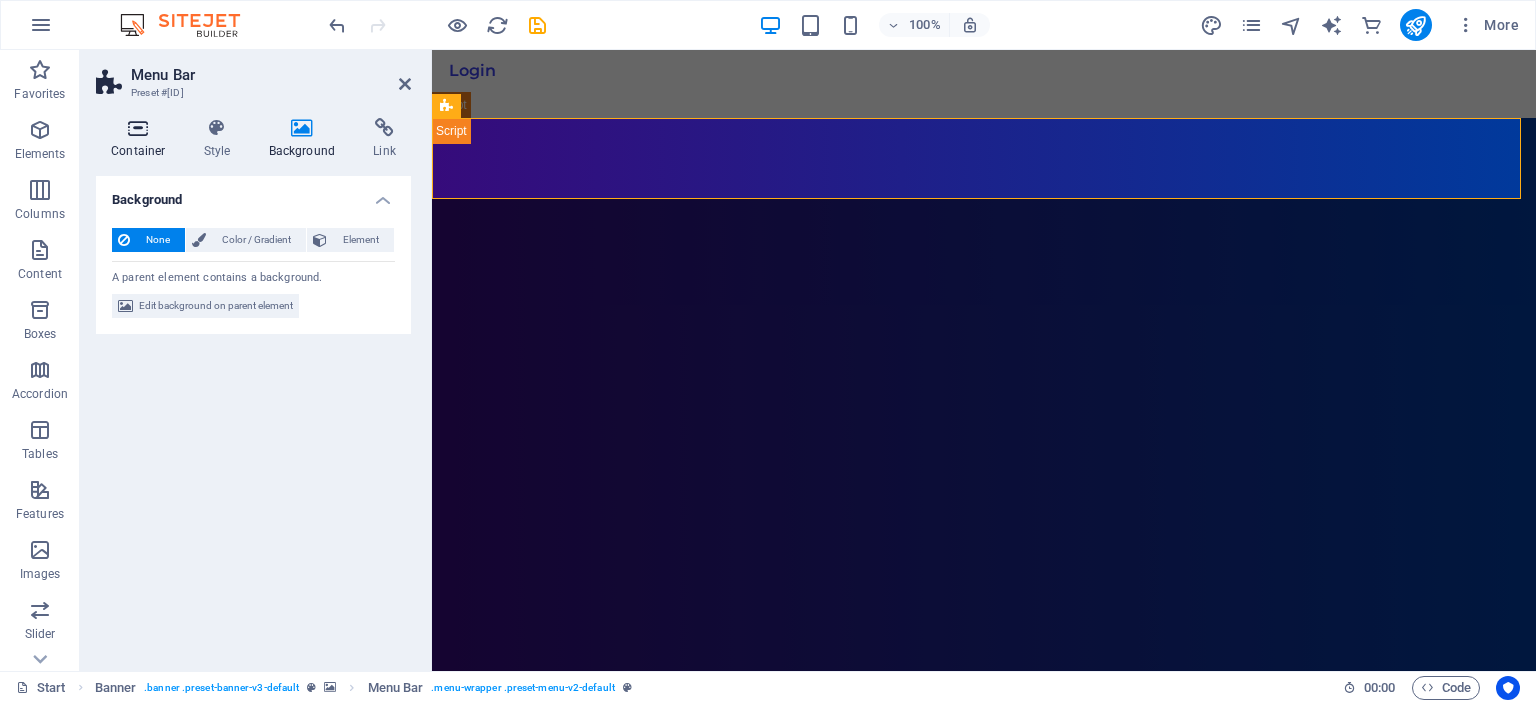 click on "Container" at bounding box center [142, 139] 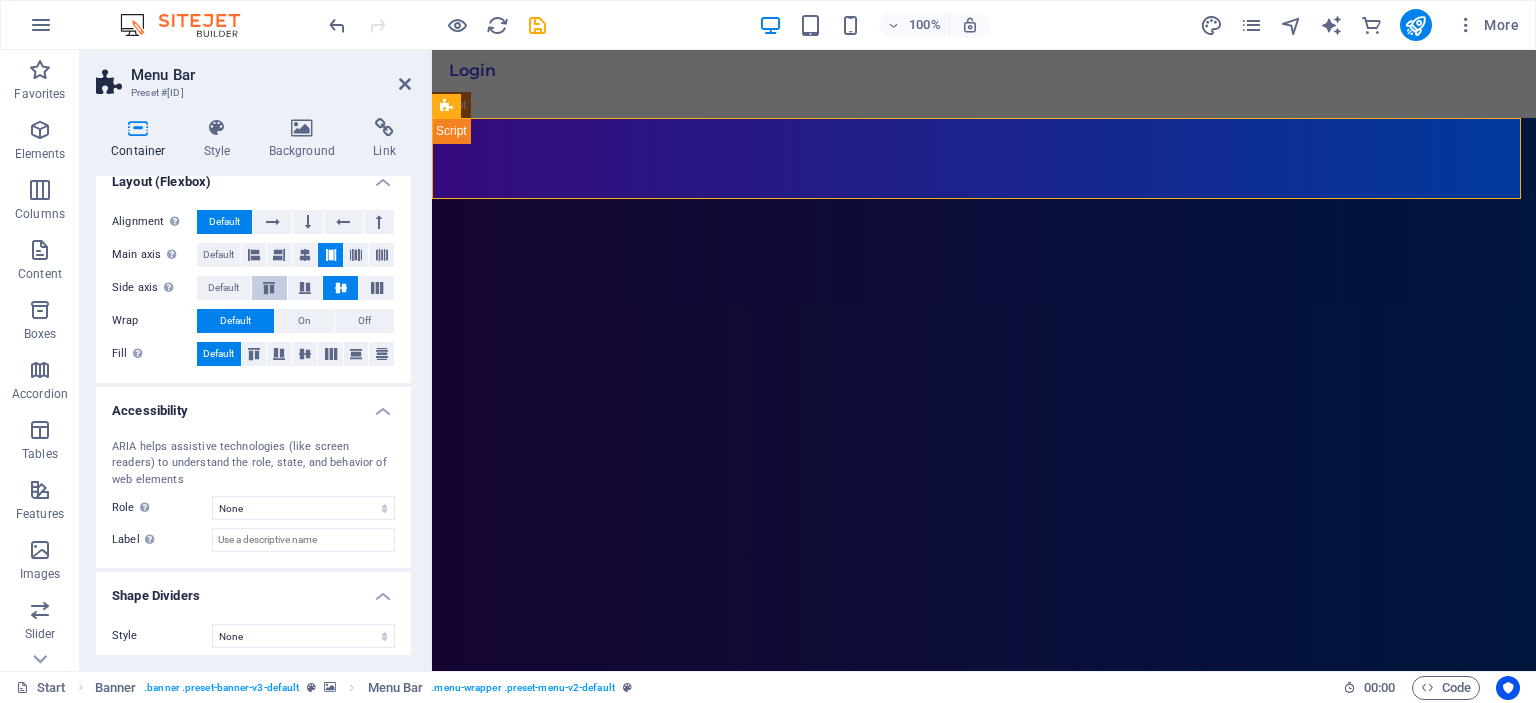 scroll, scrollTop: 294, scrollLeft: 0, axis: vertical 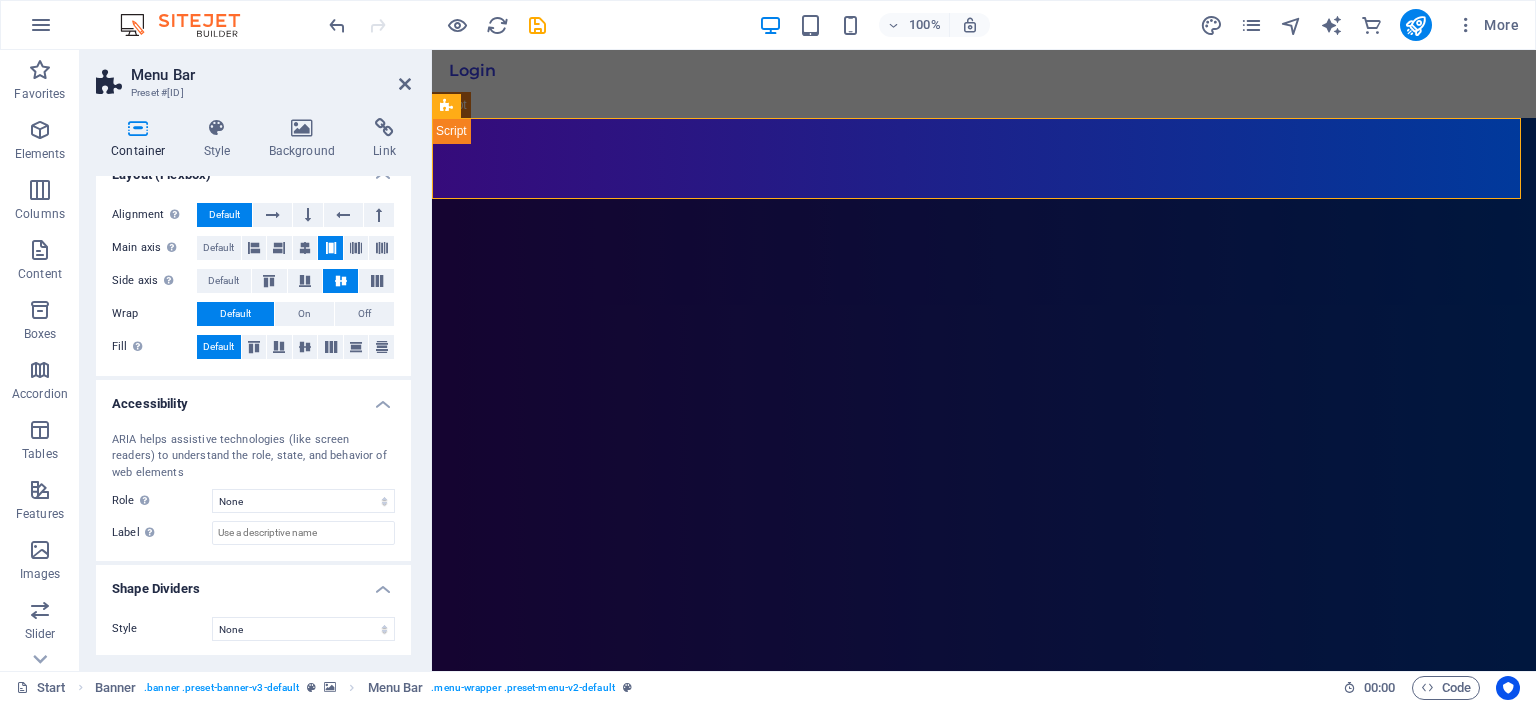 click on "Menu Bar Preset #ed-748498752
Container Style Background Link Size Height Default px rem % vh vw Min. height None px rem % vh vw Width Default px rem % em vh vw Min. width None px rem % vh vw Content width Default Custom width Width Default px rem % em vh vw Min. width None px rem % vh vw Default padding Custom spacing Default content width and padding can be changed under Design. Edit design Layout (Flexbox) Alignment Determines the flex direction. Default Main axis Determine how elements should behave along the main axis inside this container (justify content). Default Side axis Control the vertical direction of the element inside of the container (align items). Default Wrap Default On Off Fill Controls the distances and direction of elements on the y-axis across several lines (align content). Default Accessibility ARIA helps assistive technologies (like screen readers) to understand the role, state, and behavior of web elements Role The ARIA role defines the purpose of an element.  None %" at bounding box center (256, 360) 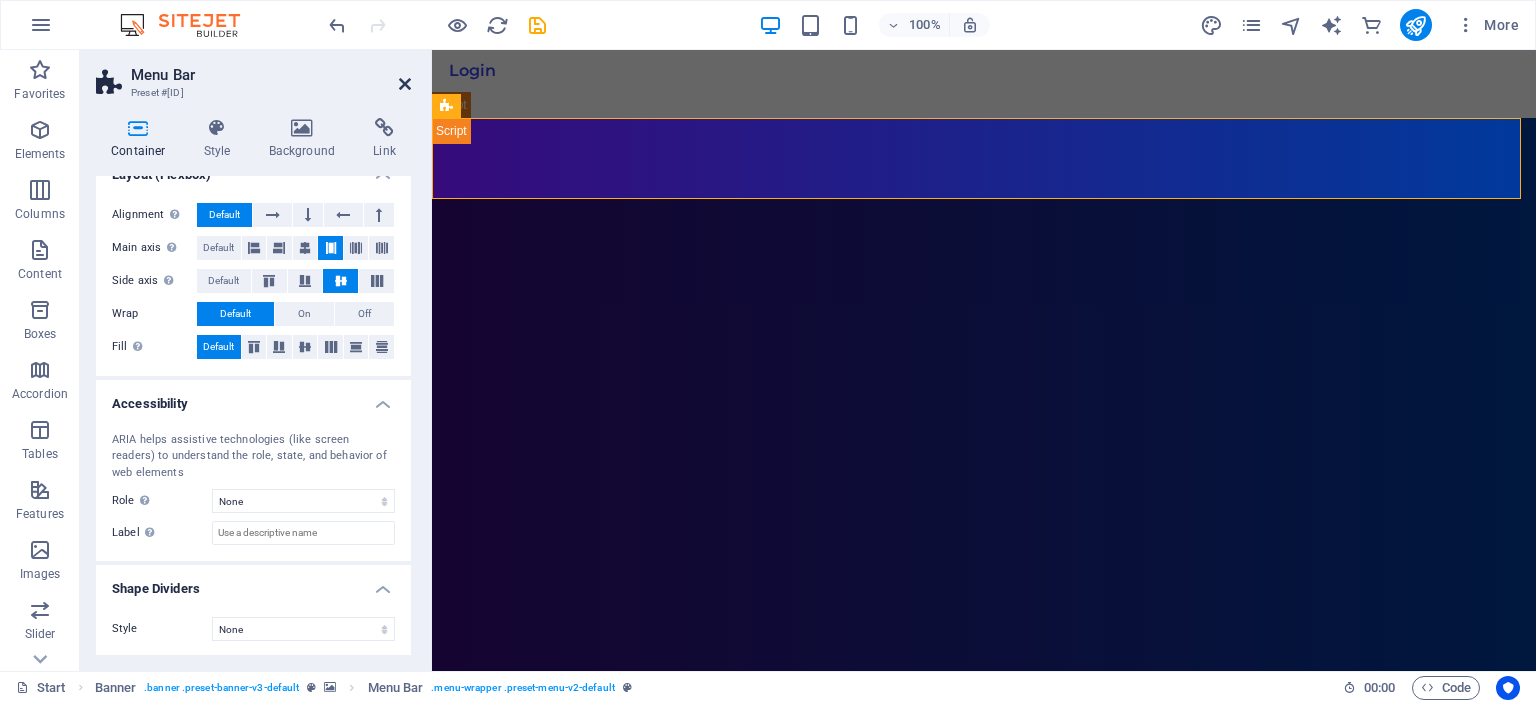 click at bounding box center (405, 84) 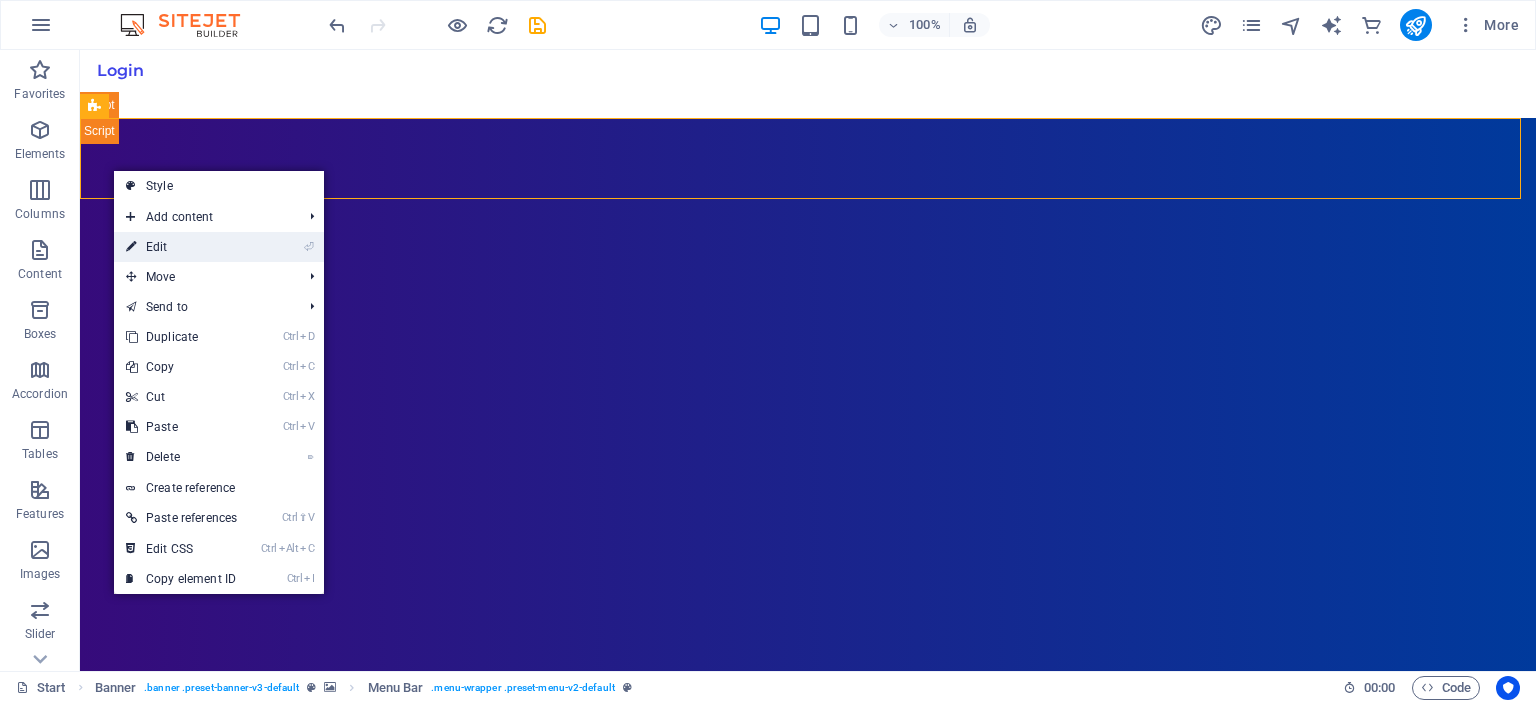 click on "⏎  Edit" at bounding box center [181, 247] 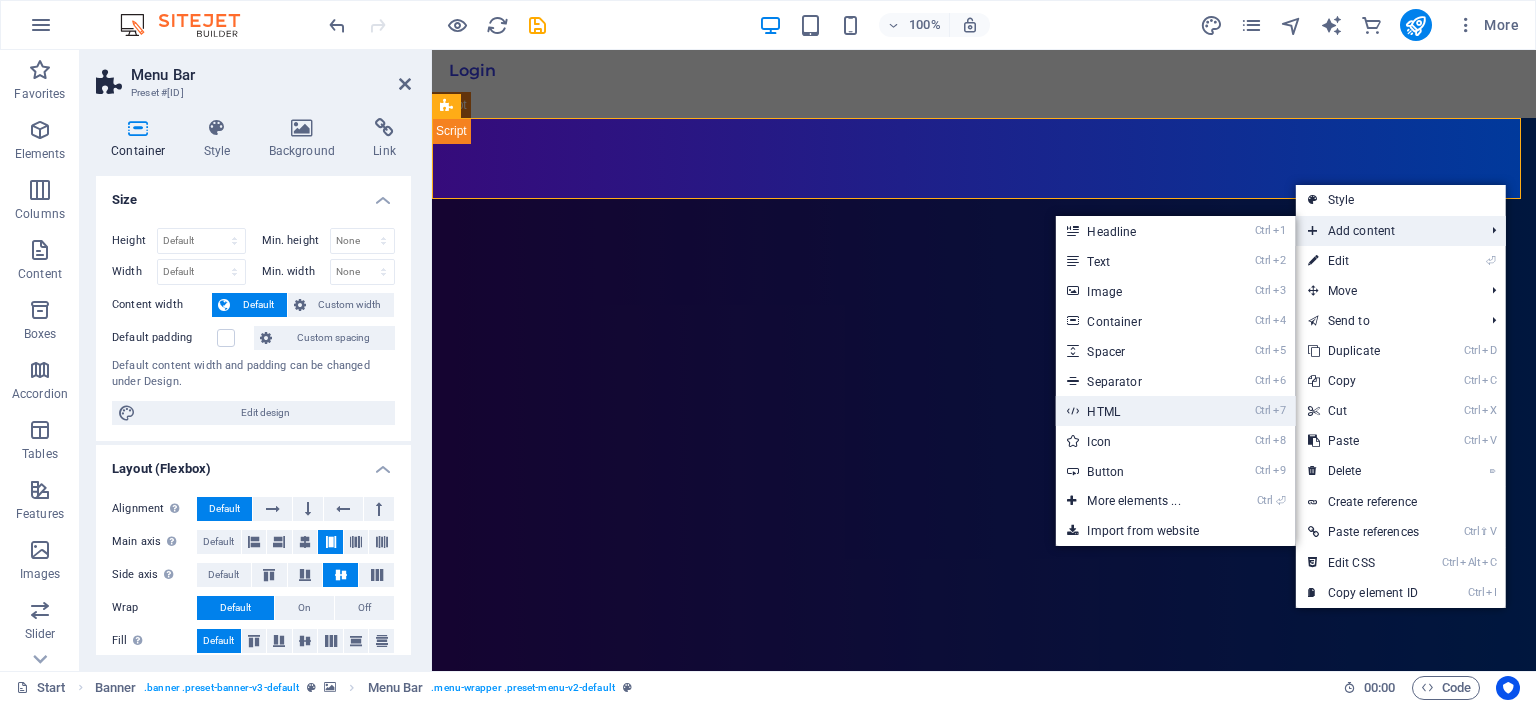 click on "Ctrl 7  HTML" at bounding box center (1137, 411) 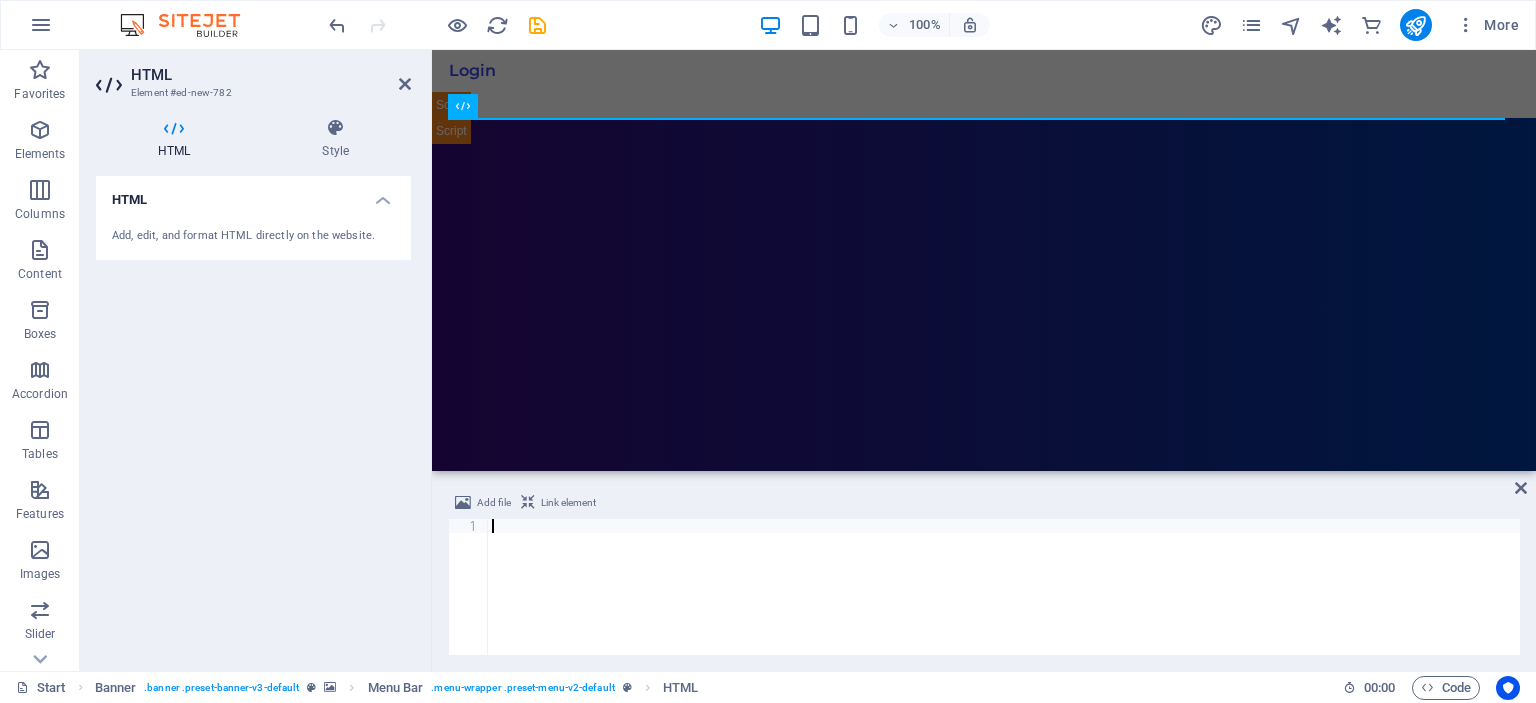 type on "</script>" 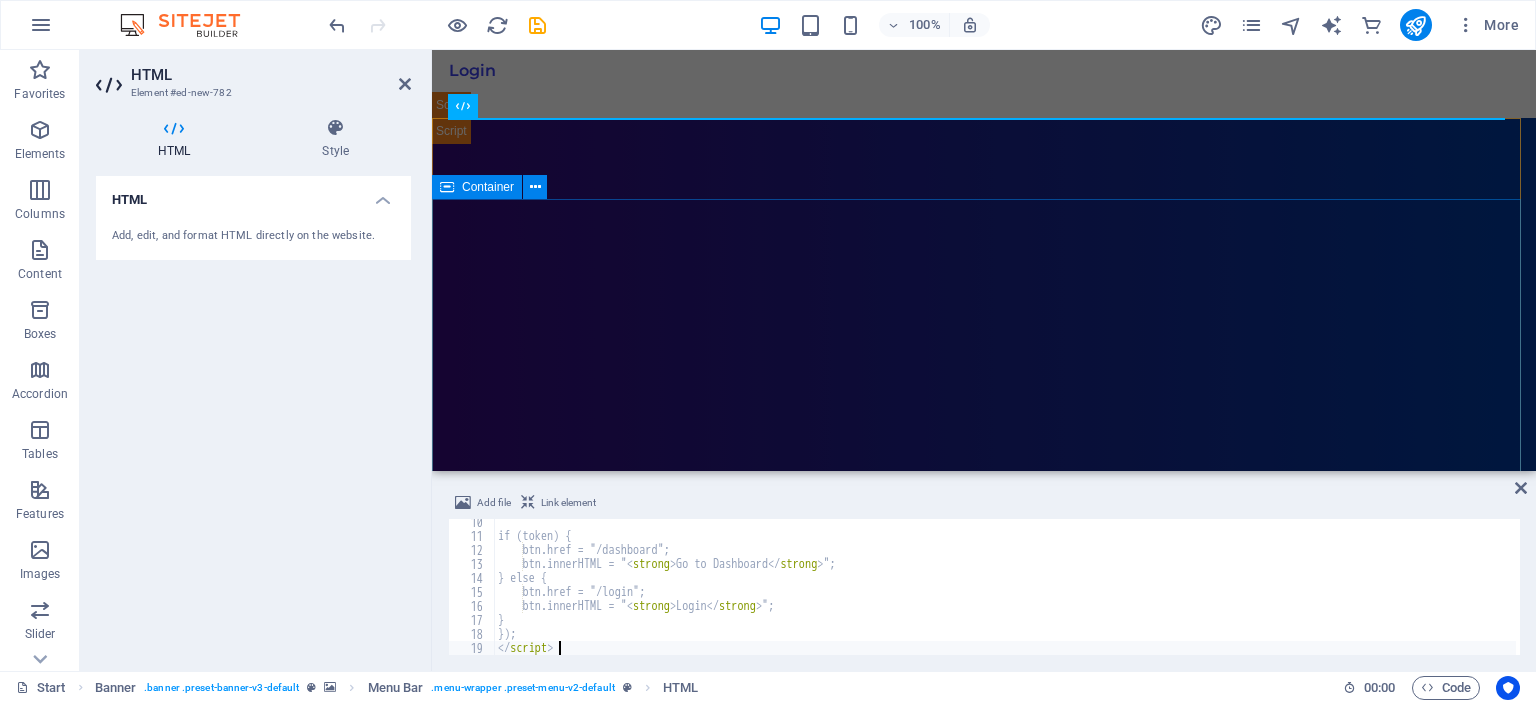 scroll, scrollTop: 130, scrollLeft: 0, axis: vertical 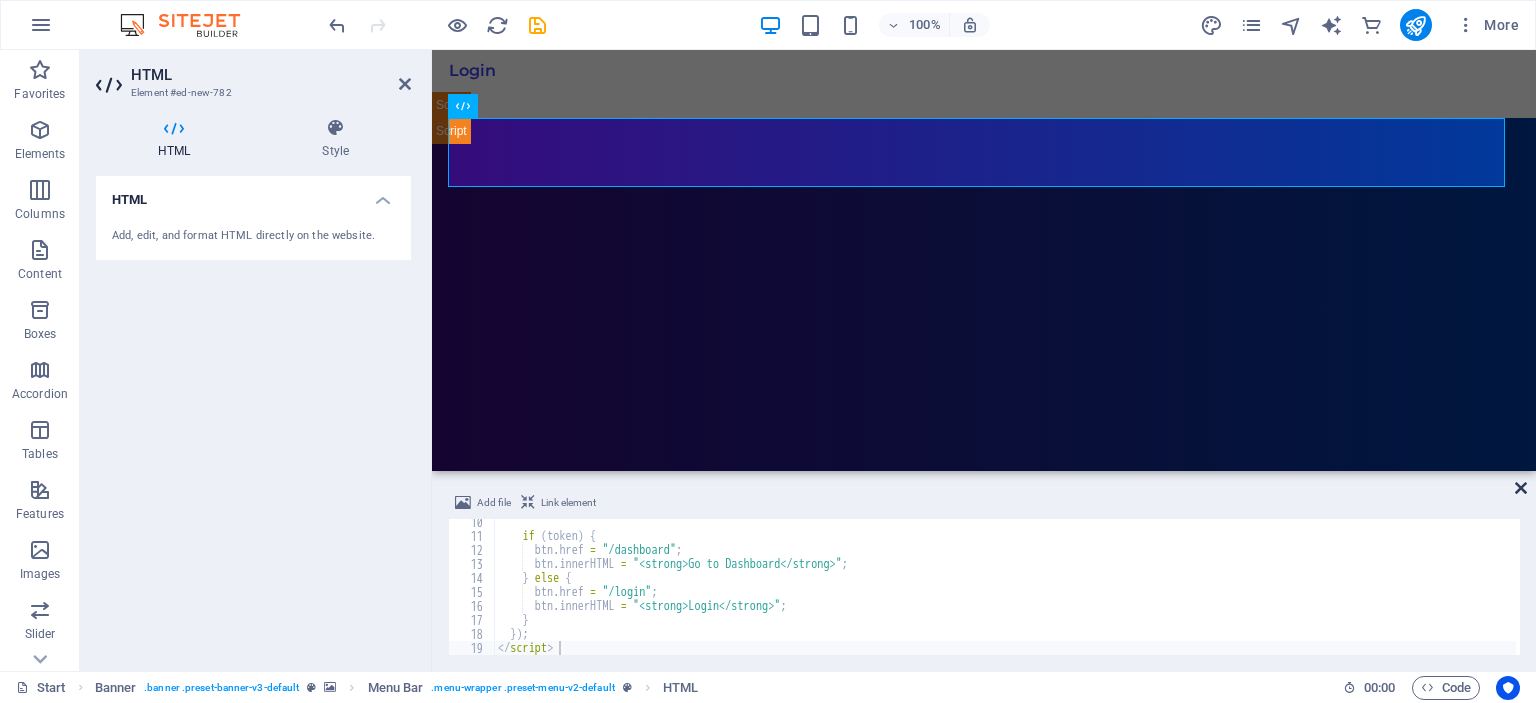 click at bounding box center [1521, 488] 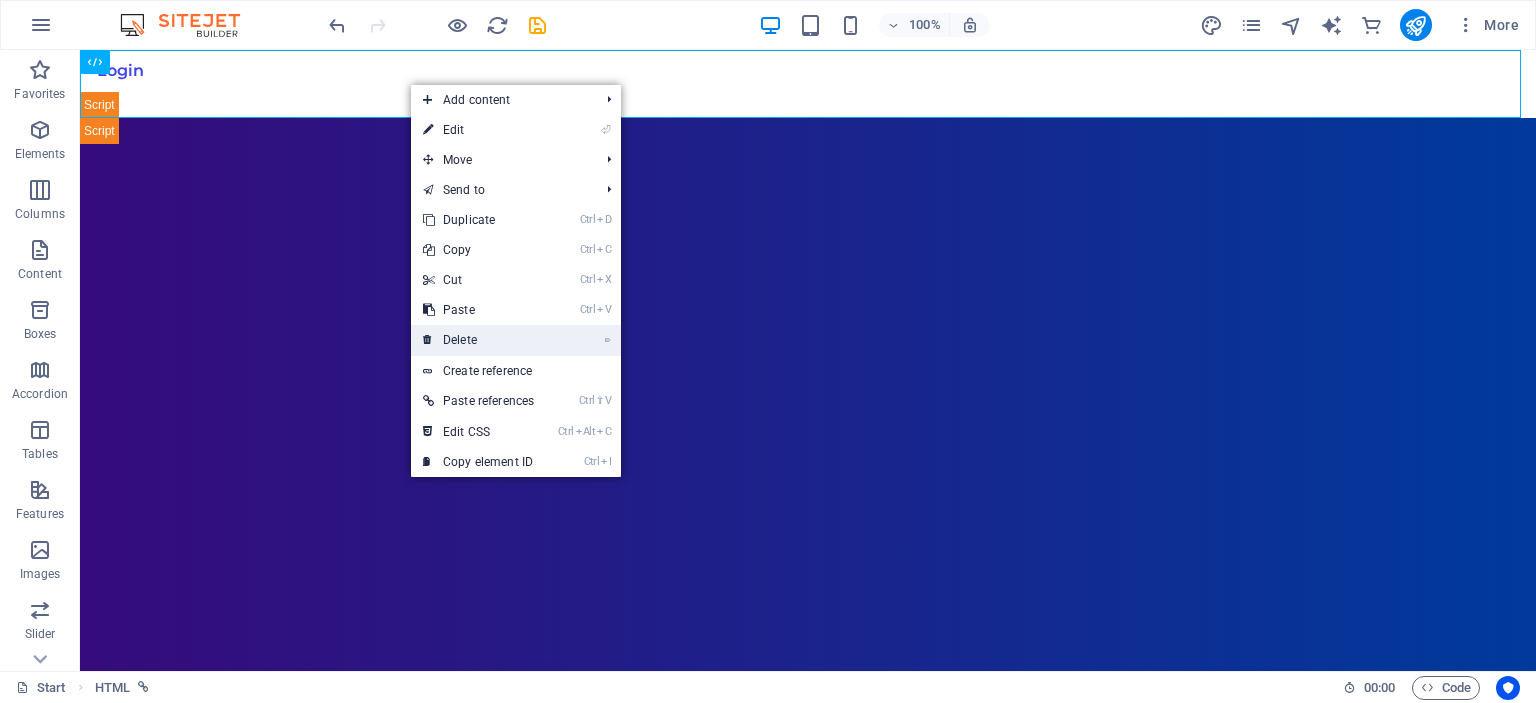 click on "⌦  Delete" at bounding box center (478, 340) 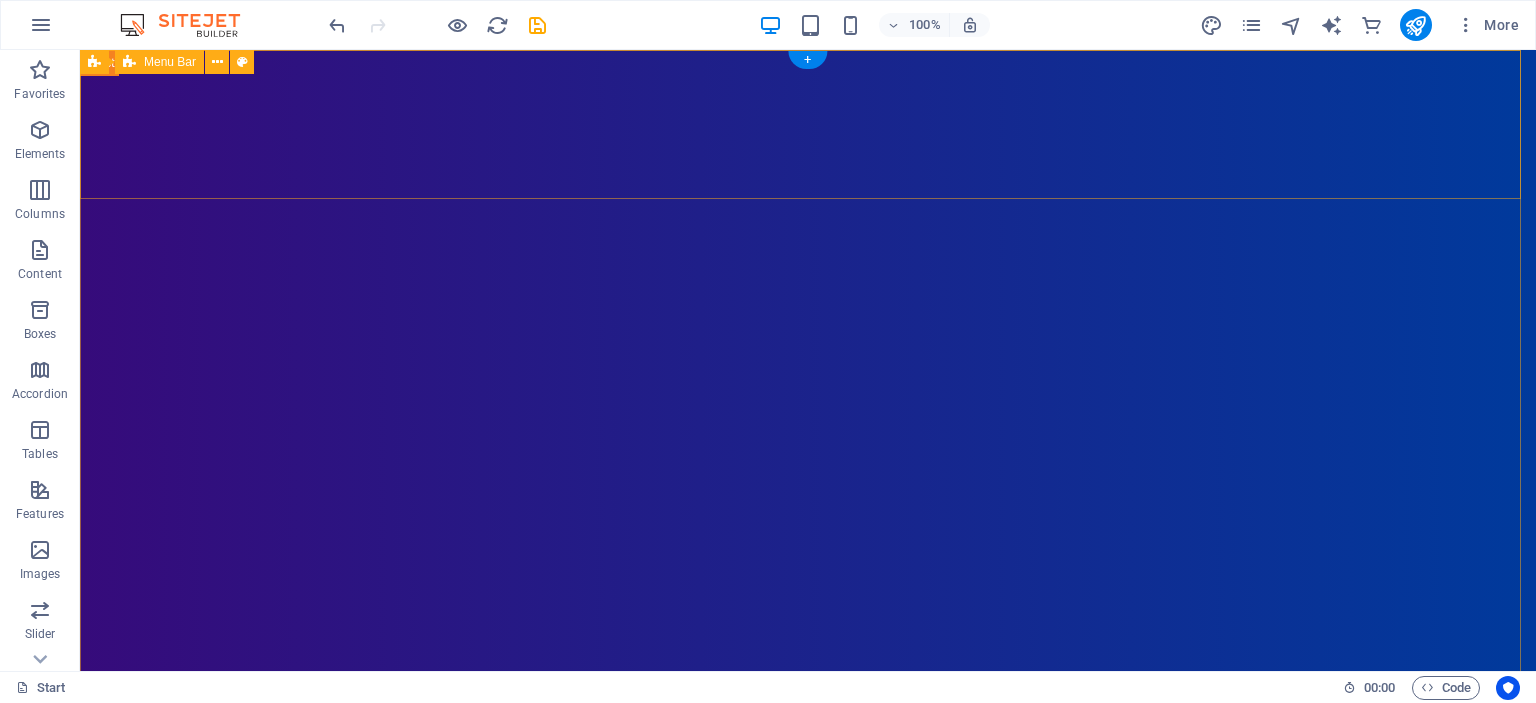 drag, startPoint x: 209, startPoint y: 79, endPoint x: 125, endPoint y: 119, distance: 93.03763 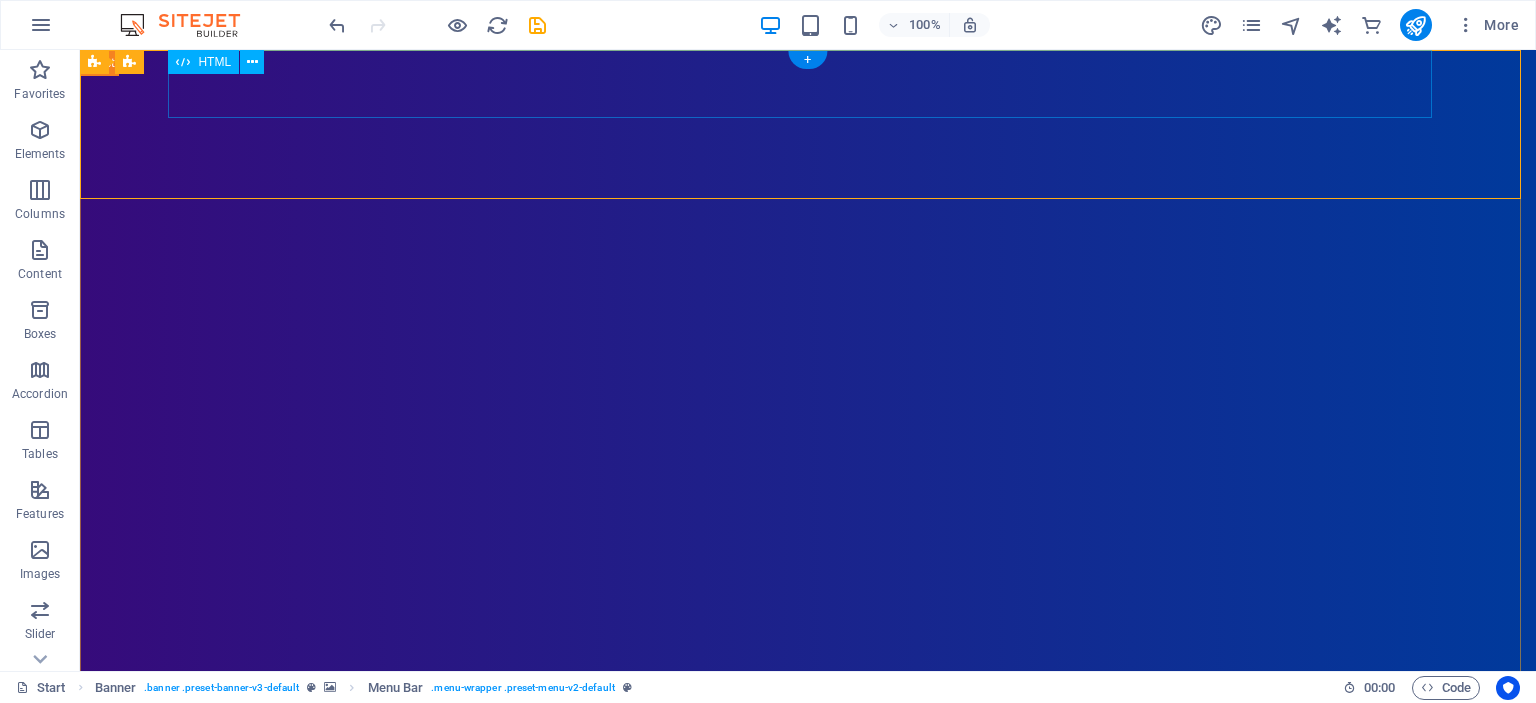 drag, startPoint x: 231, startPoint y: 78, endPoint x: 193, endPoint y: 81, distance: 38.118237 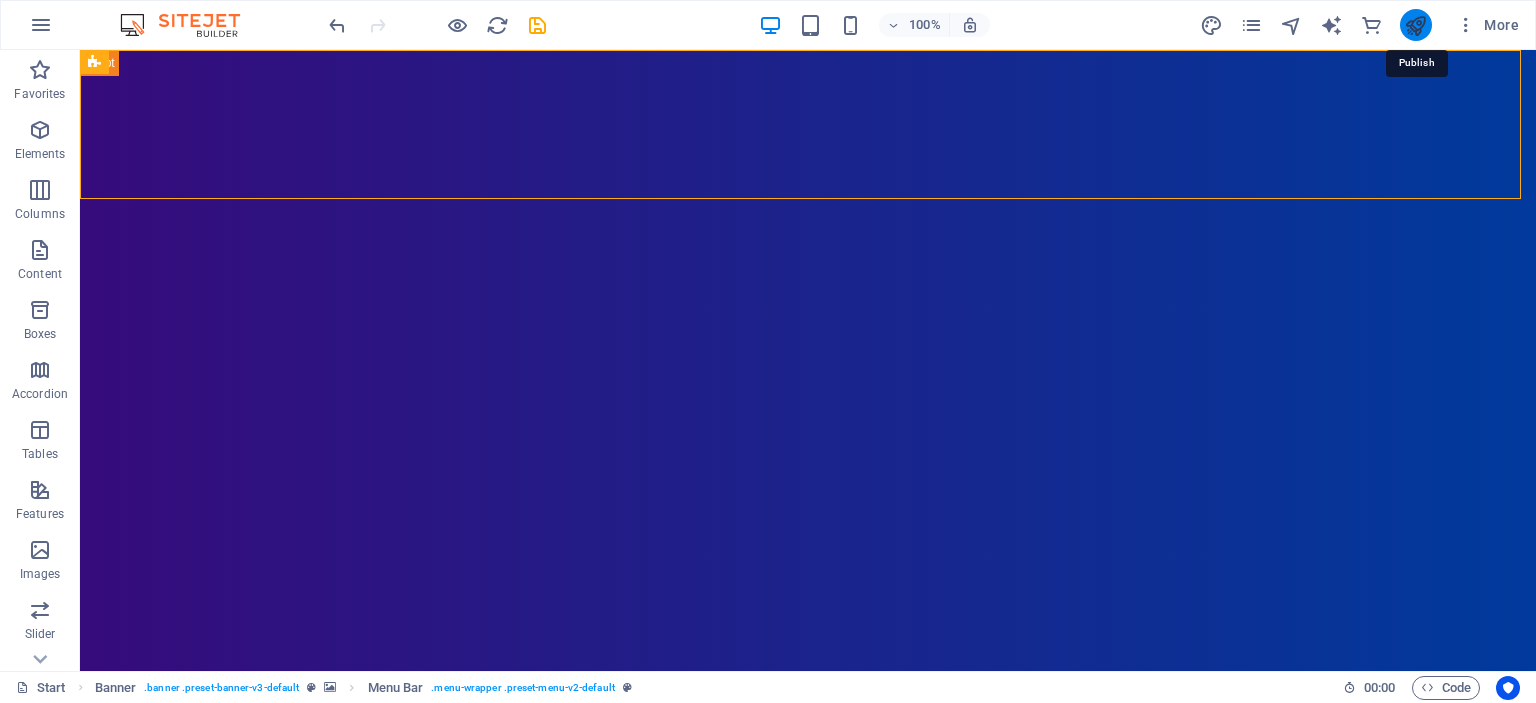 click at bounding box center (1415, 25) 